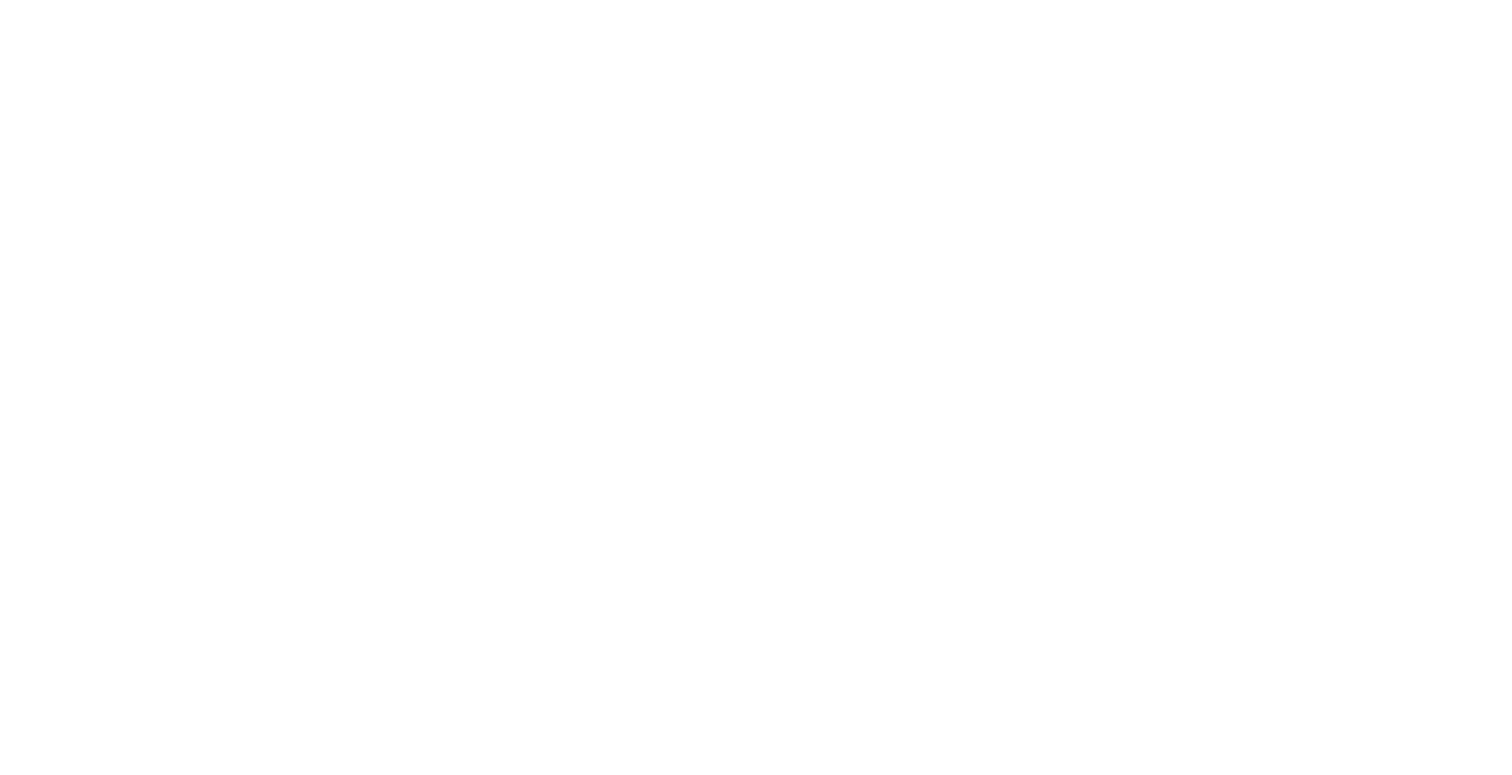 scroll, scrollTop: 0, scrollLeft: 0, axis: both 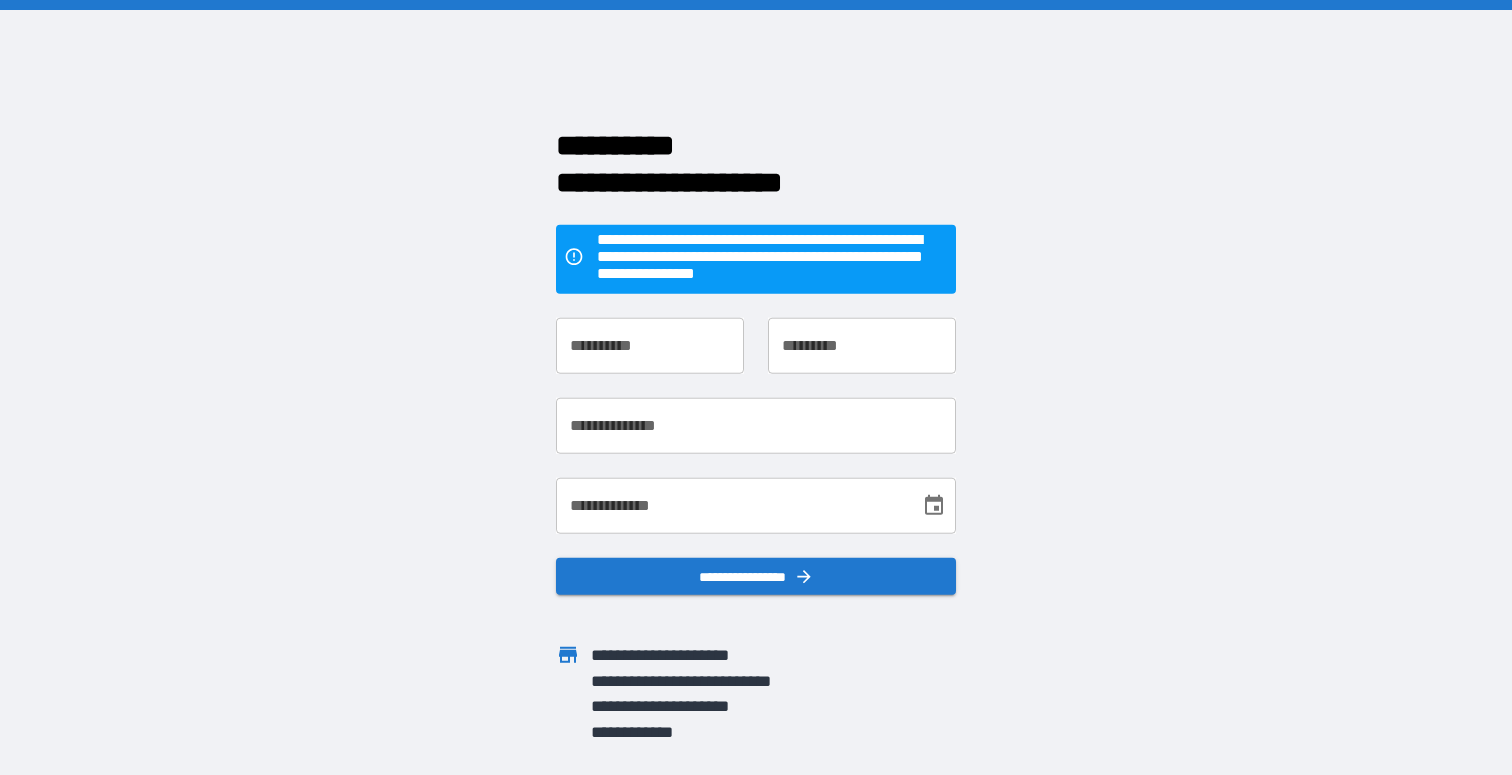 click on "**********" at bounding box center (650, 345) 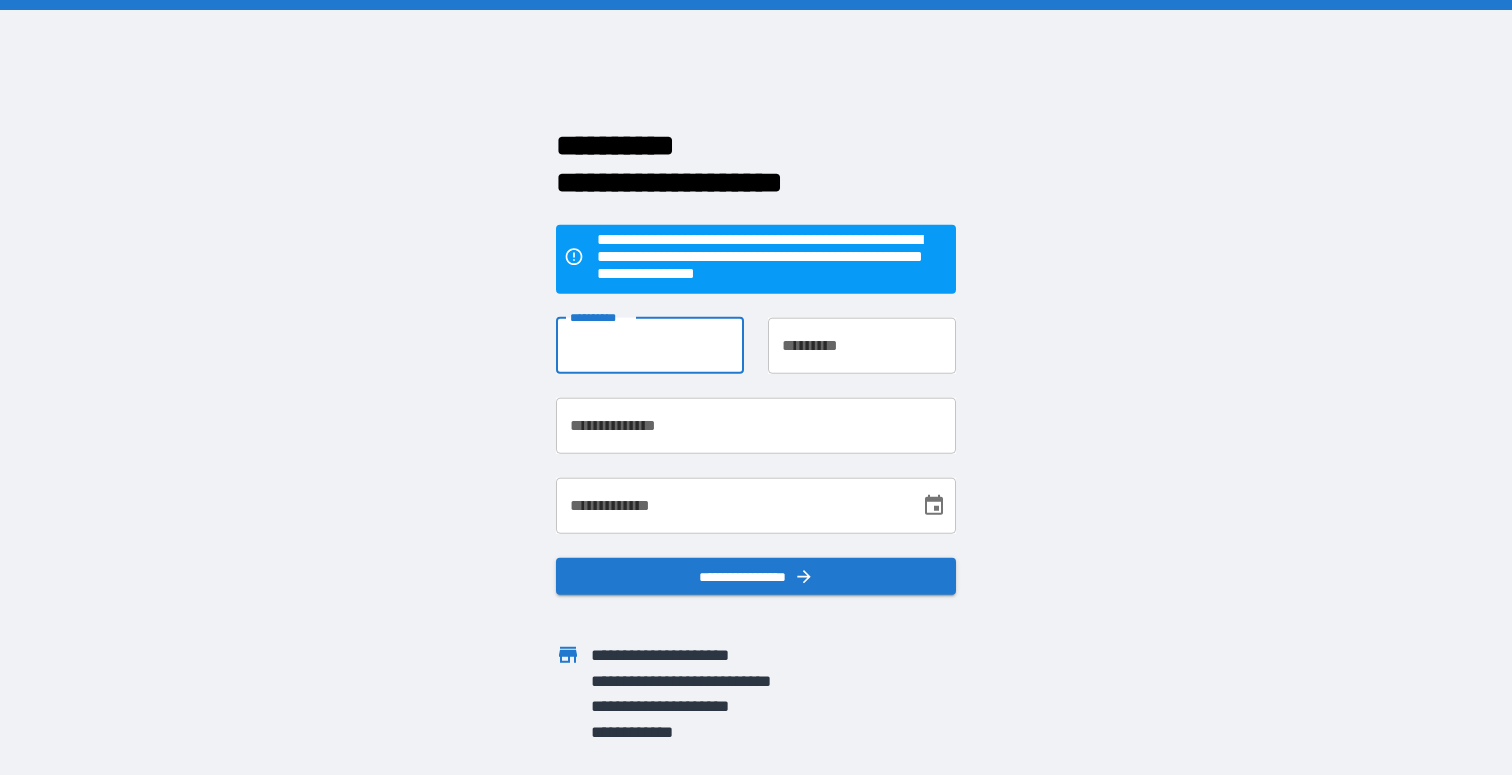 type on "********" 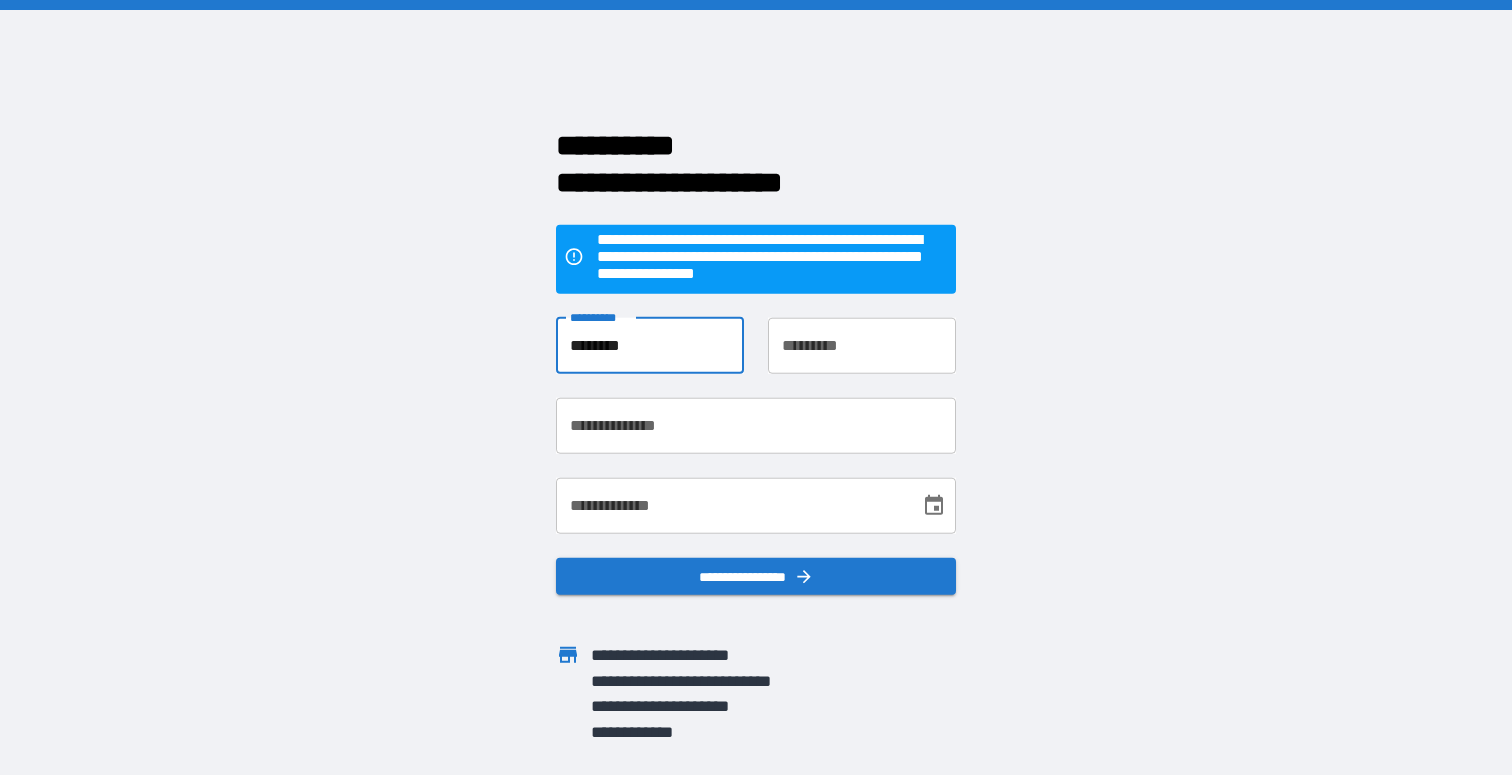 type on "***" 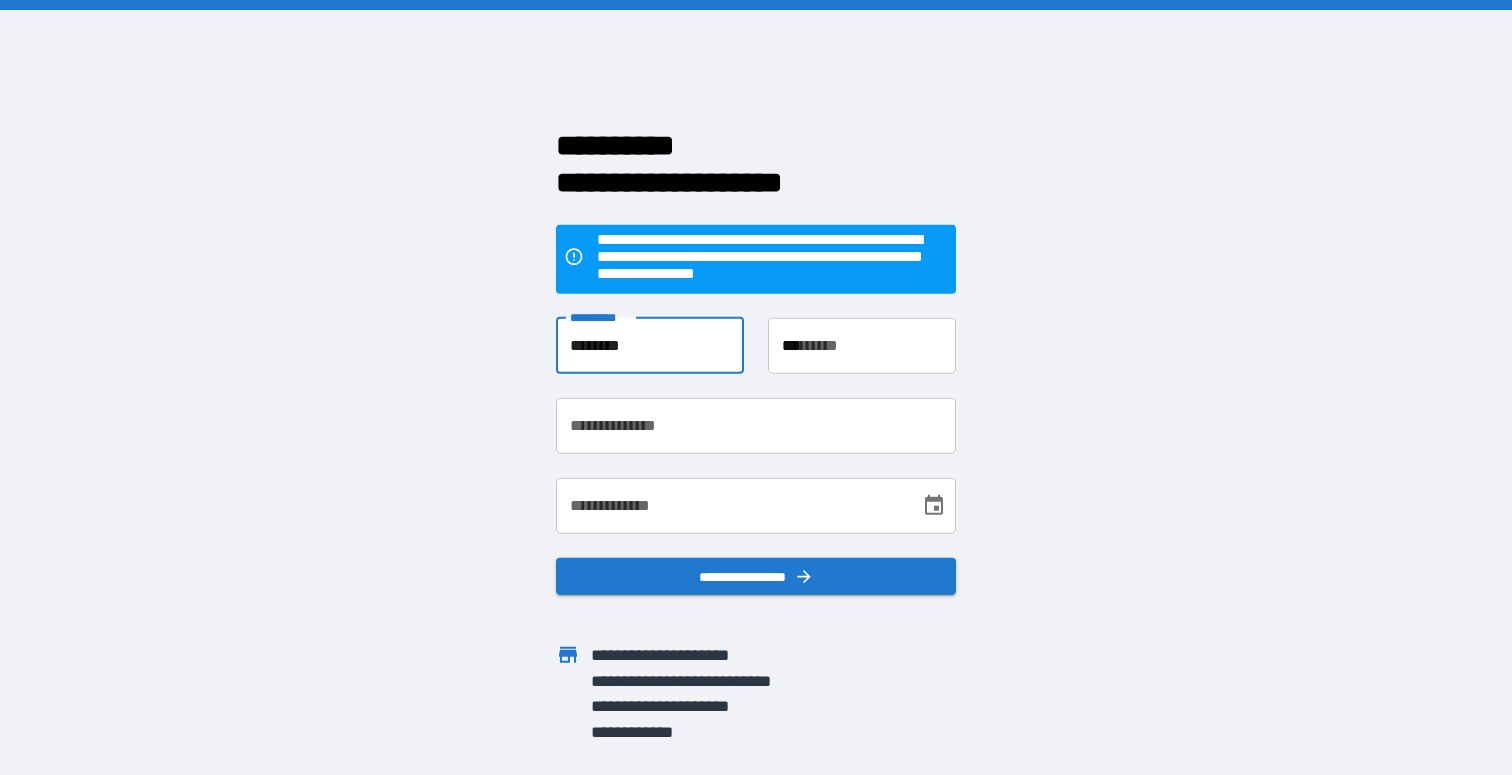 type on "**********" 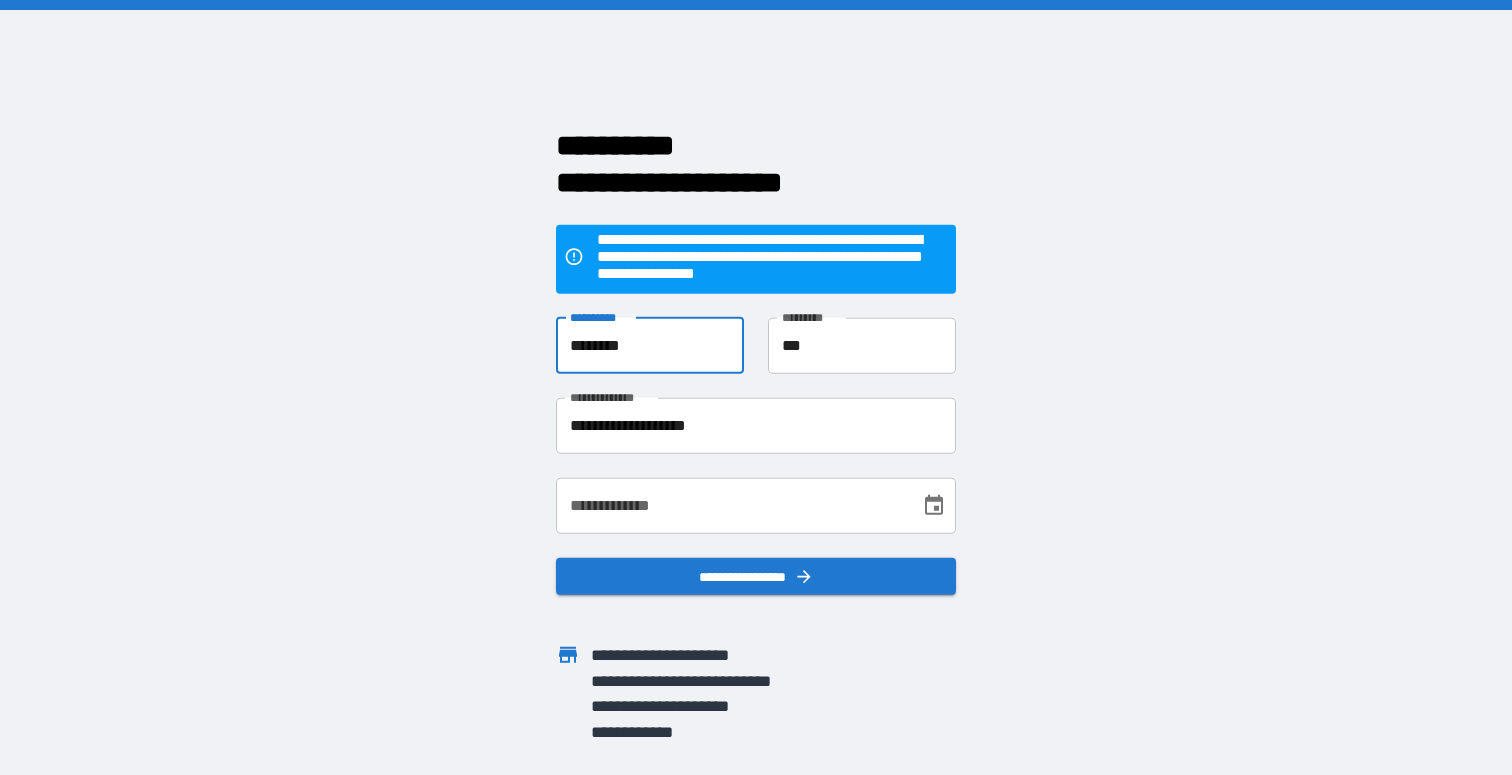 click on "**********" at bounding box center (756, 505) 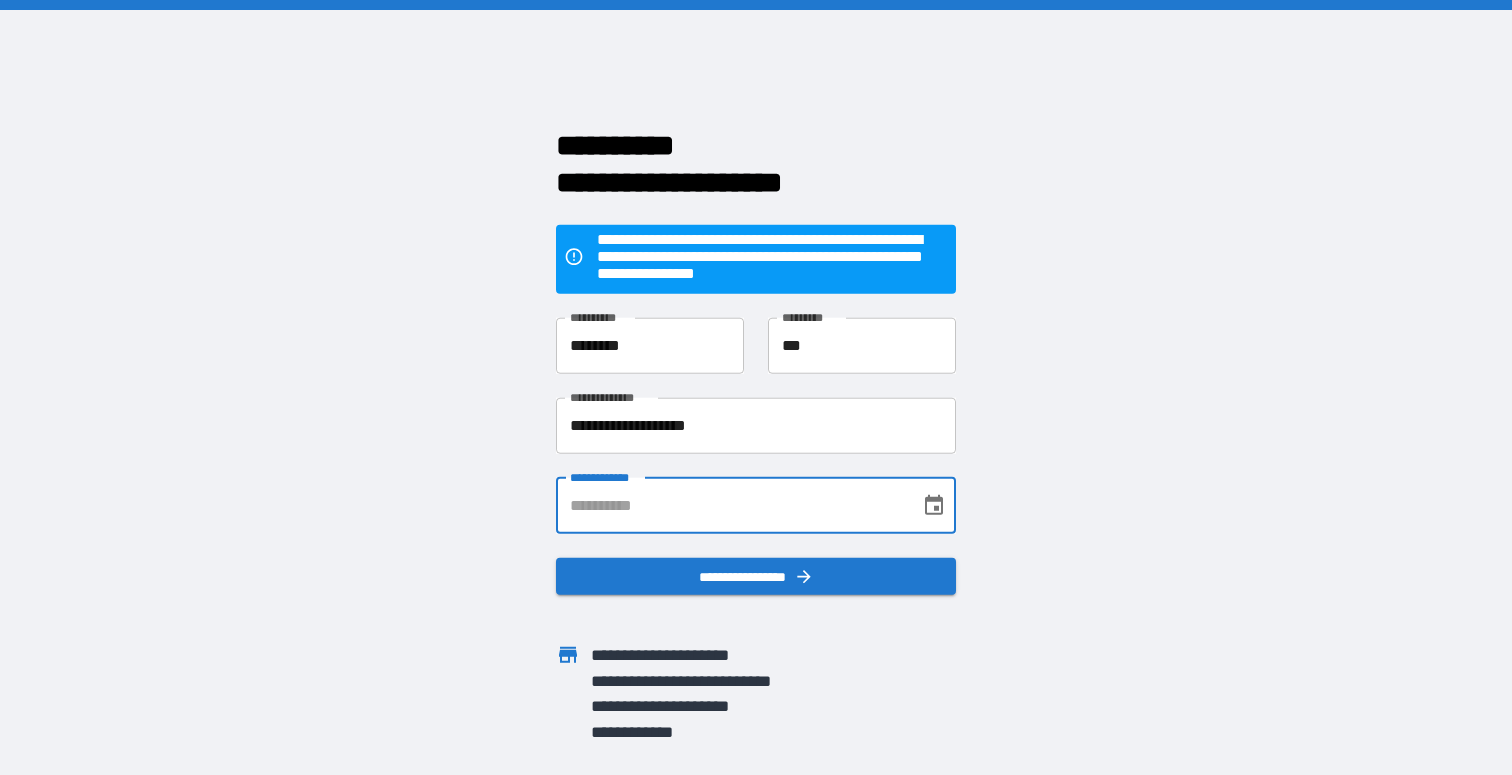 type on "**********" 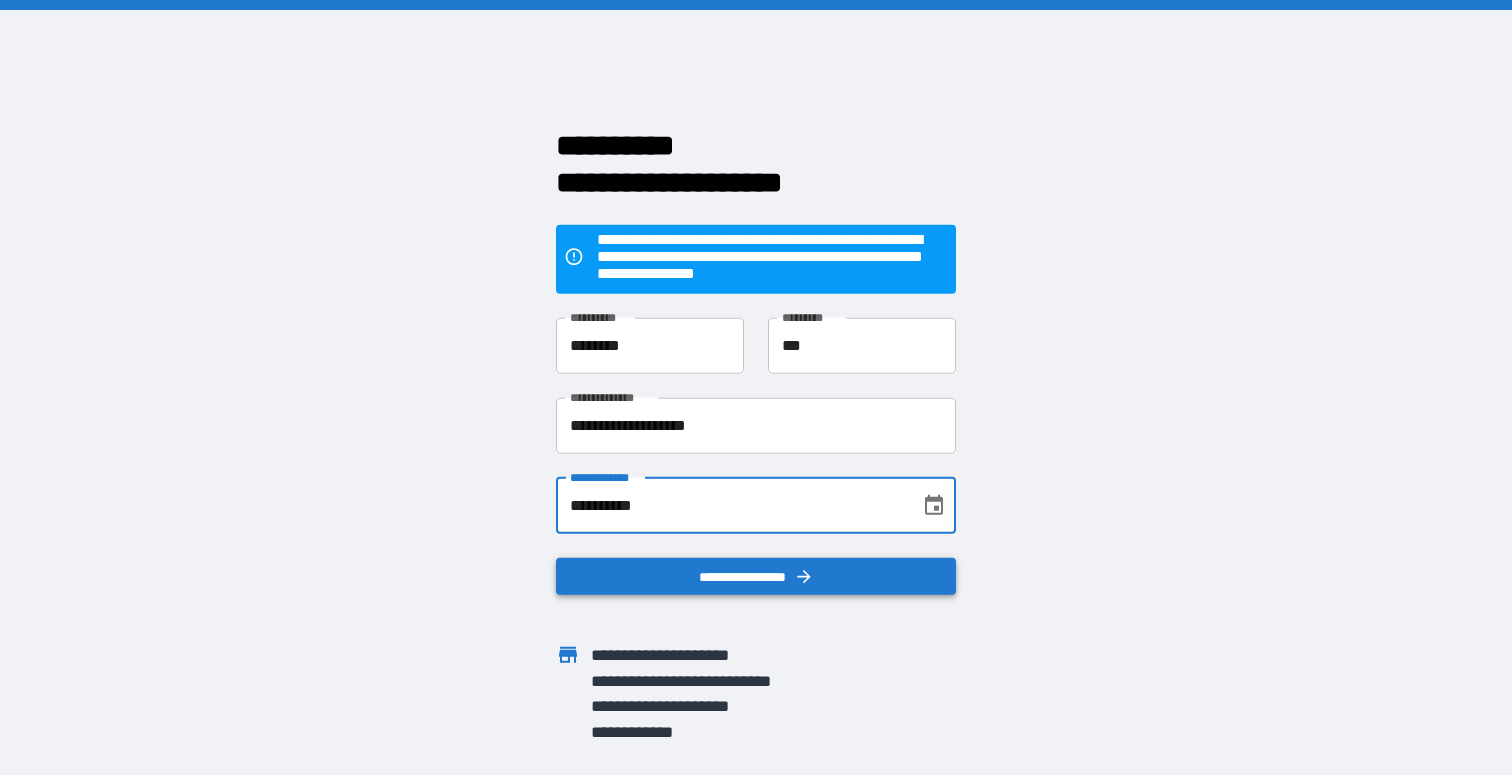 click on "**********" at bounding box center [756, 576] 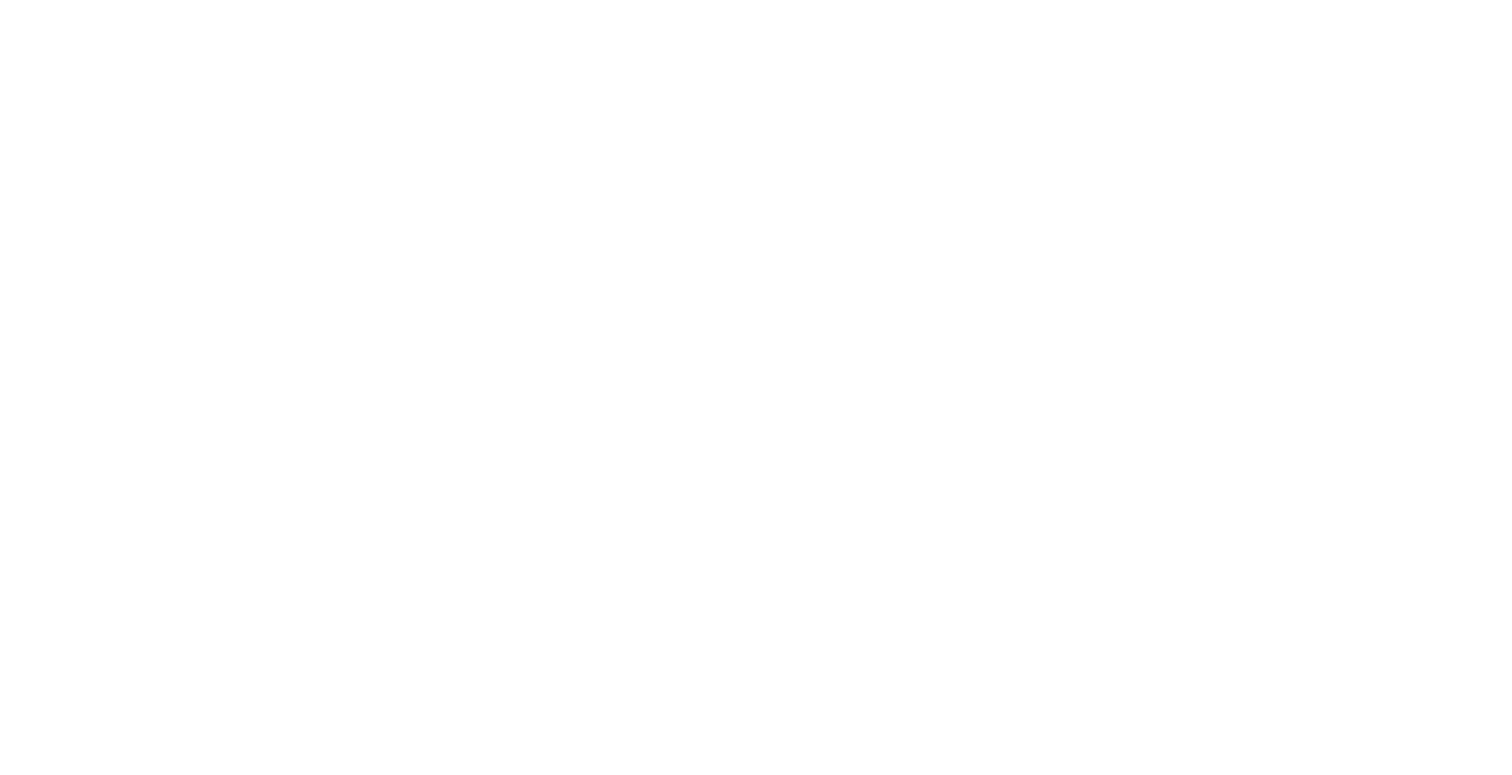 scroll, scrollTop: 0, scrollLeft: 0, axis: both 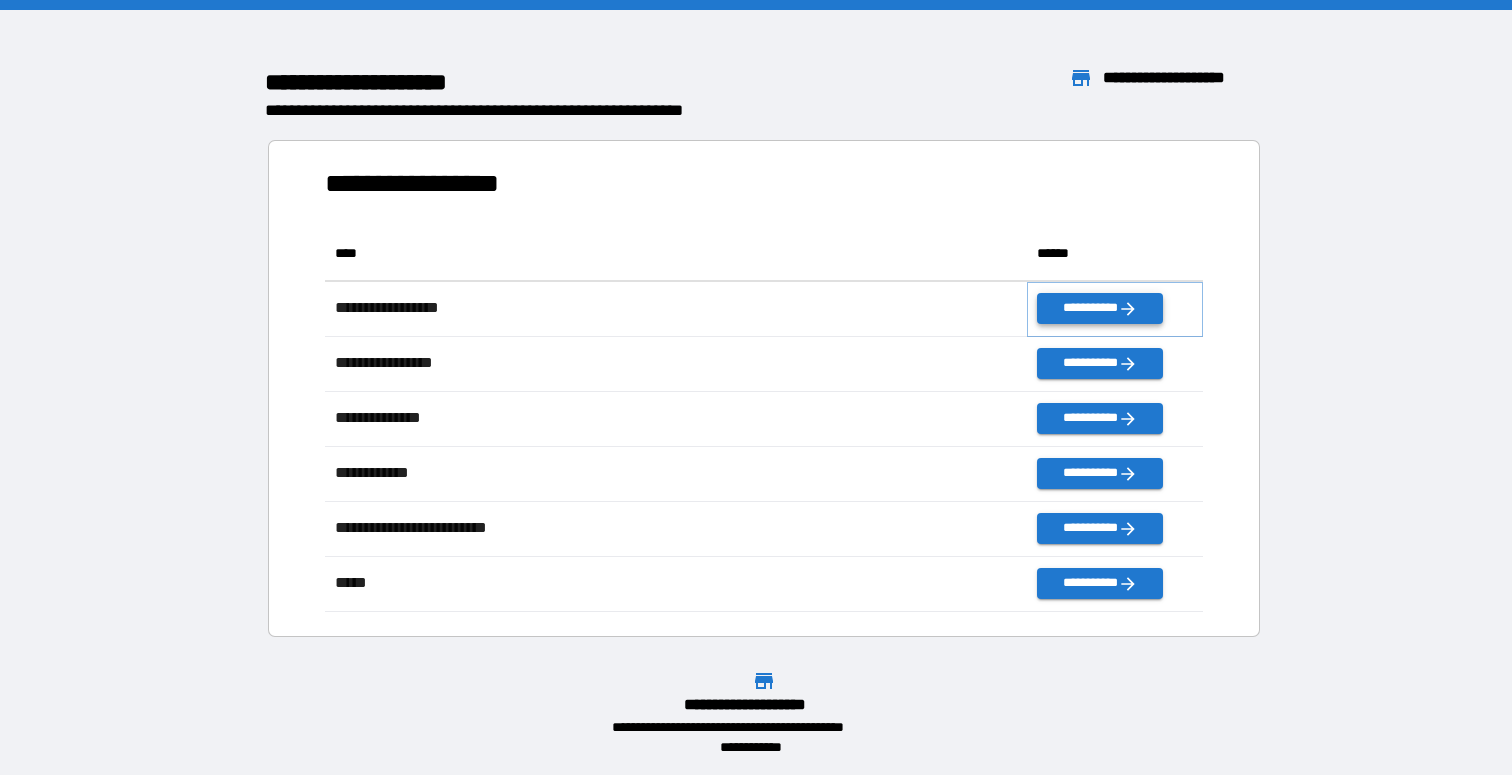 click on "**********" at bounding box center [1099, 308] 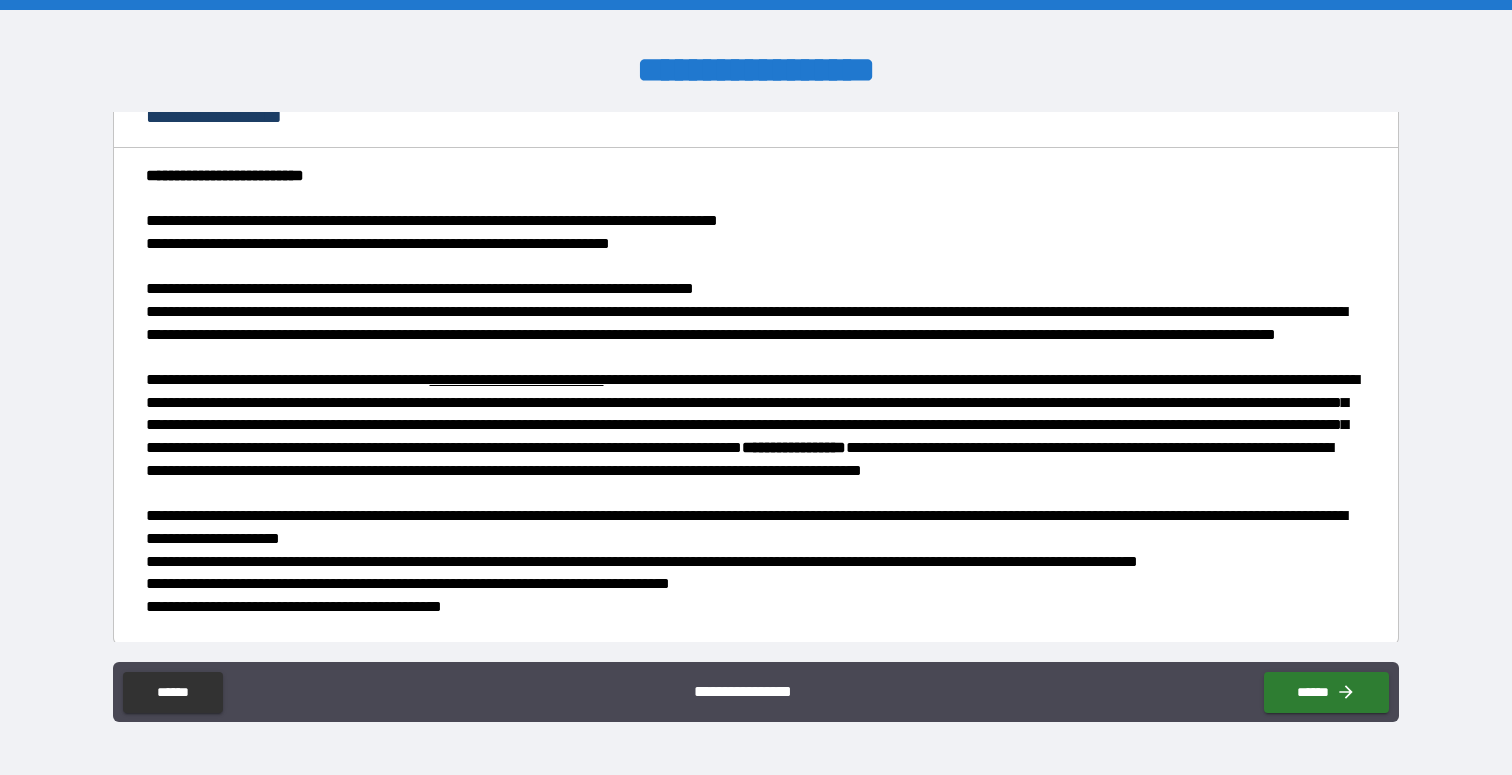 scroll, scrollTop: 176, scrollLeft: 0, axis: vertical 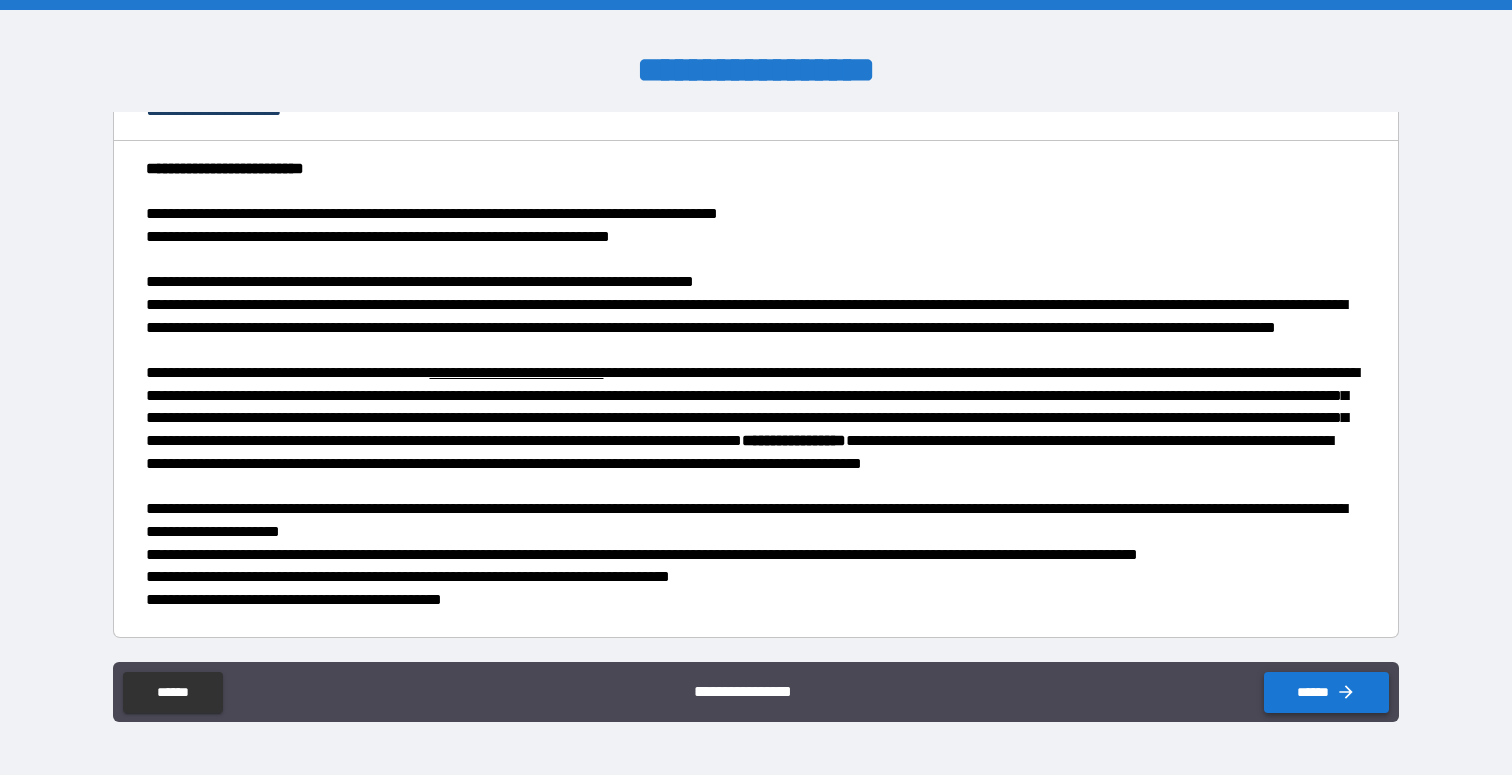 click on "******" at bounding box center [1326, 692] 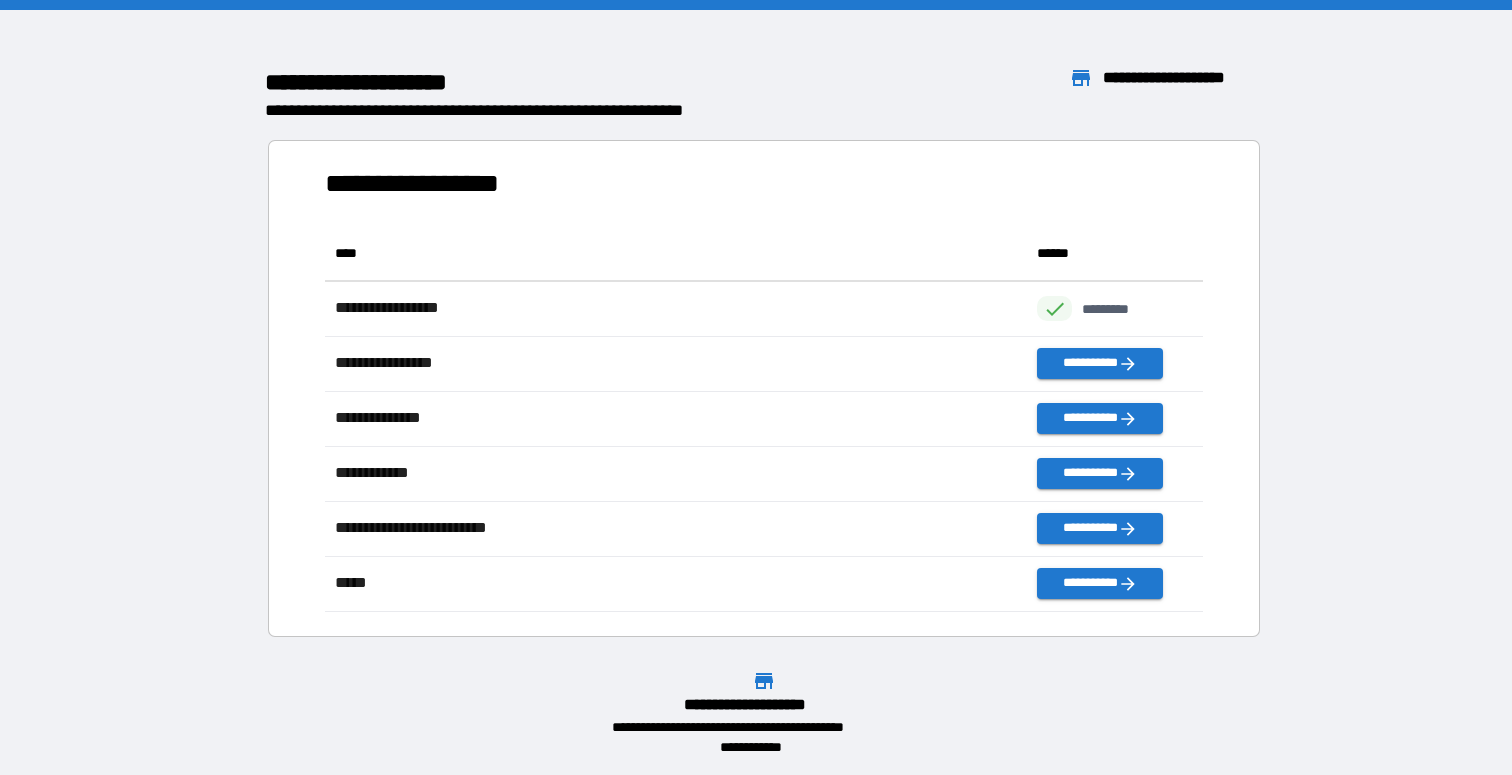 scroll, scrollTop: 1, scrollLeft: 1, axis: both 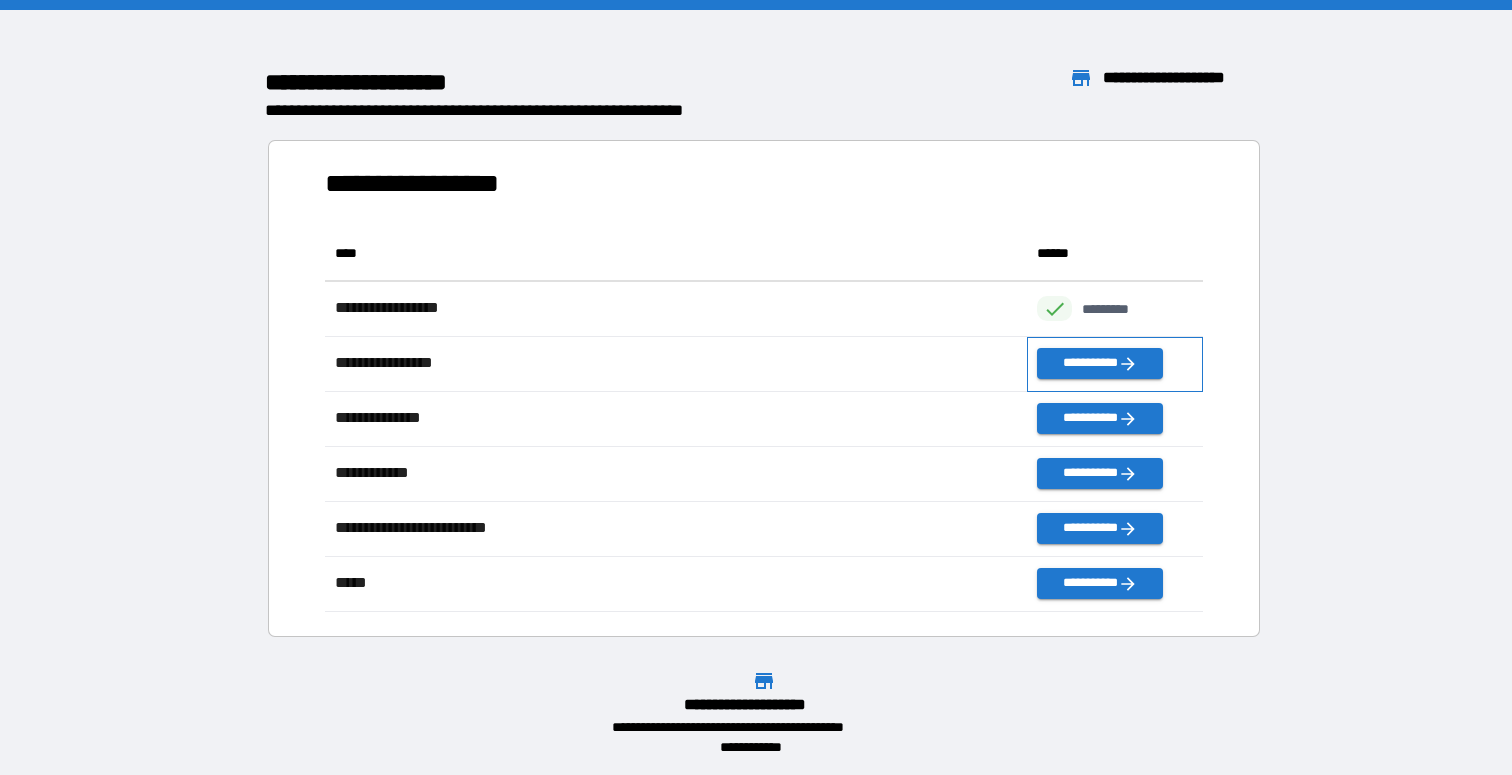 click on "**********" at bounding box center [1115, 364] 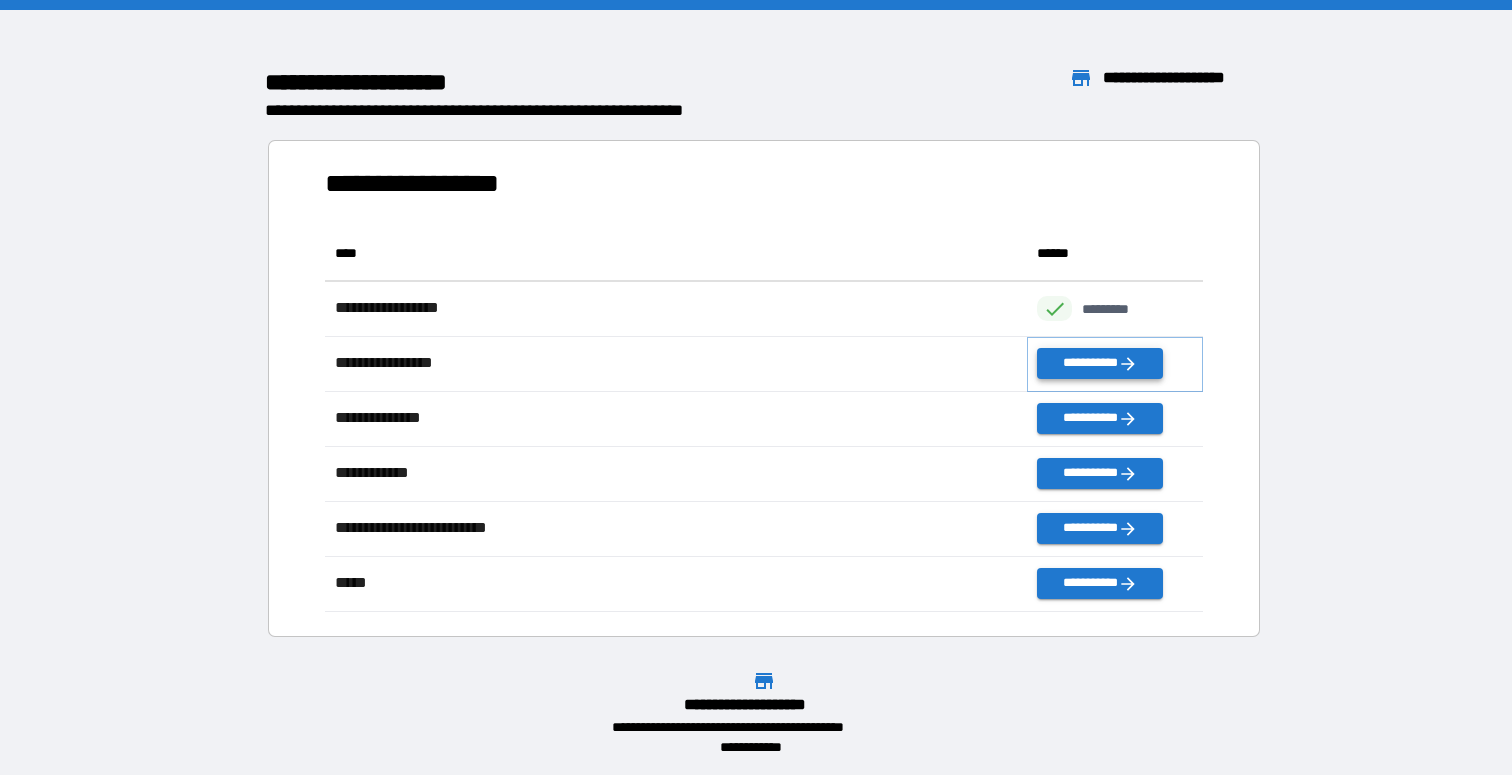 click on "**********" at bounding box center [1099, 363] 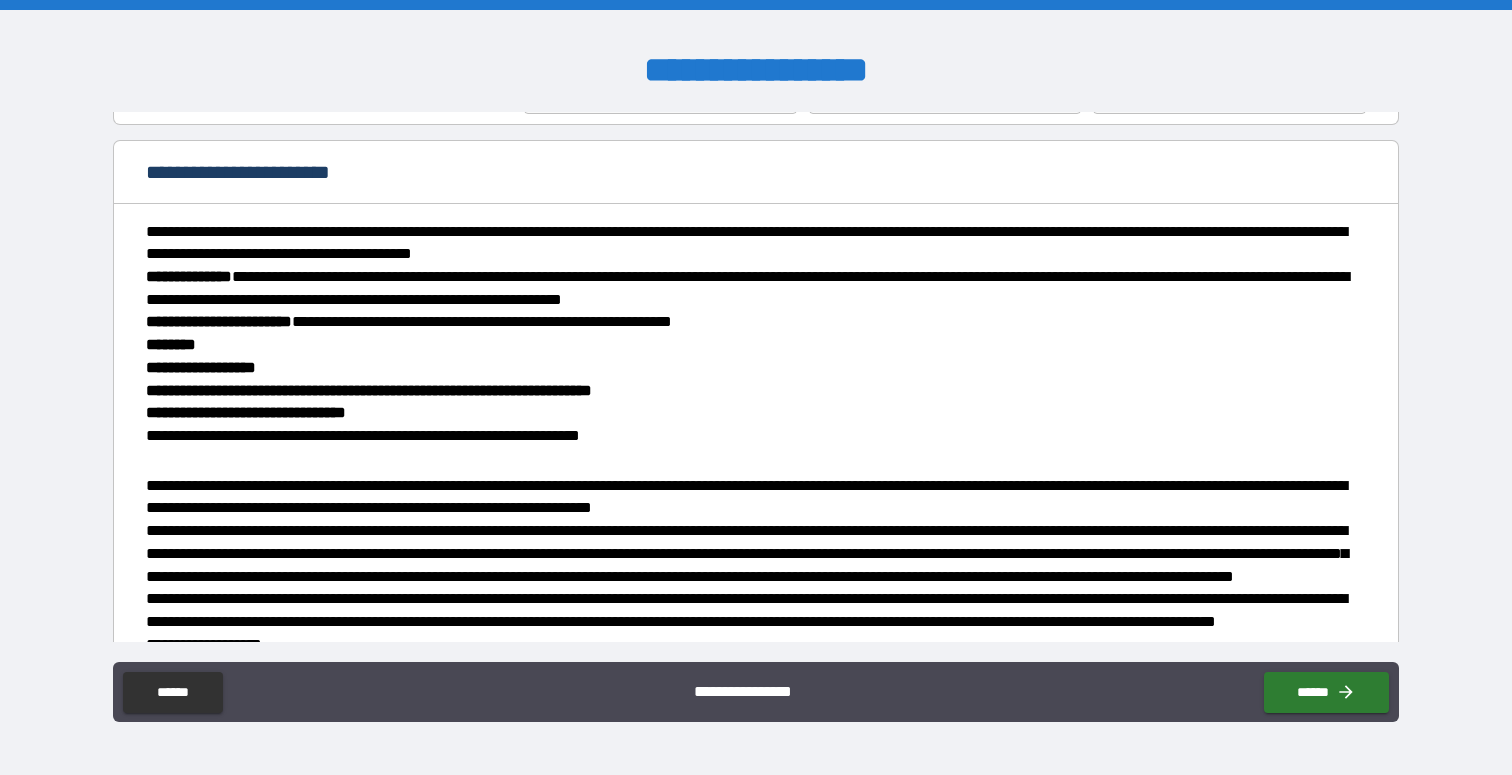 scroll, scrollTop: 316, scrollLeft: 0, axis: vertical 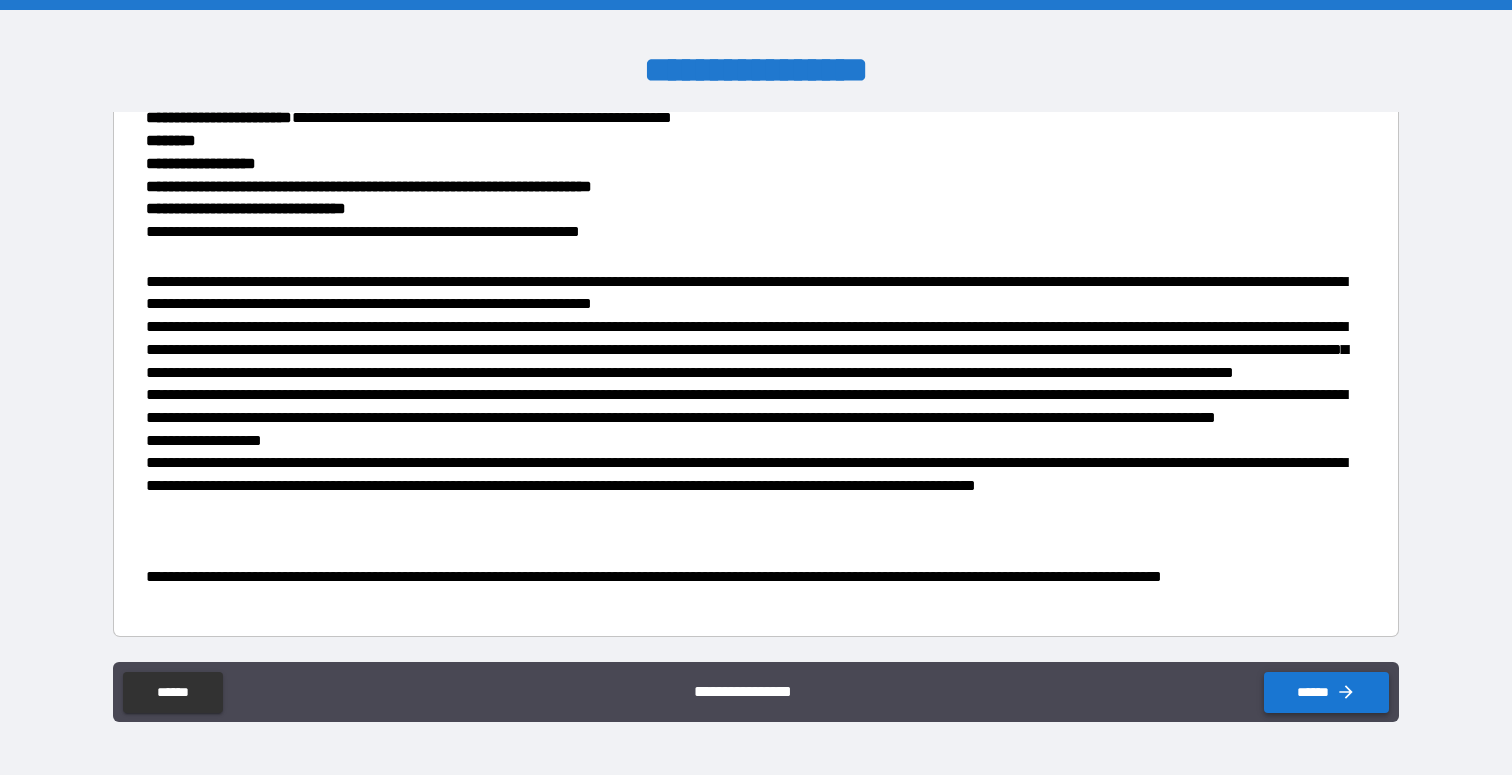 click on "******" at bounding box center (1326, 692) 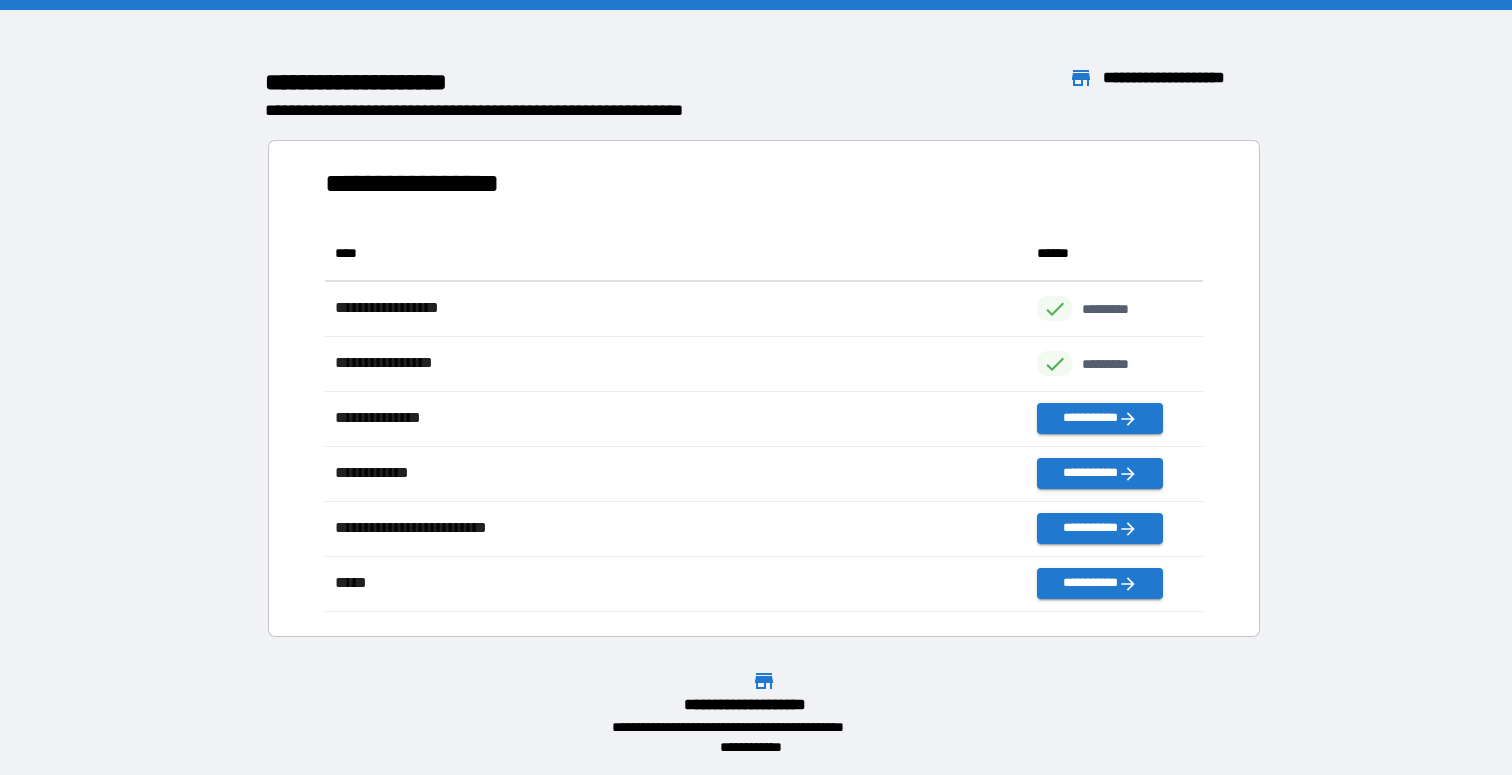 scroll, scrollTop: 1, scrollLeft: 1, axis: both 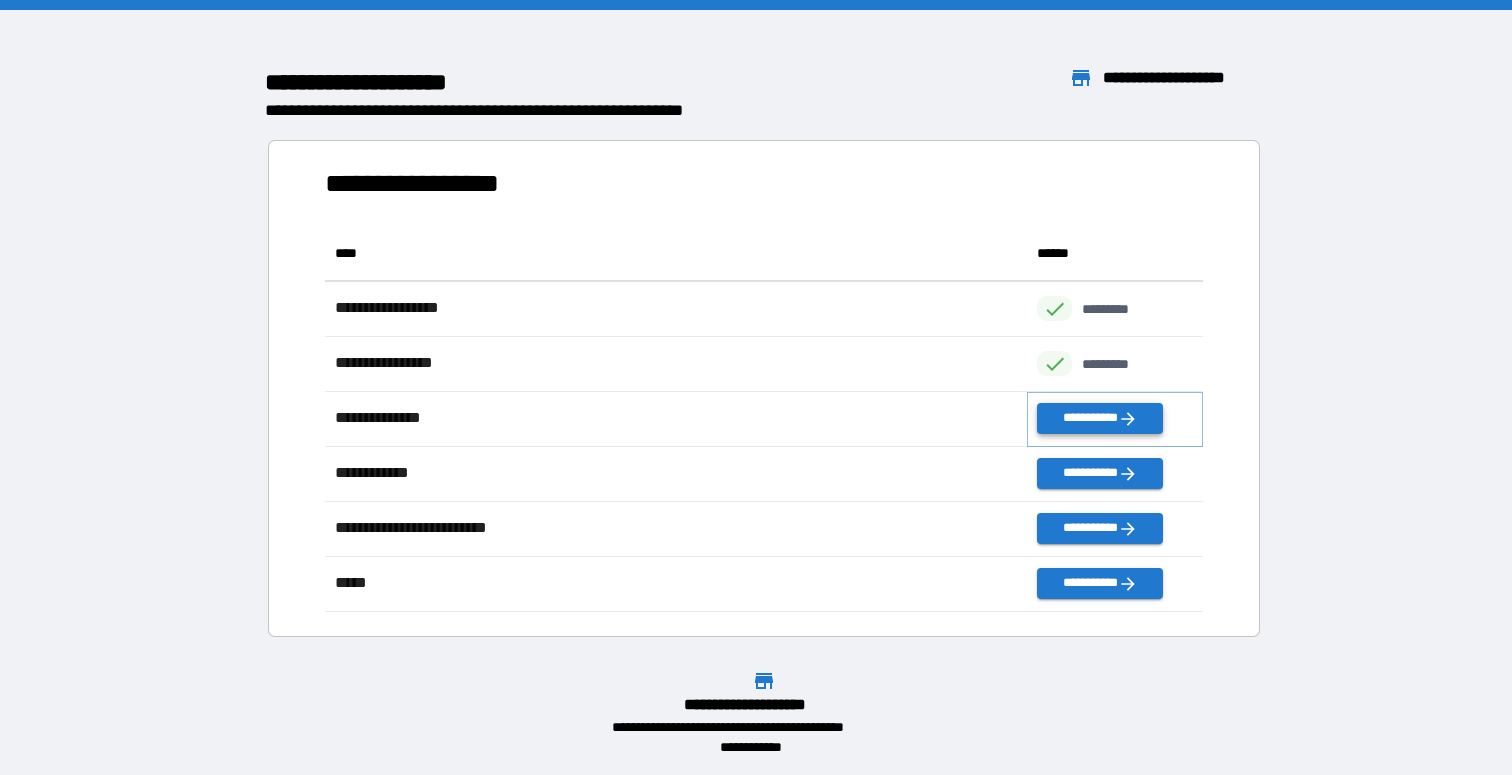 click on "**********" at bounding box center [1099, 418] 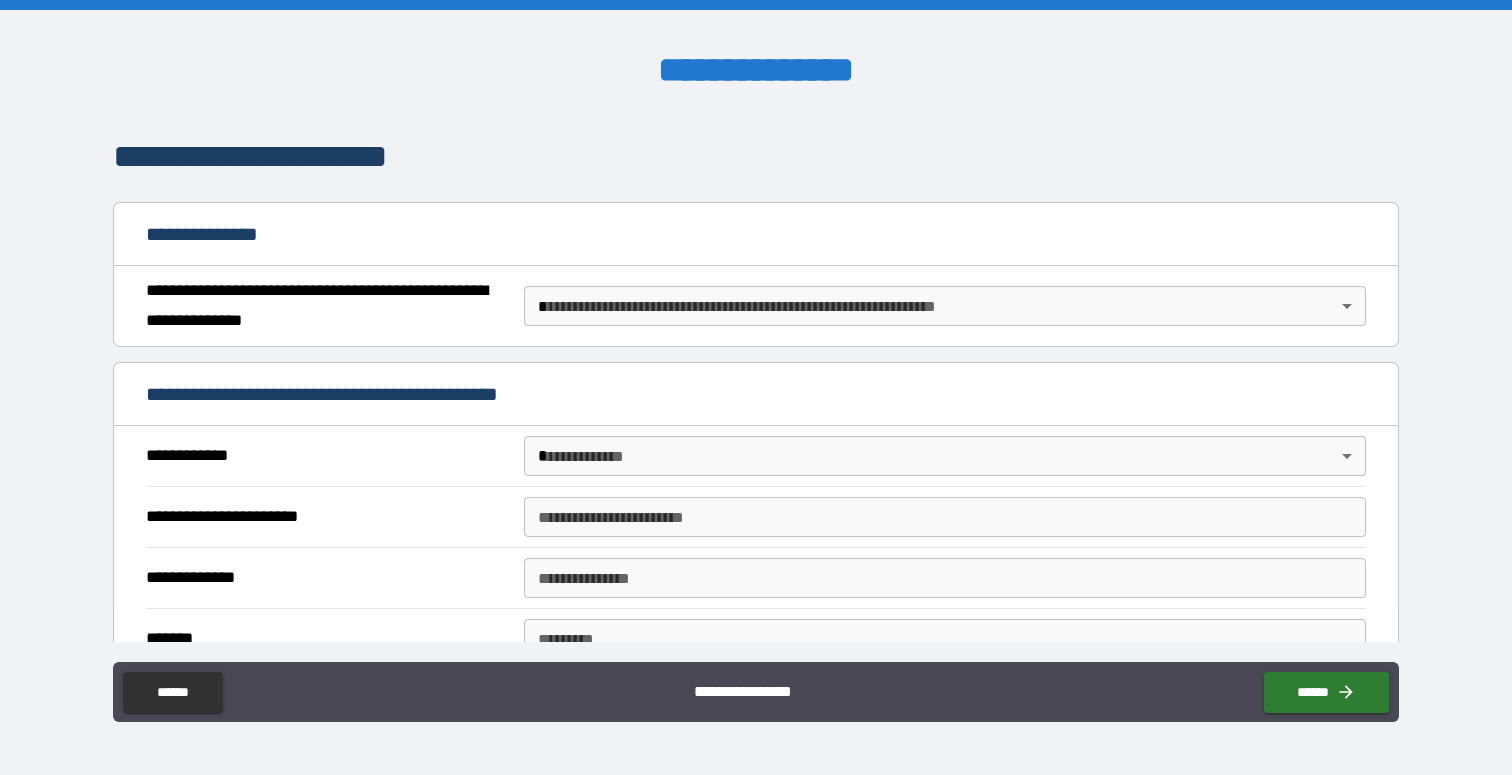 scroll, scrollTop: 144, scrollLeft: 0, axis: vertical 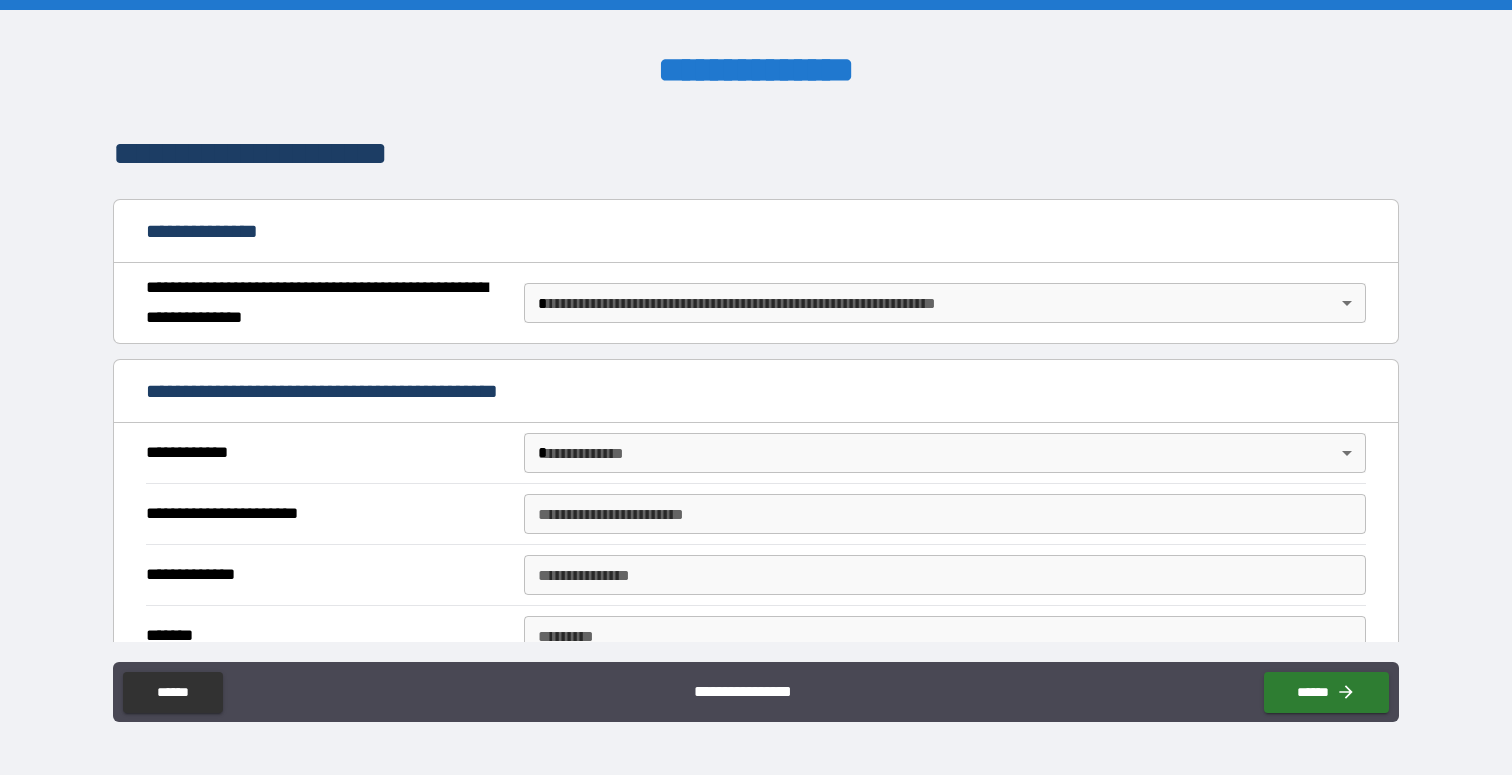 click on "**********" at bounding box center (756, 387) 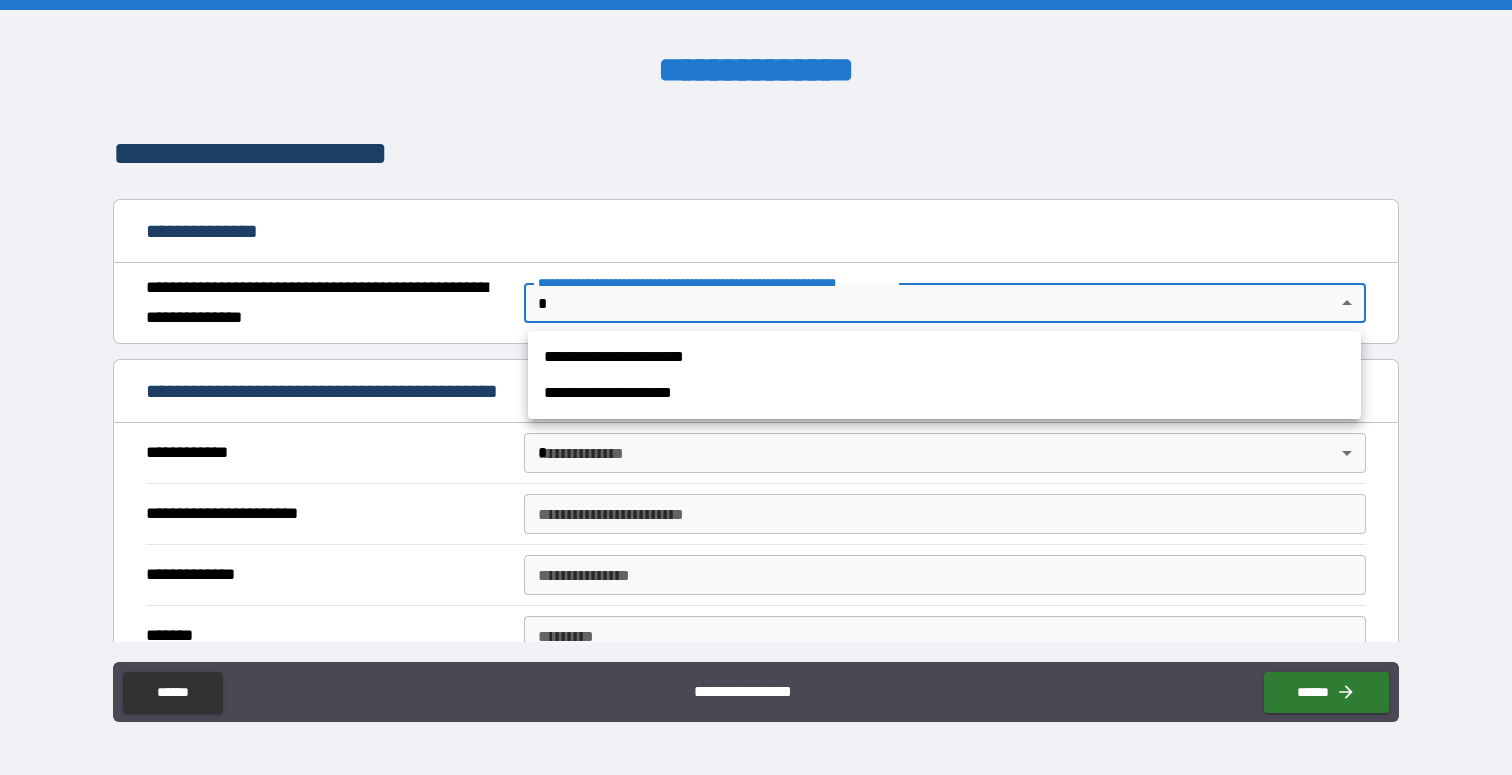 click on "**********" at bounding box center [944, 357] 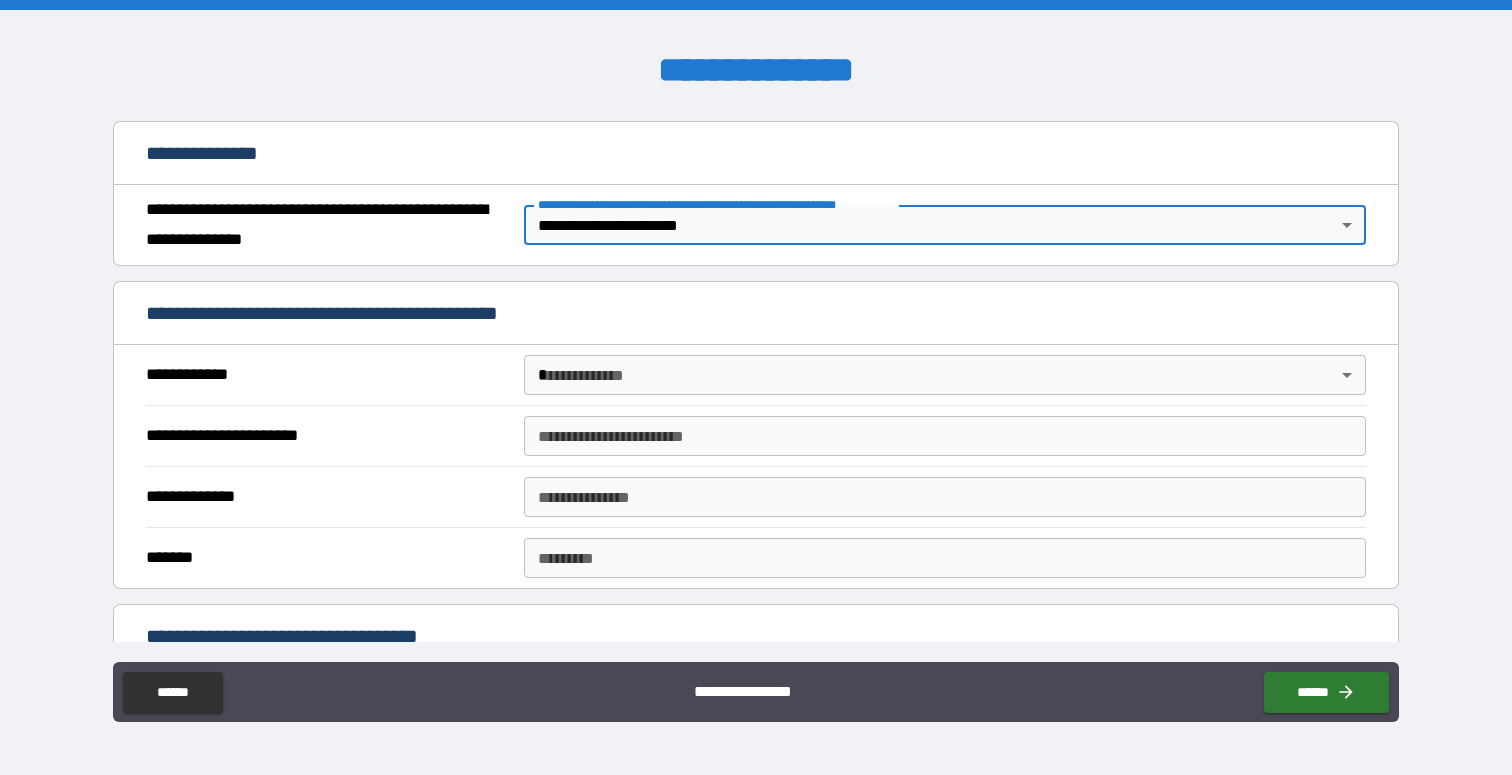 scroll, scrollTop: 257, scrollLeft: 0, axis: vertical 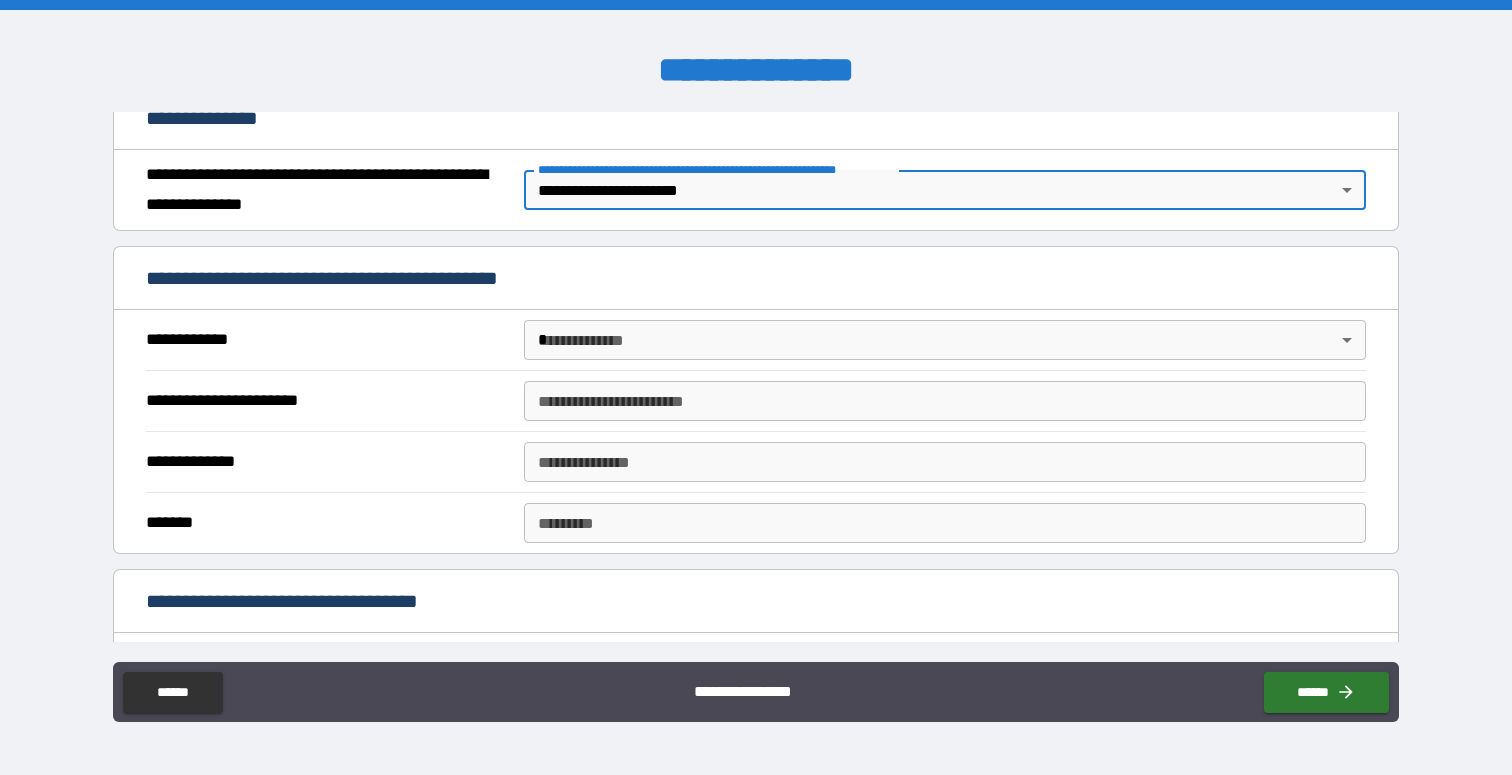 click on "**********" at bounding box center [756, 387] 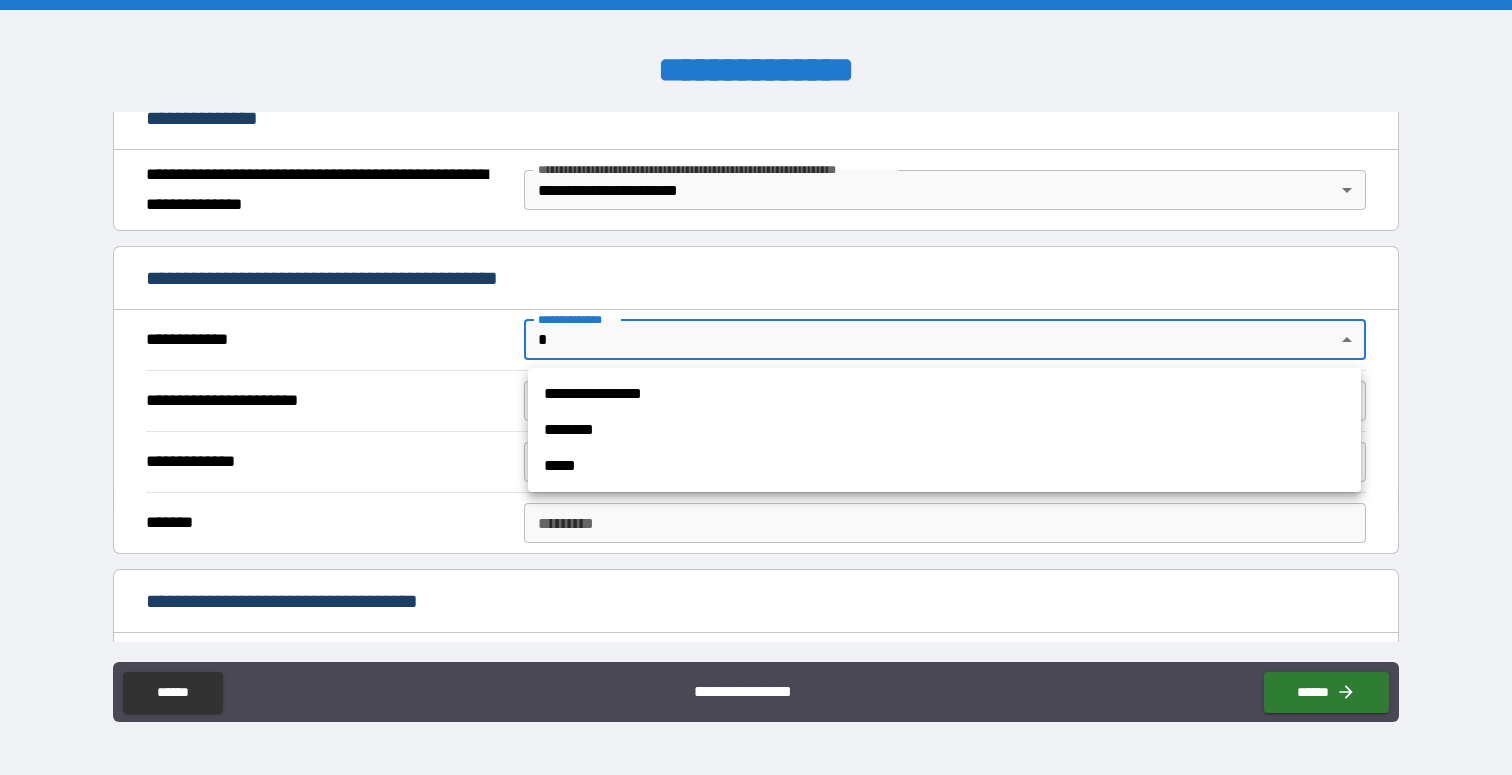 click on "**********" at bounding box center [944, 394] 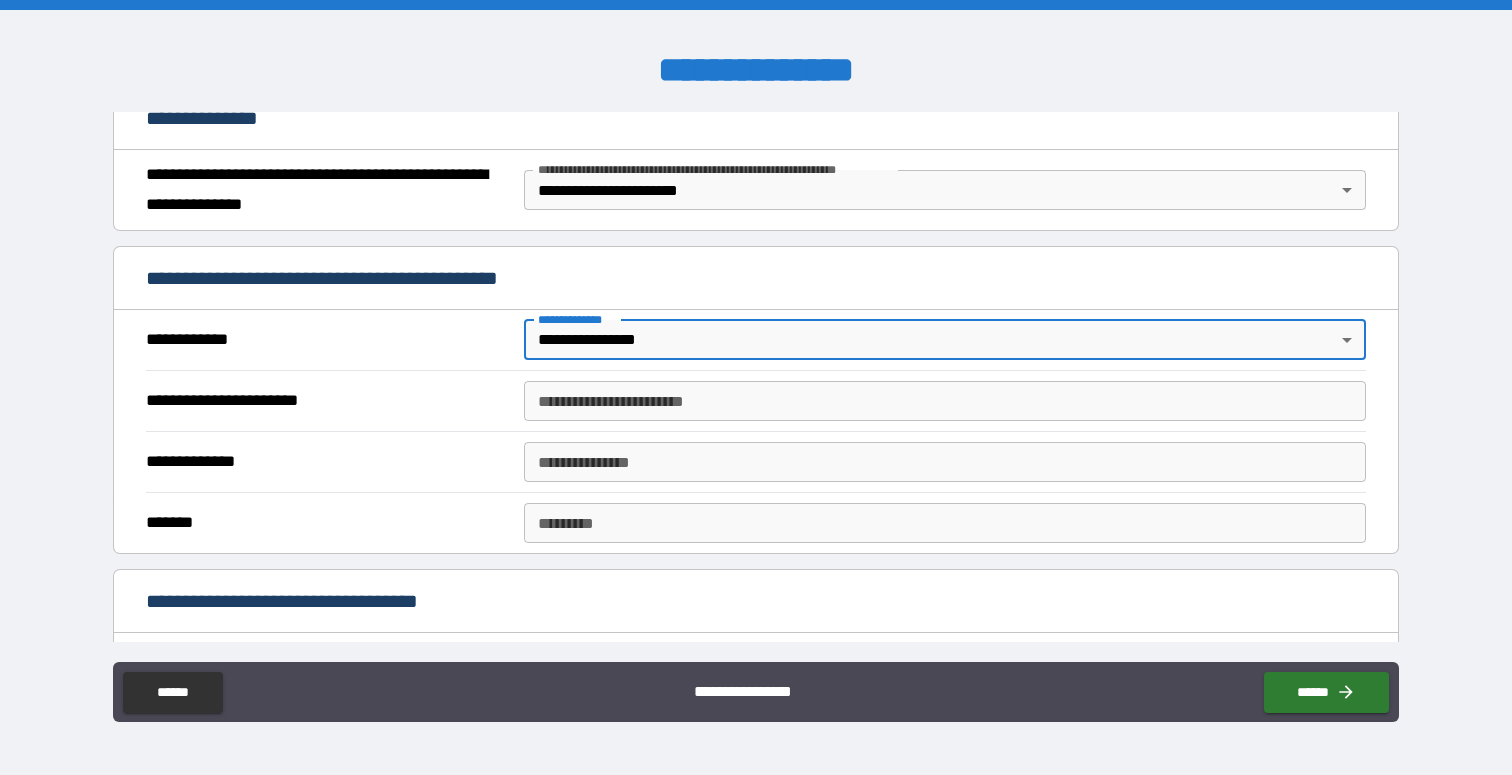 click on "**********" at bounding box center [944, 401] 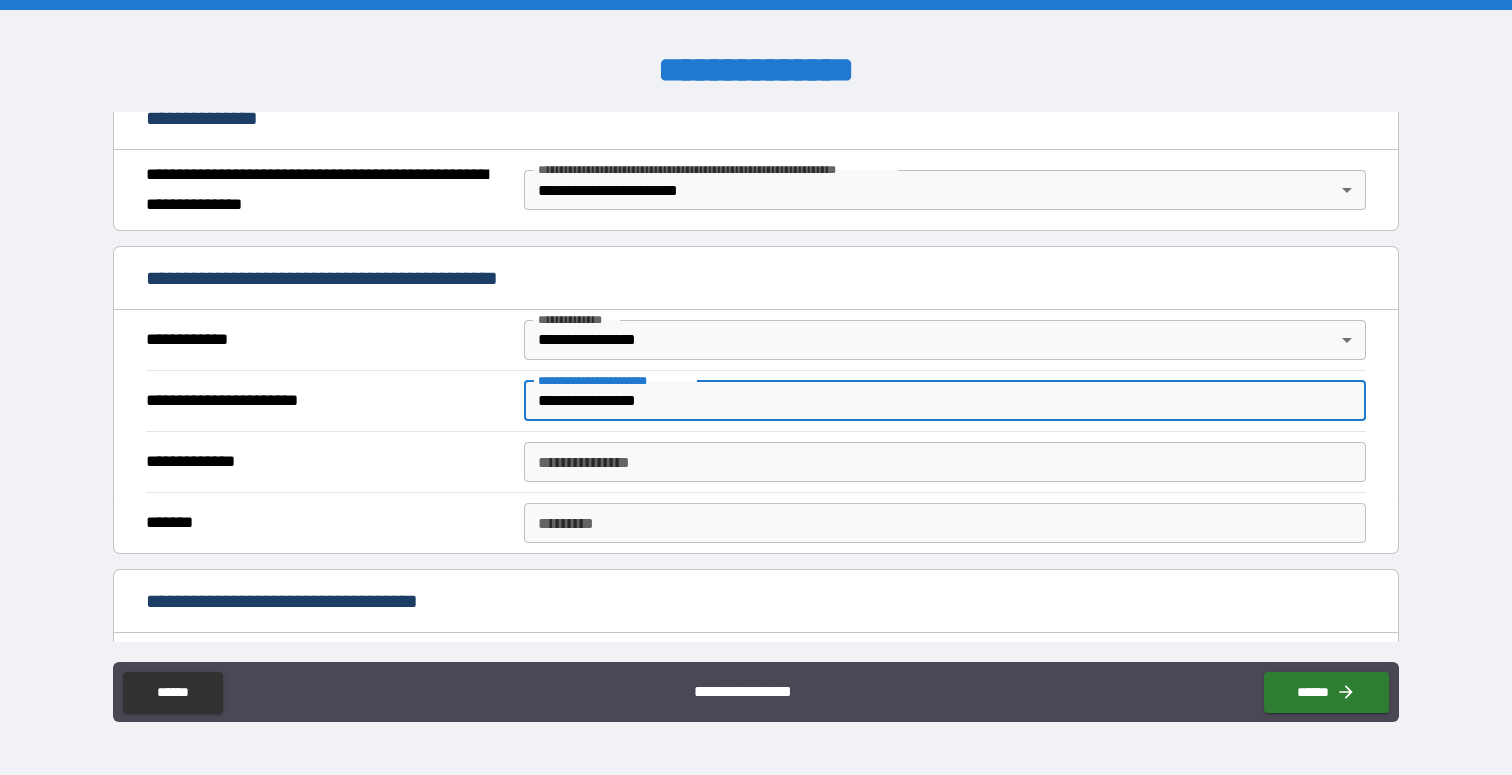 type on "**********" 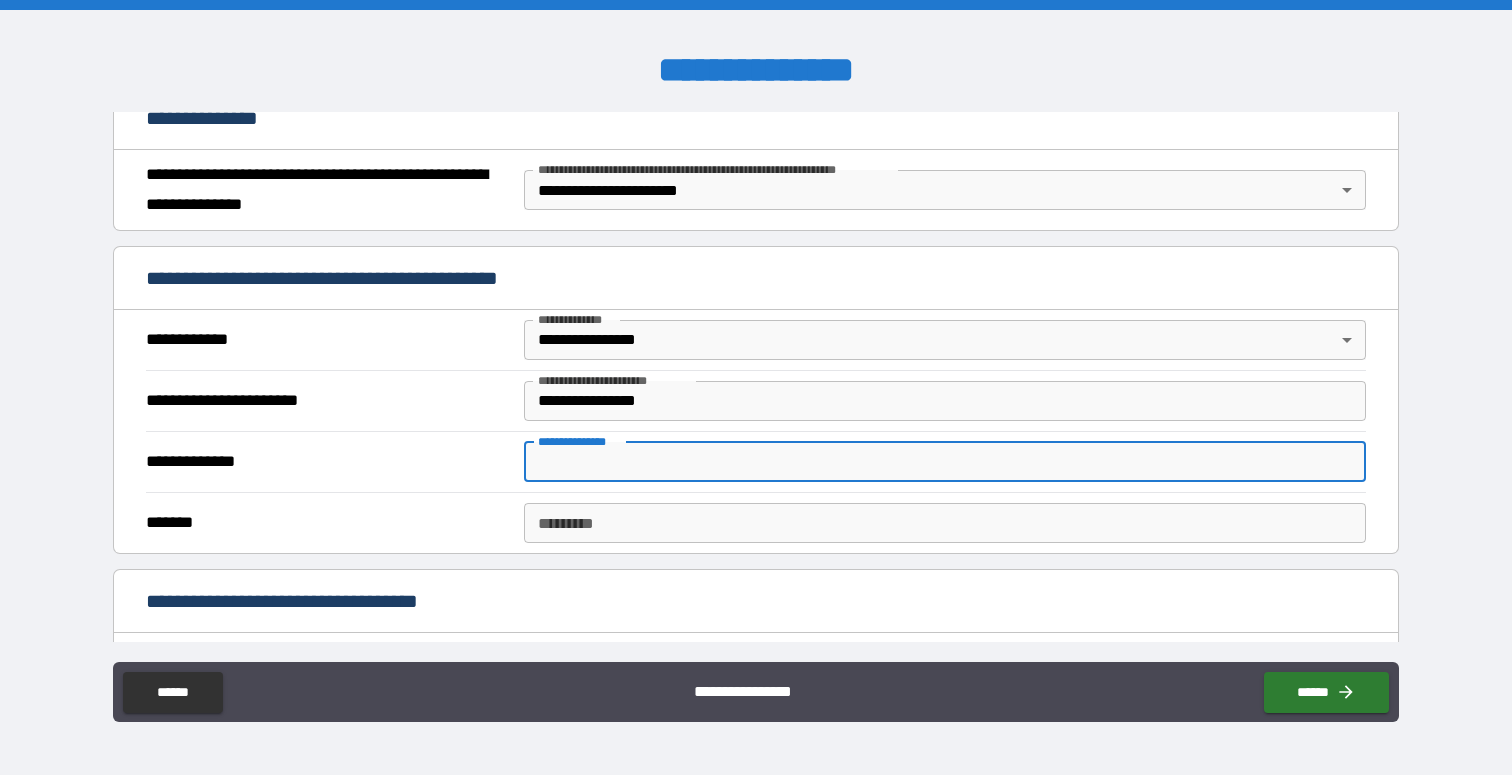 paste on "*********" 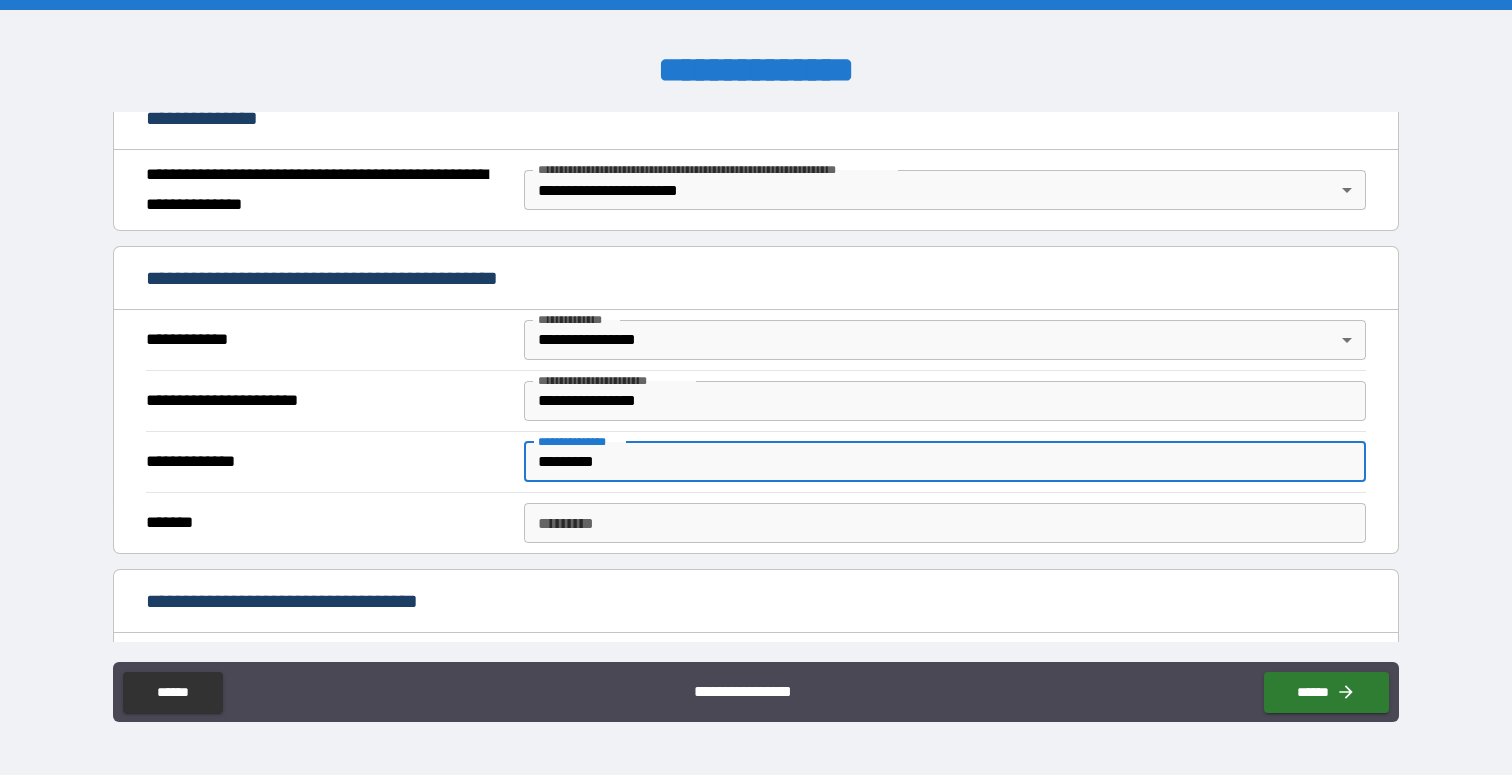 type on "*********" 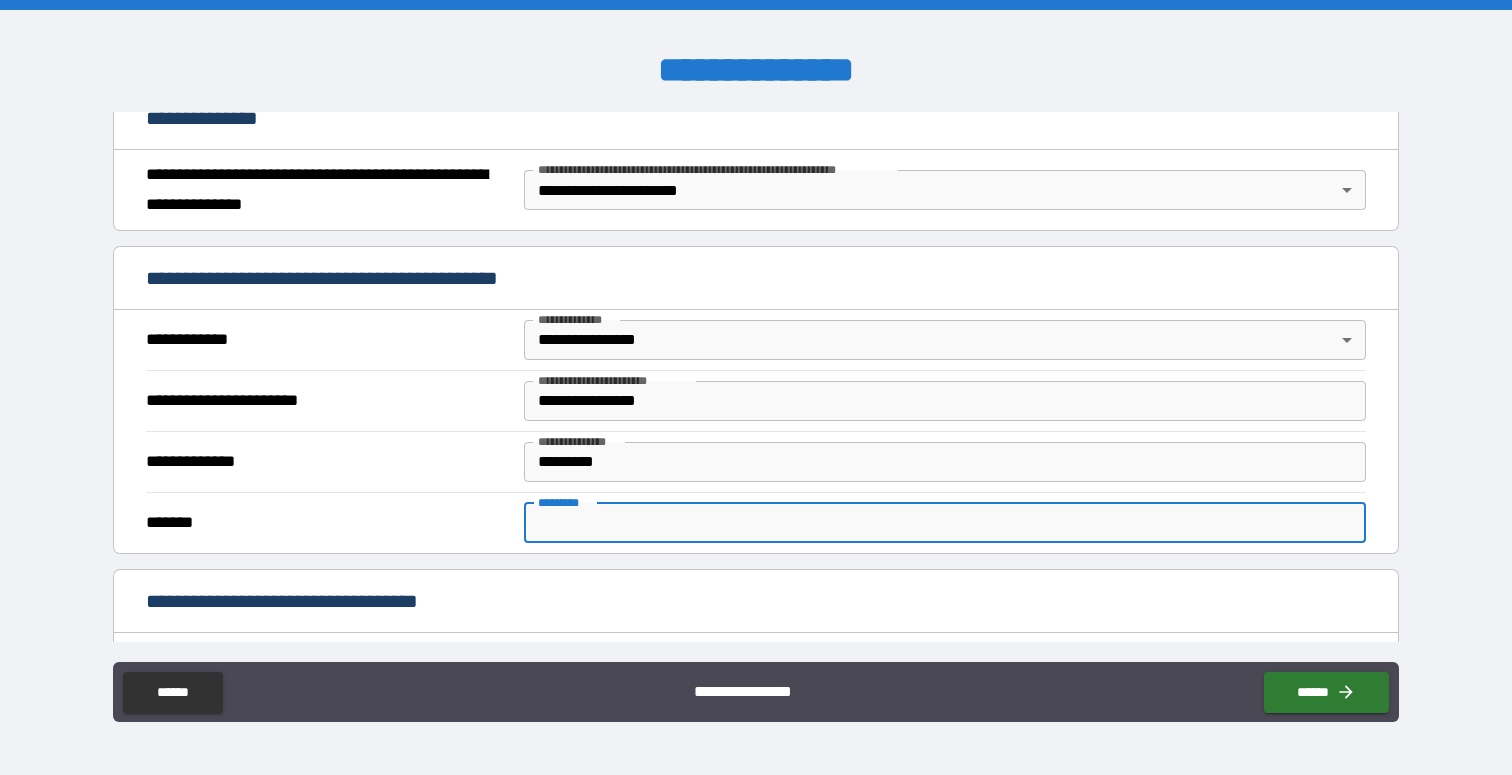 paste on "**********" 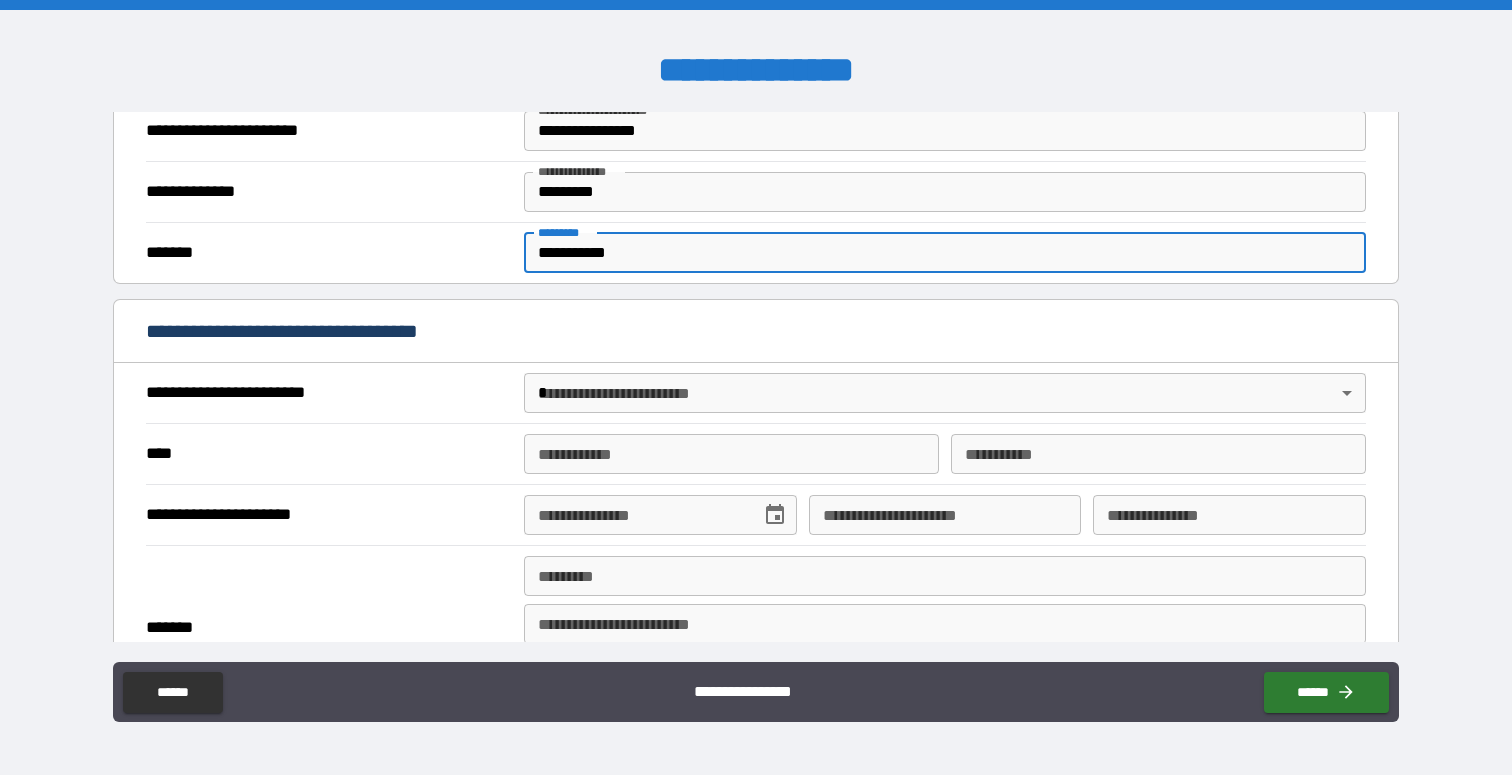scroll, scrollTop: 764, scrollLeft: 0, axis: vertical 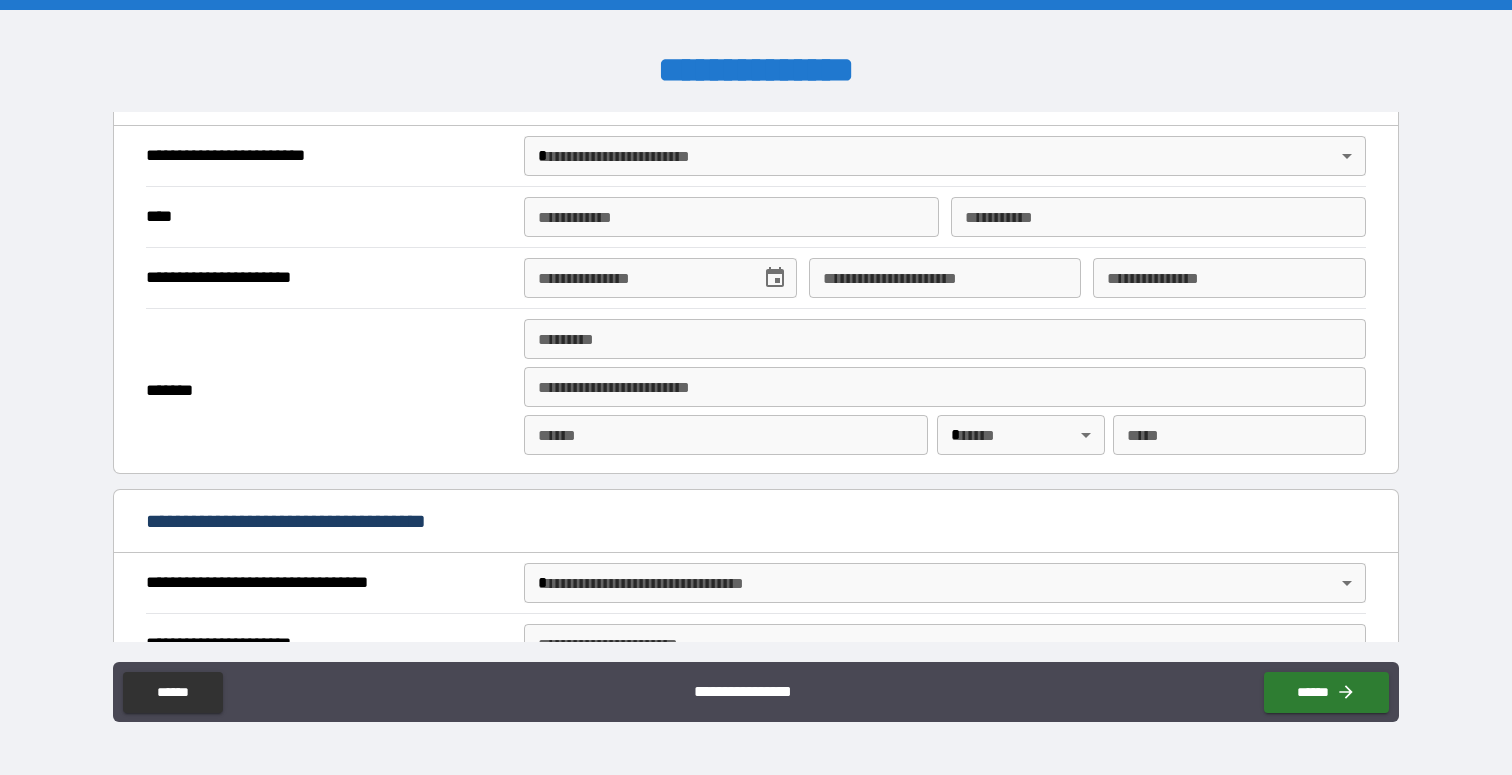 type on "**********" 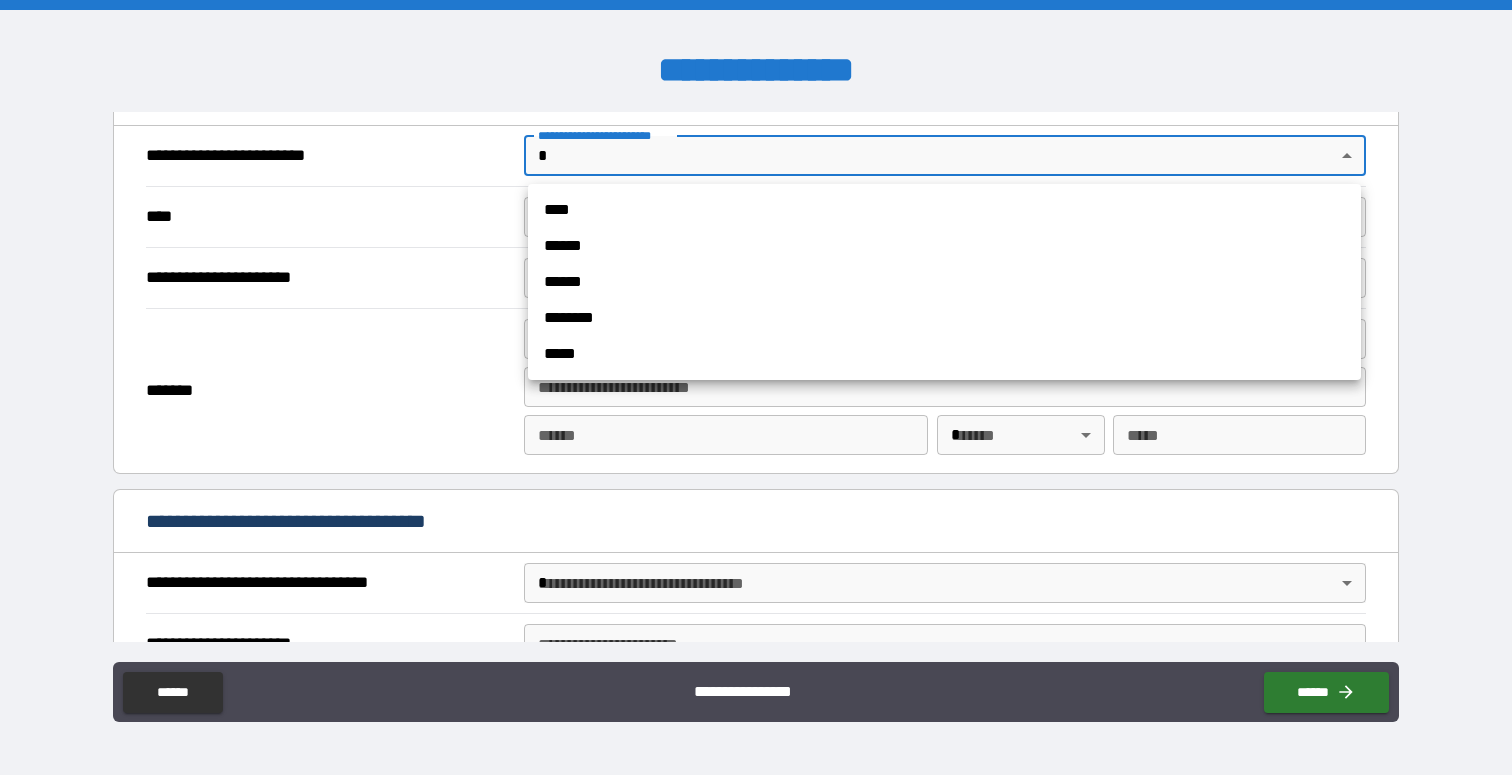 click on "****" at bounding box center (944, 210) 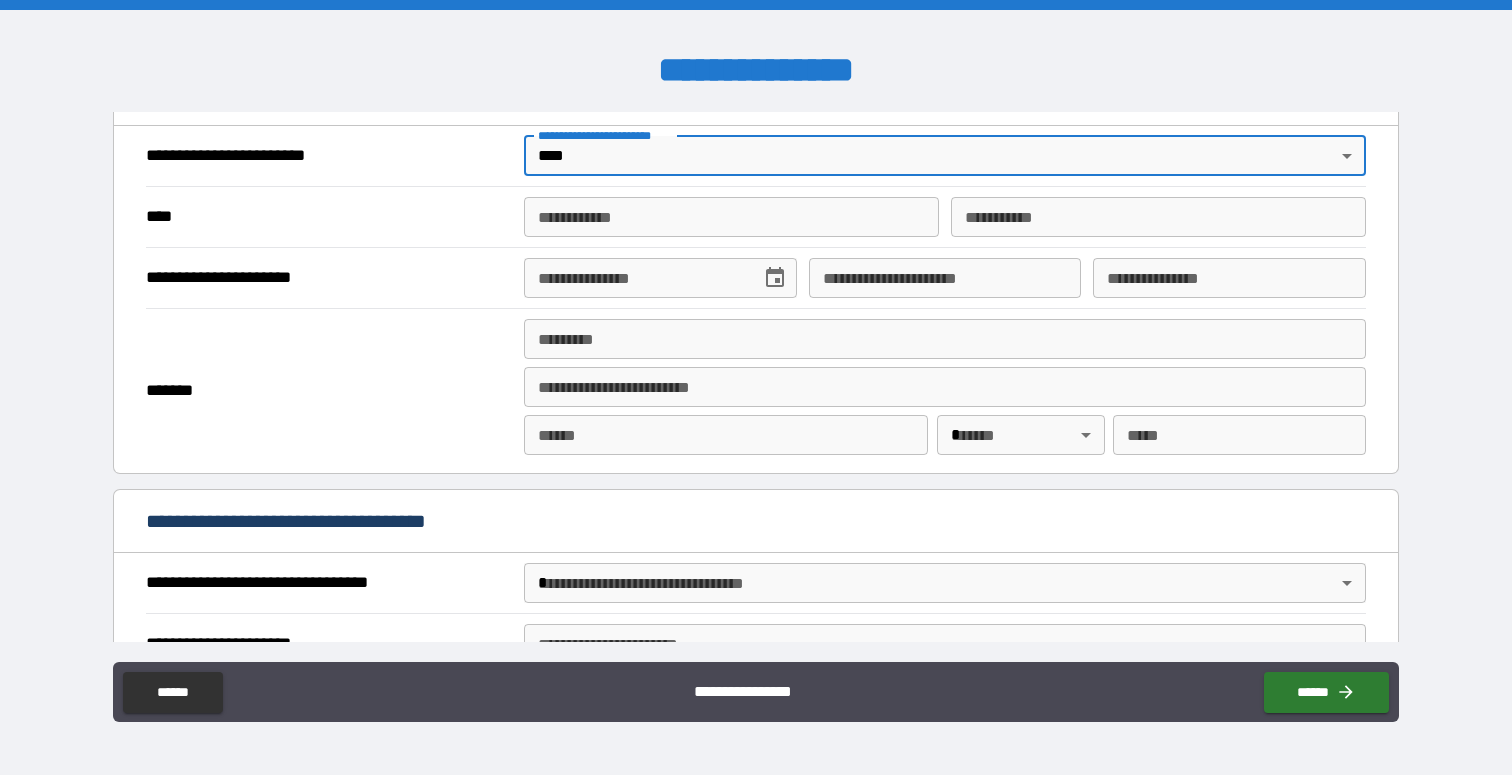 click on "**********" at bounding box center [731, 217] 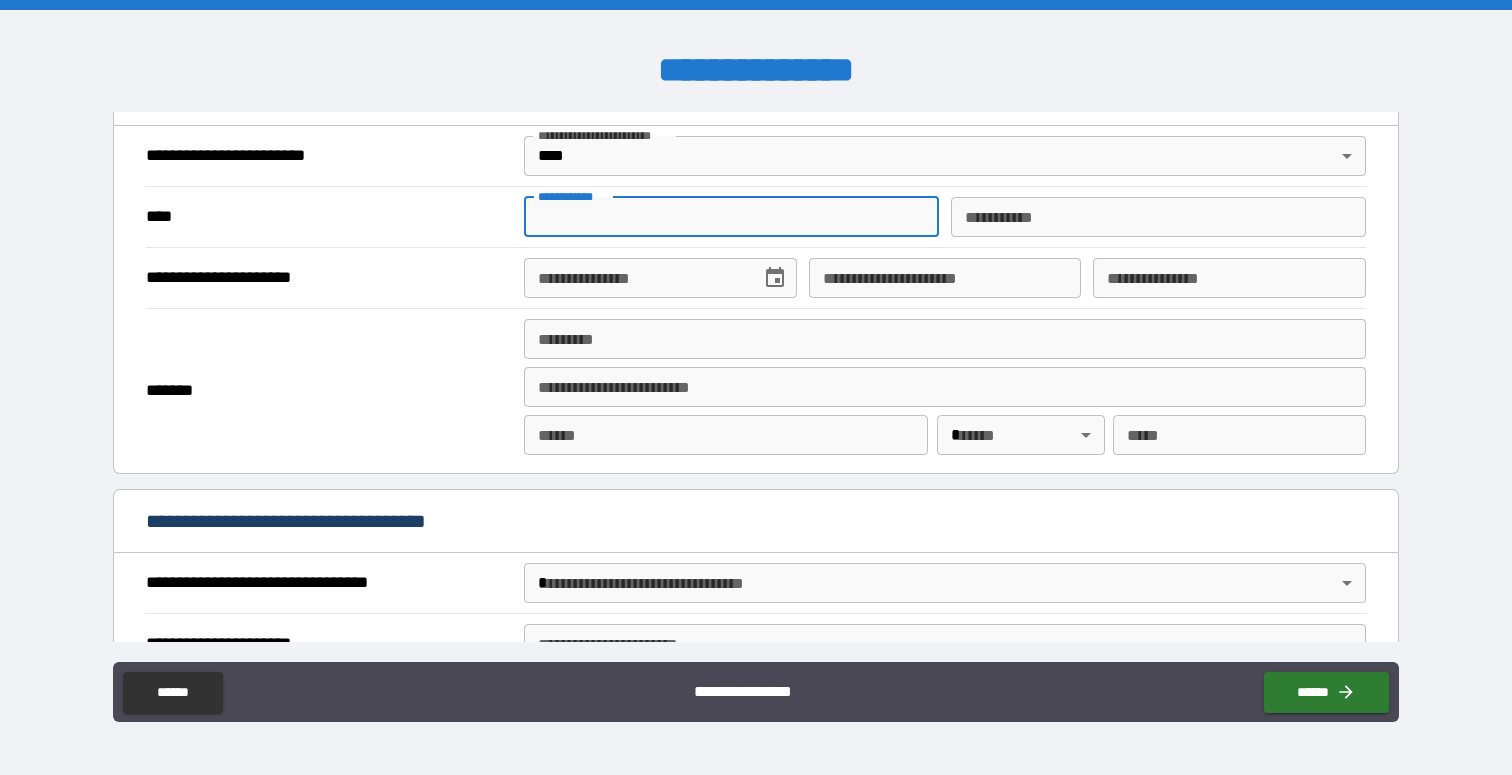 type on "********" 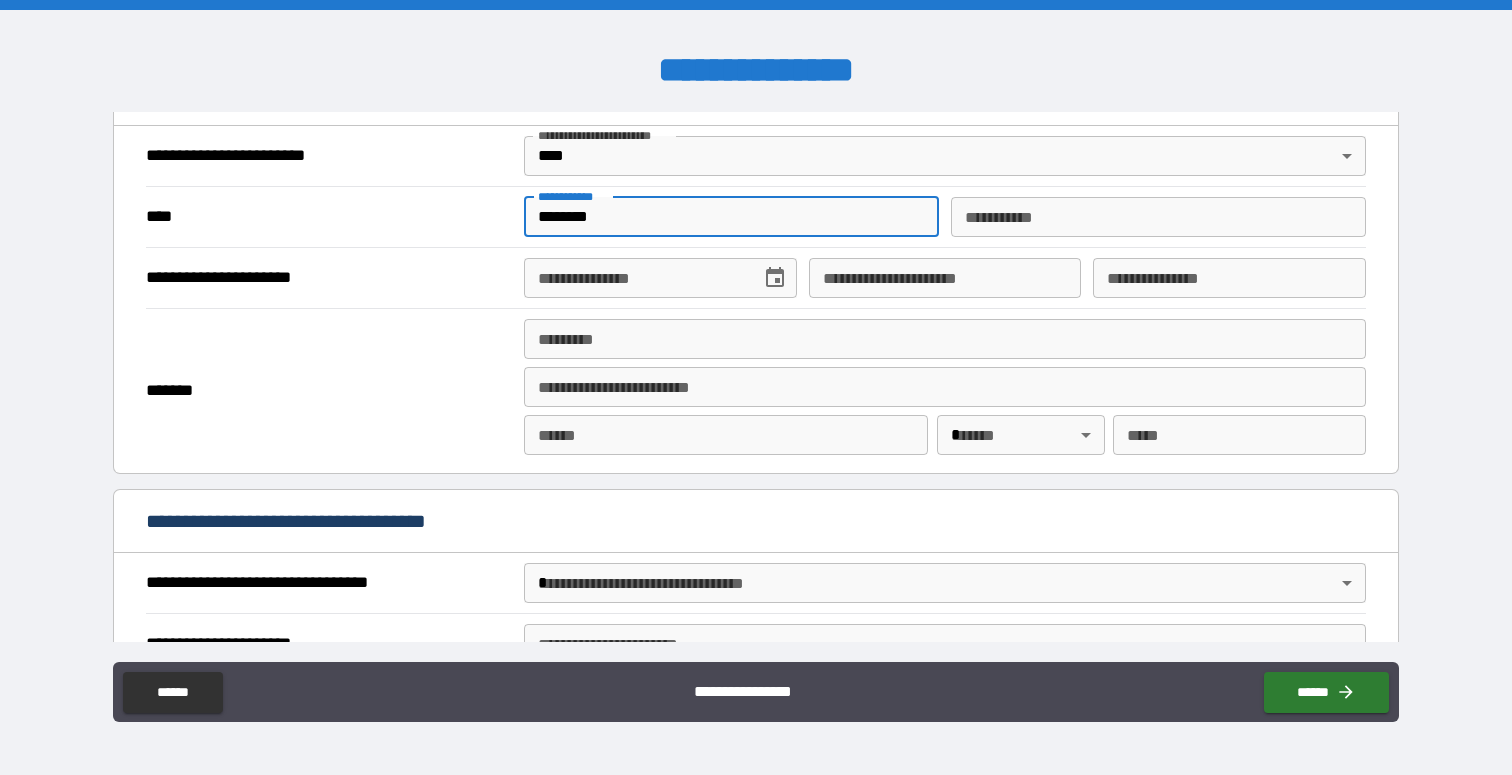type on "***" 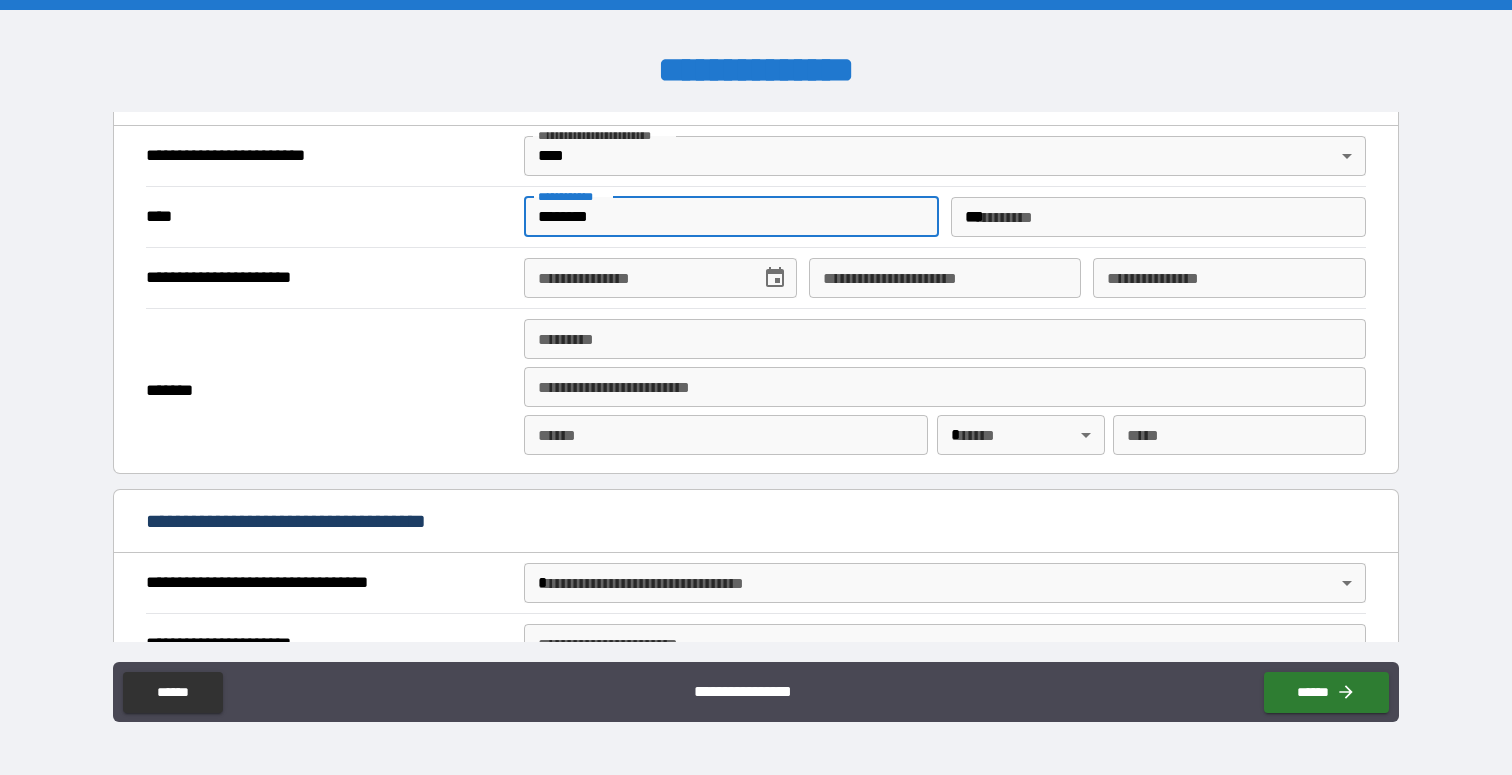 type on "**********" 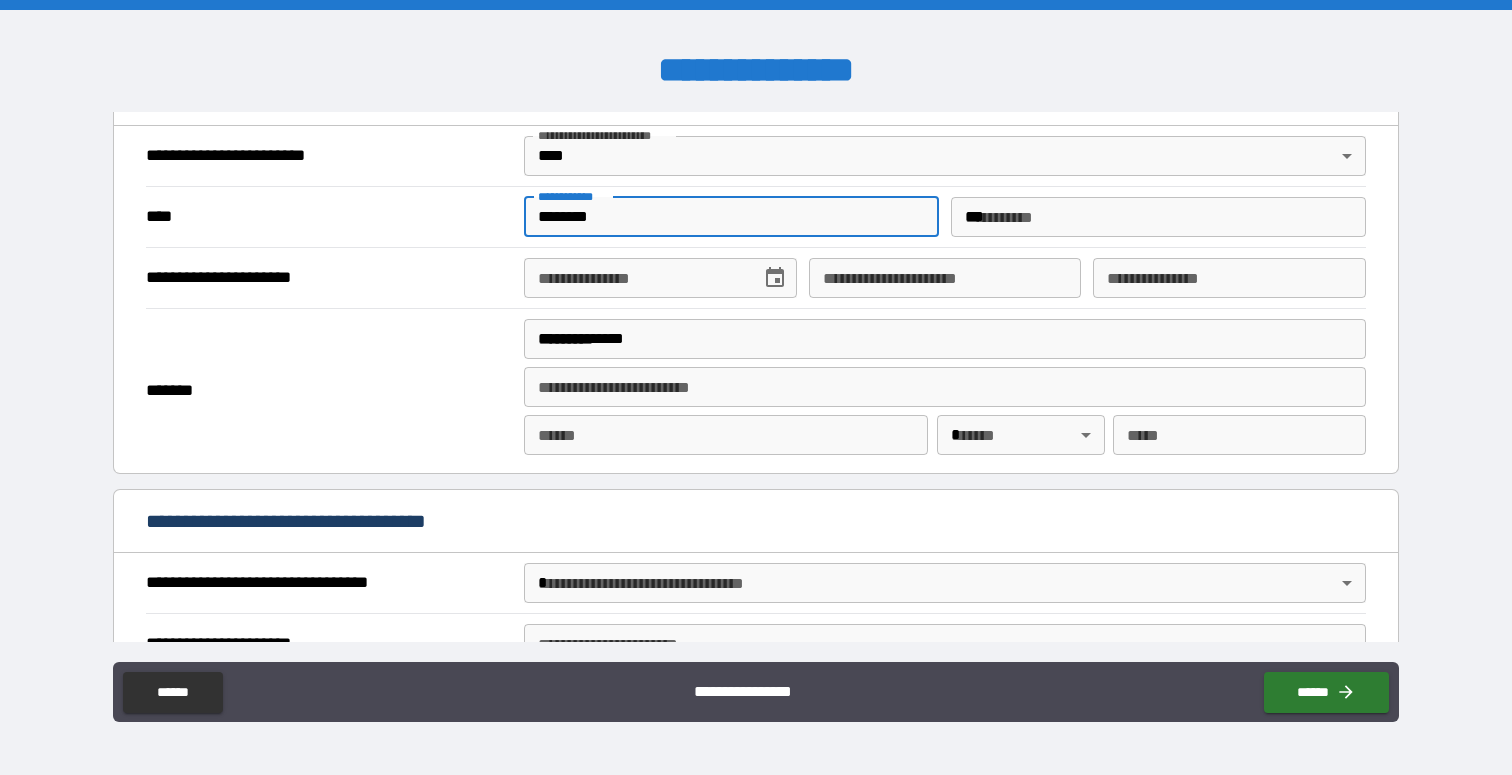 type on "*******" 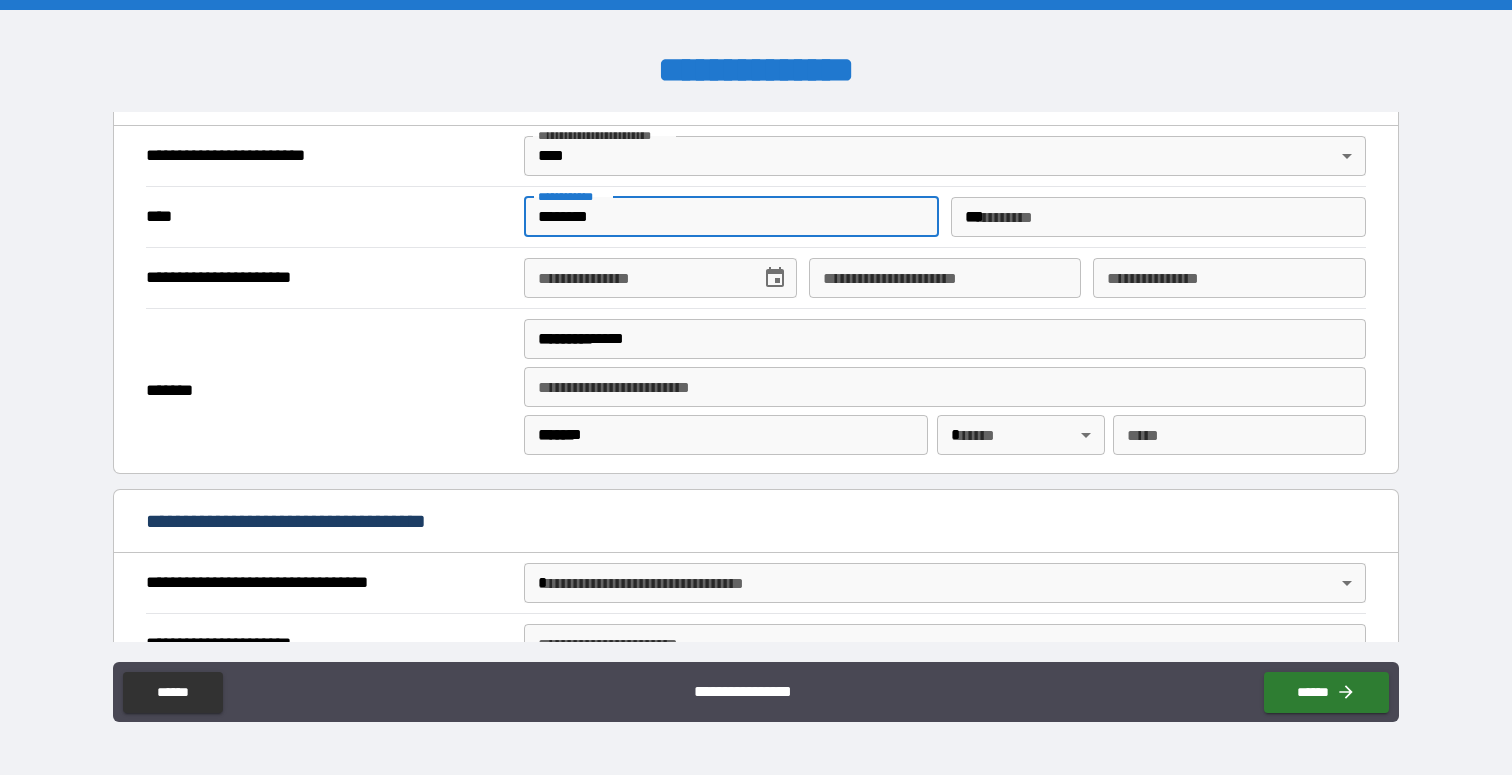 type 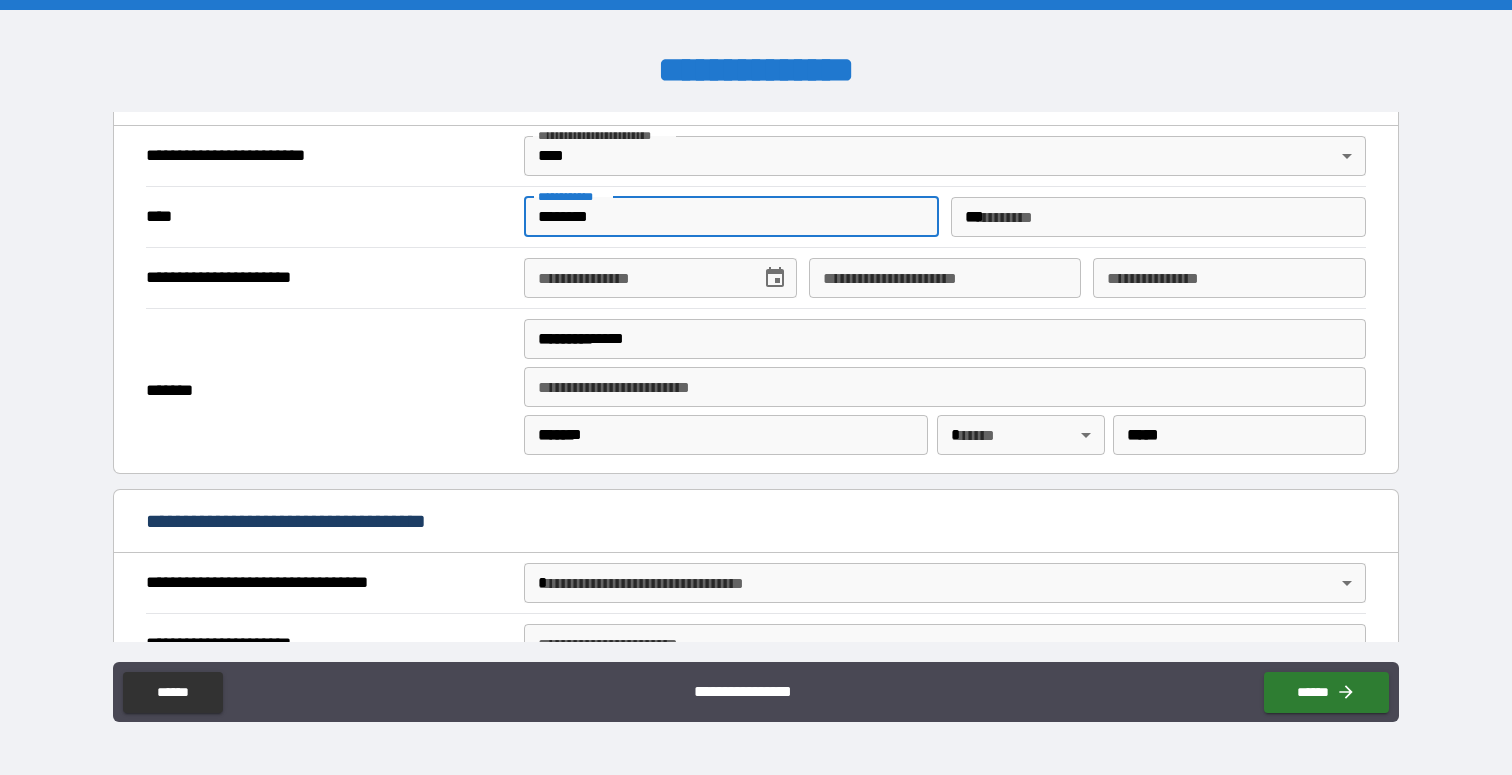 type 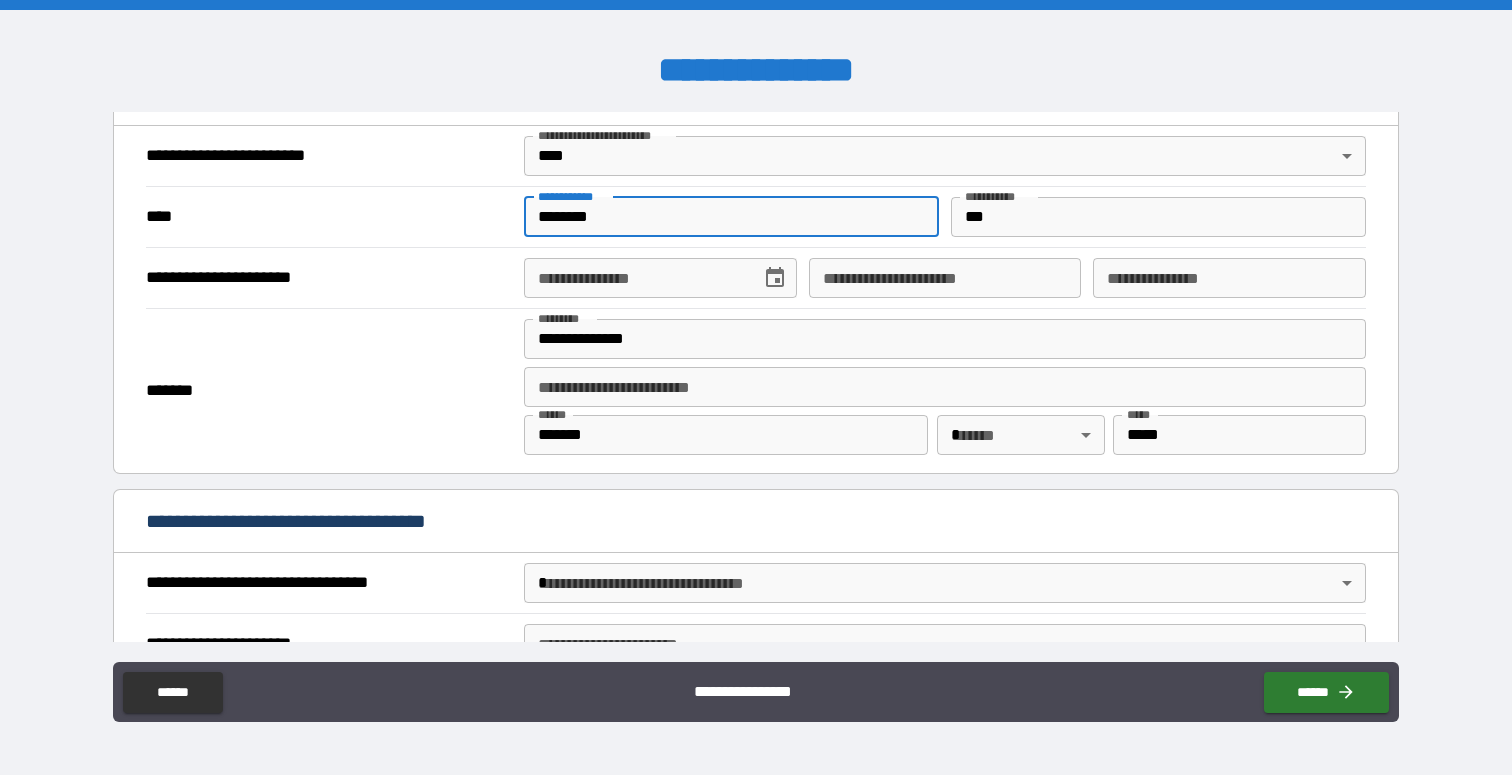 click on "**********" at bounding box center (635, 278) 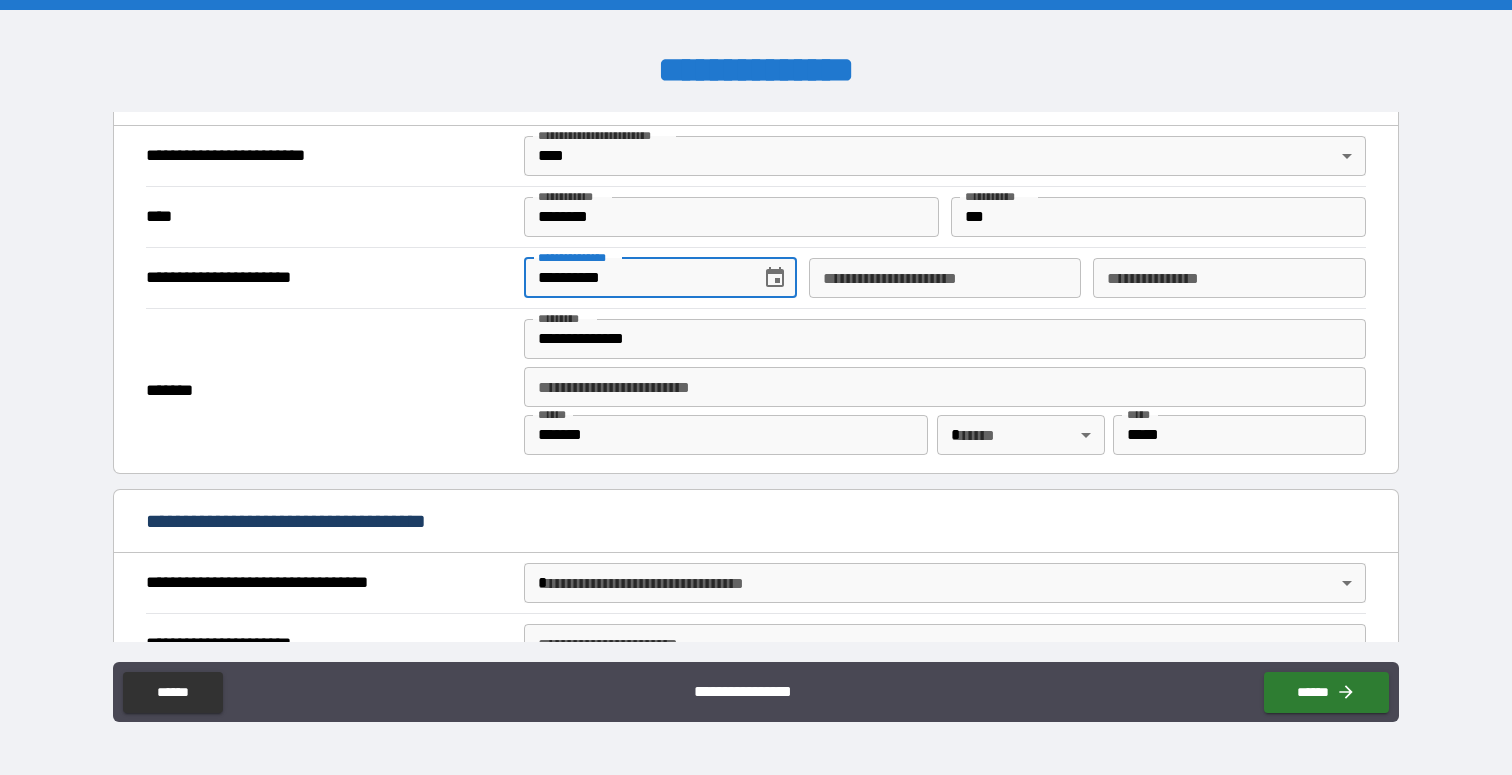 type on "**********" 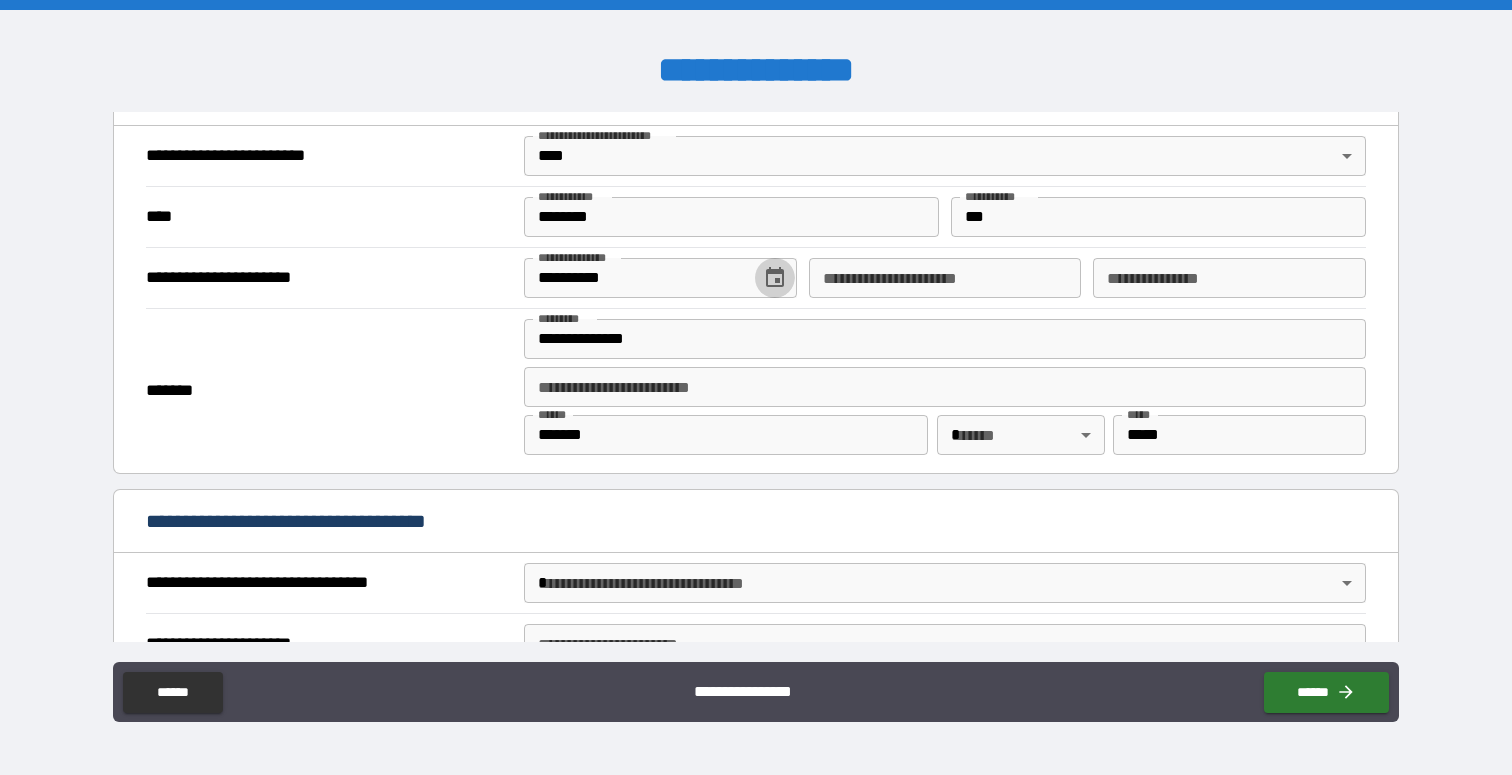 click on "**********" at bounding box center [945, 278] 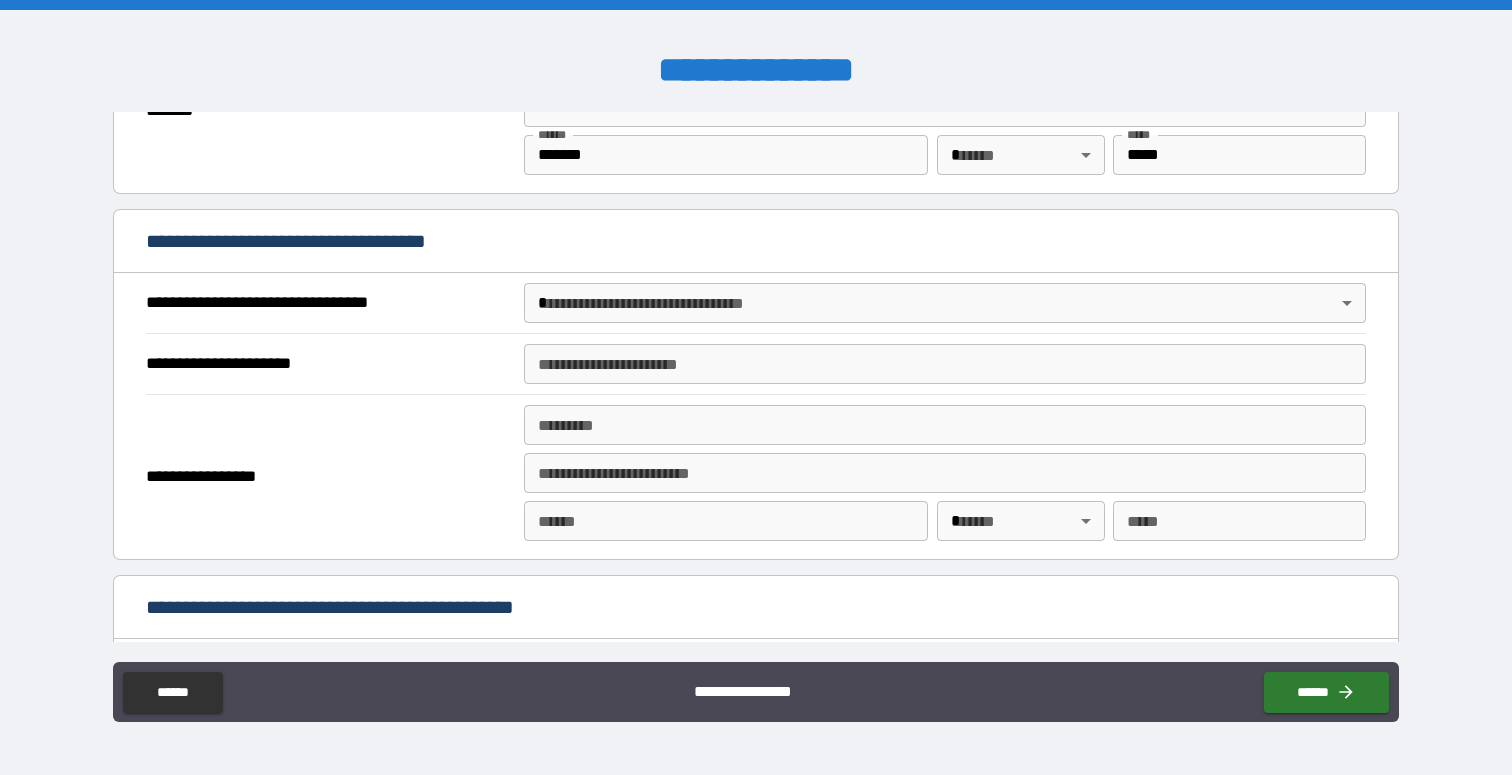scroll, scrollTop: 1062, scrollLeft: 0, axis: vertical 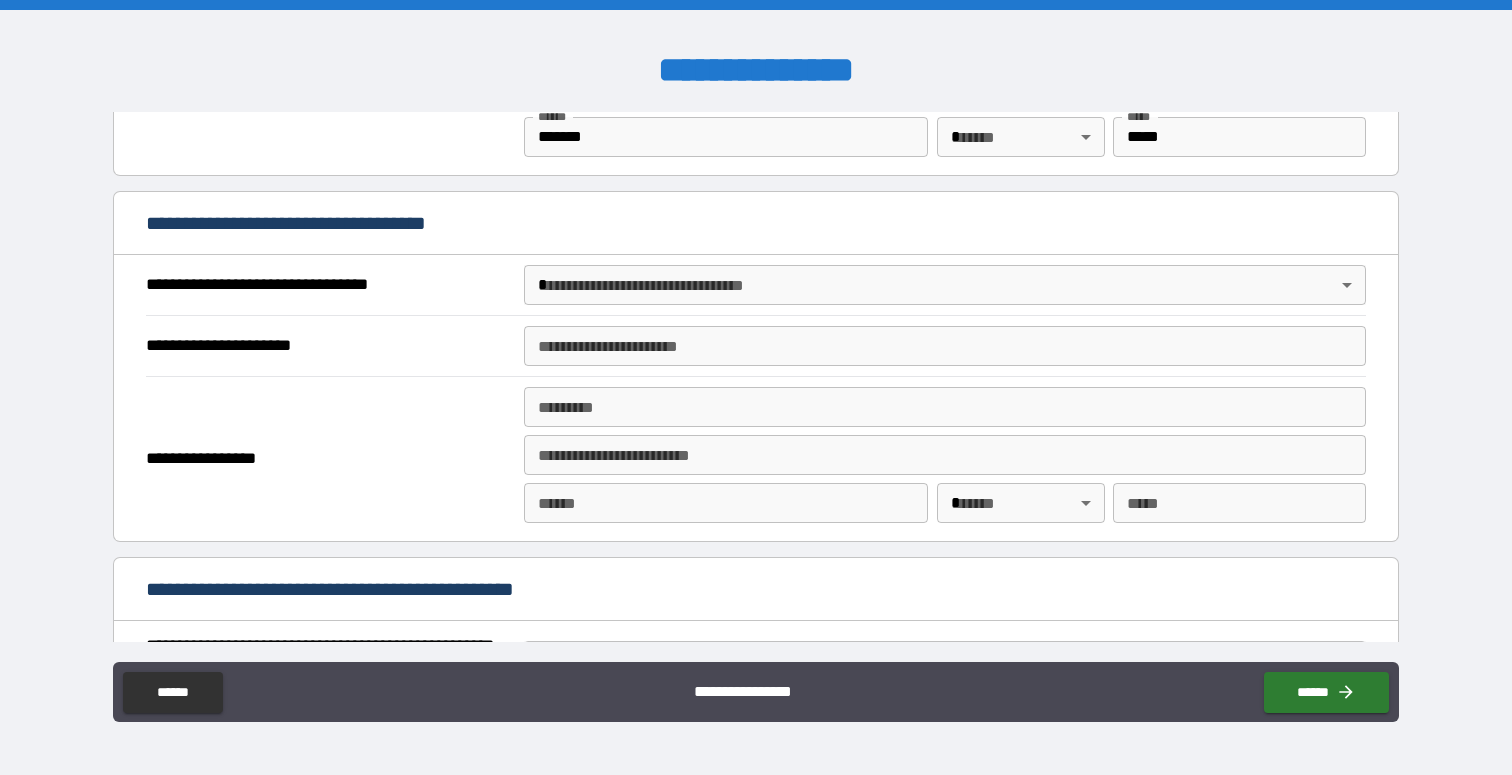 click on "**********" at bounding box center (756, 387) 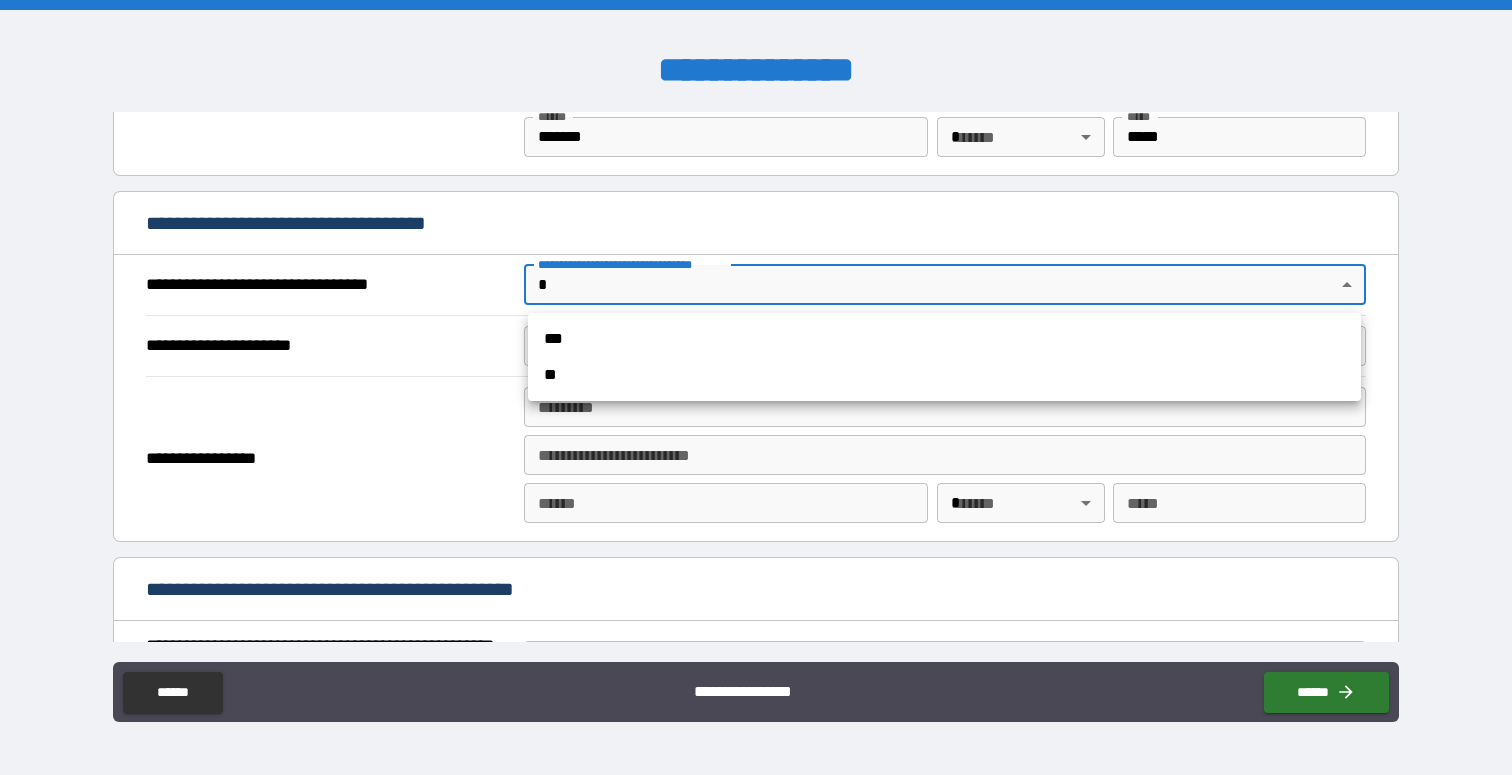 click on "***" at bounding box center [944, 339] 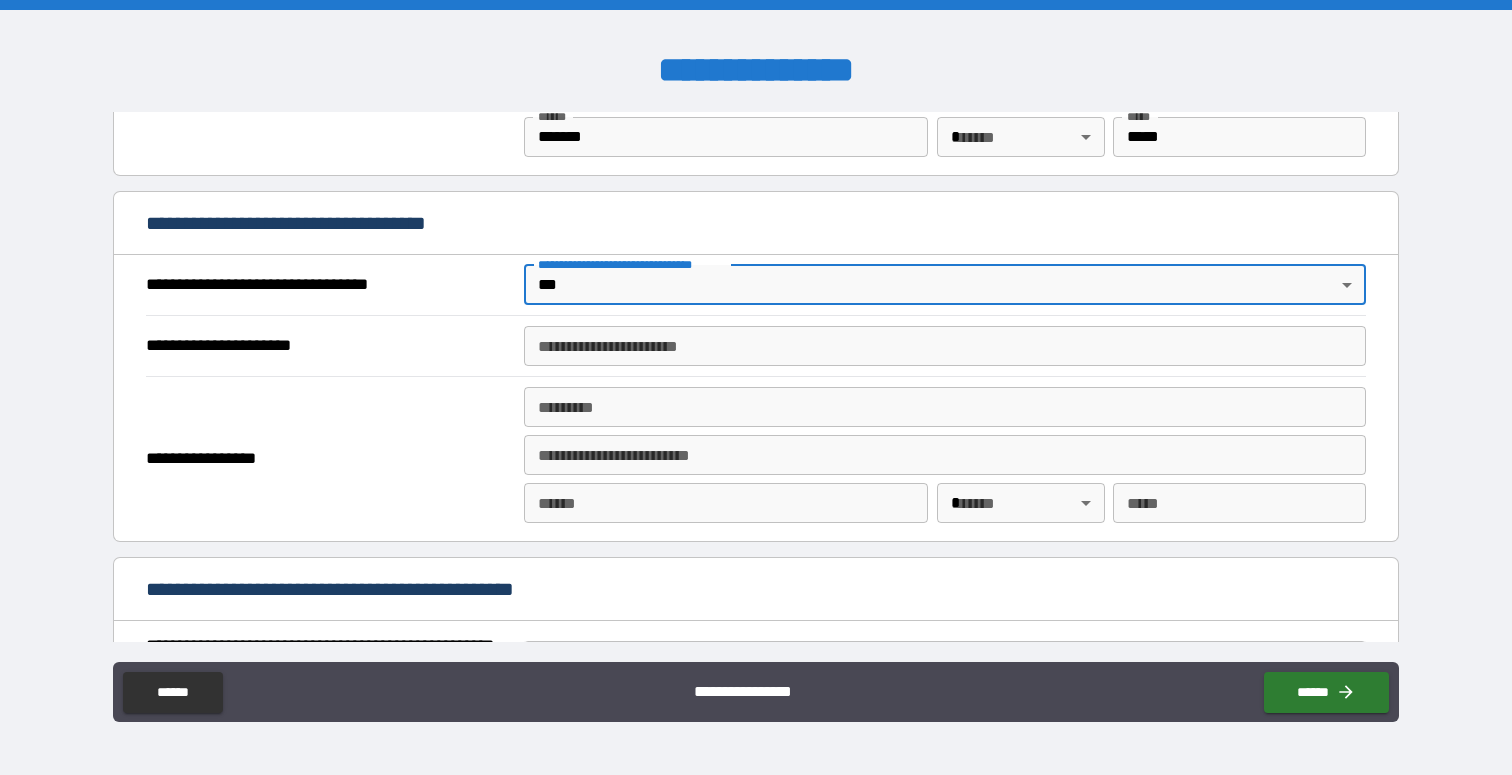 click on "**********" at bounding box center [944, 346] 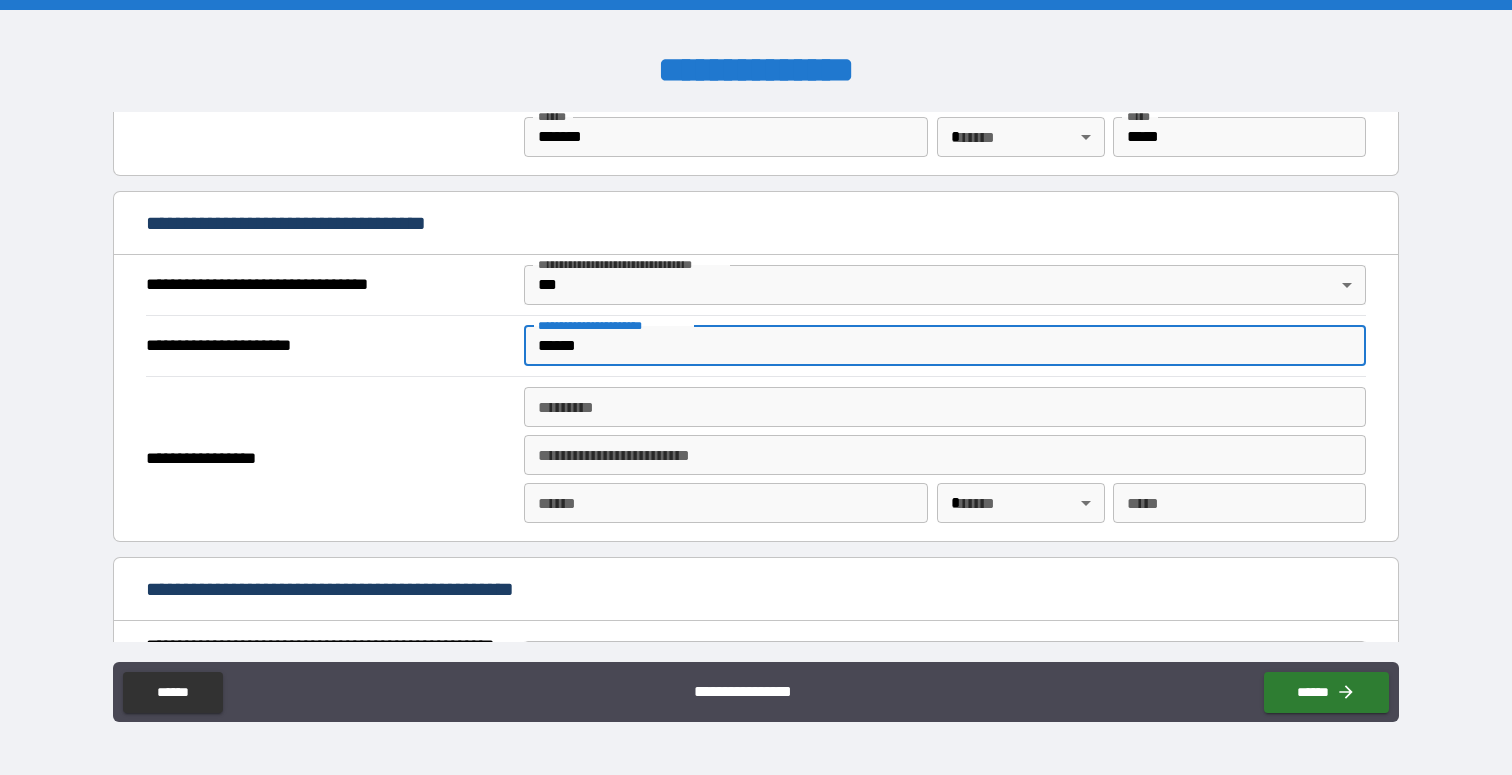 type on "******" 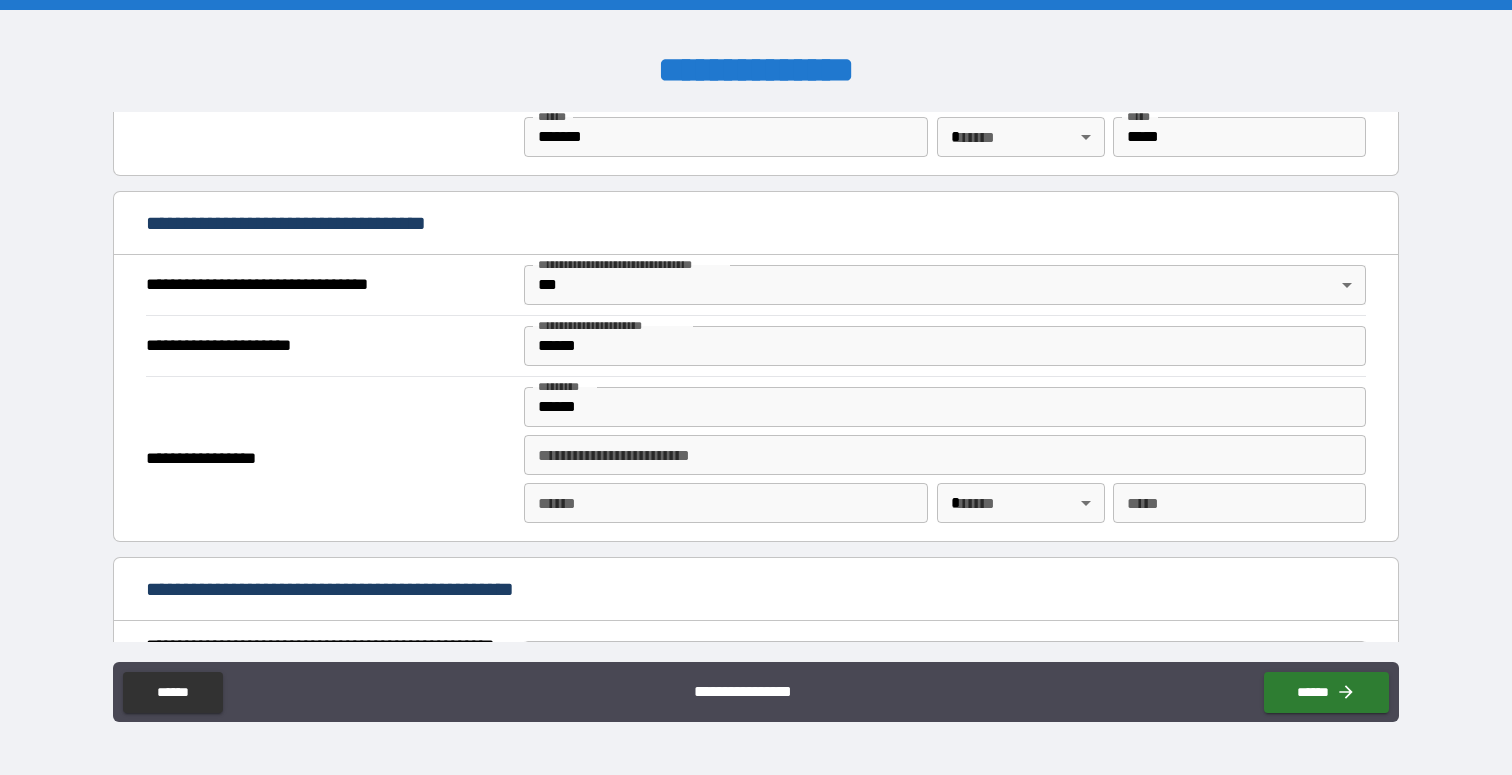type on "**********" 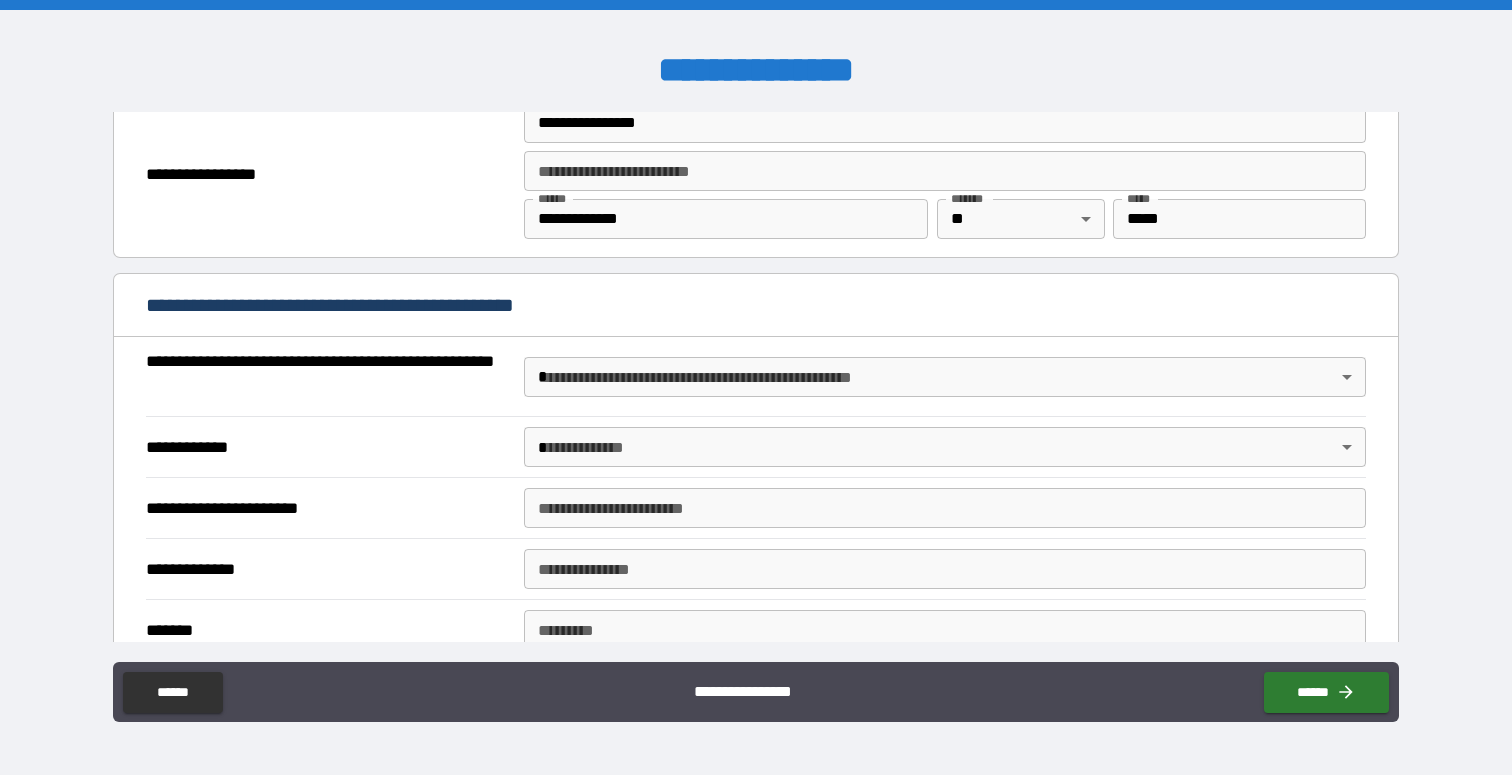 scroll, scrollTop: 1355, scrollLeft: 0, axis: vertical 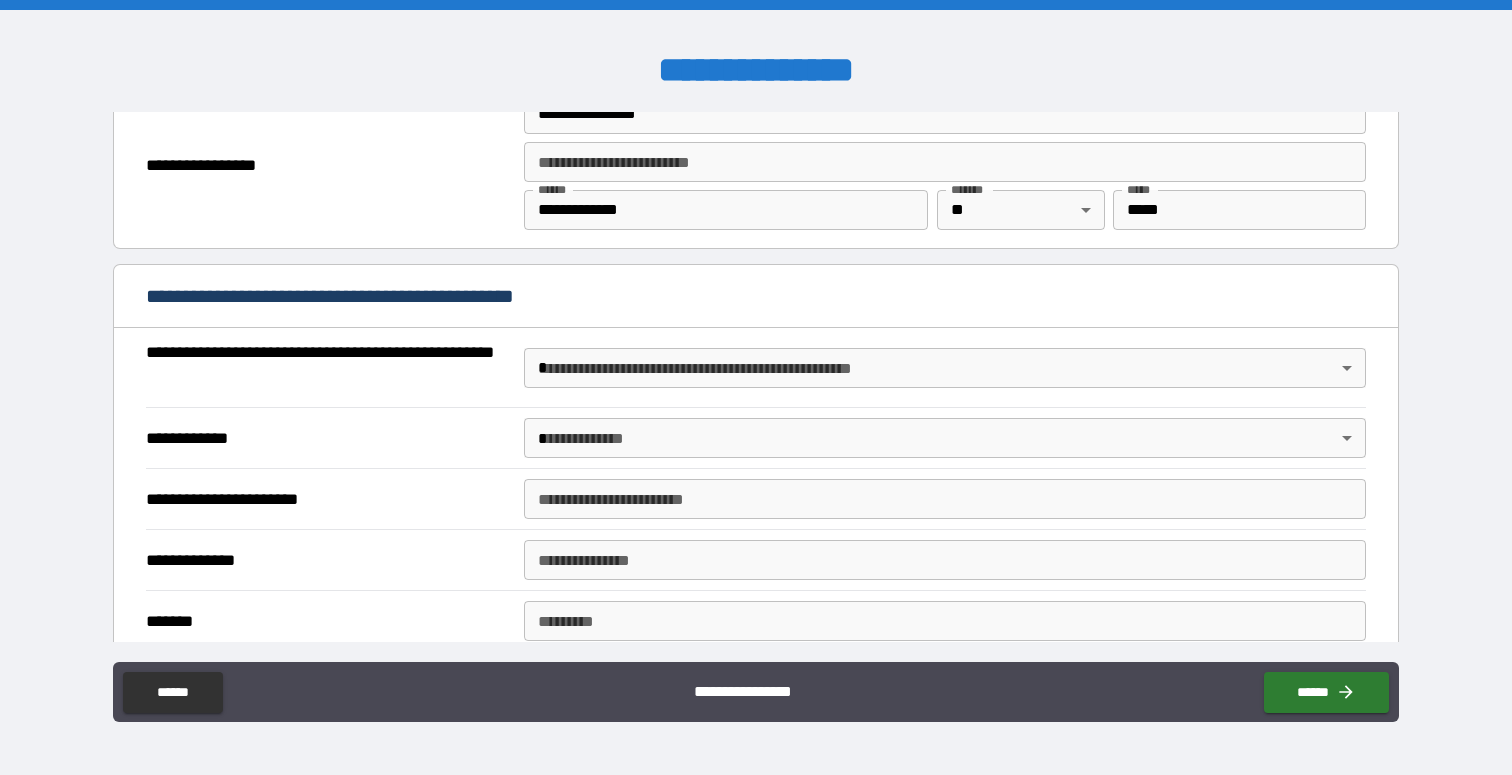 click on "**********" at bounding box center [756, 387] 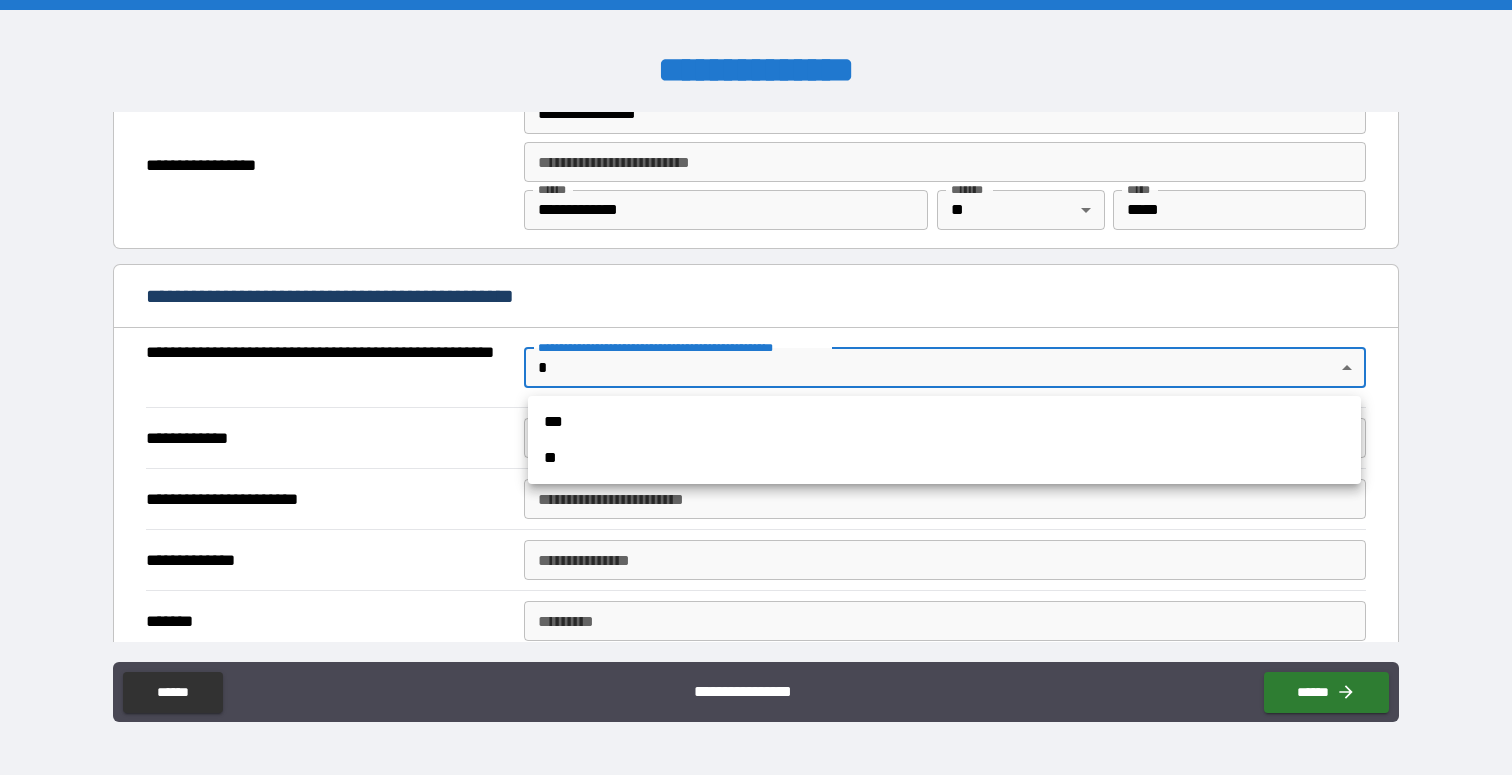 click on "**" at bounding box center [944, 458] 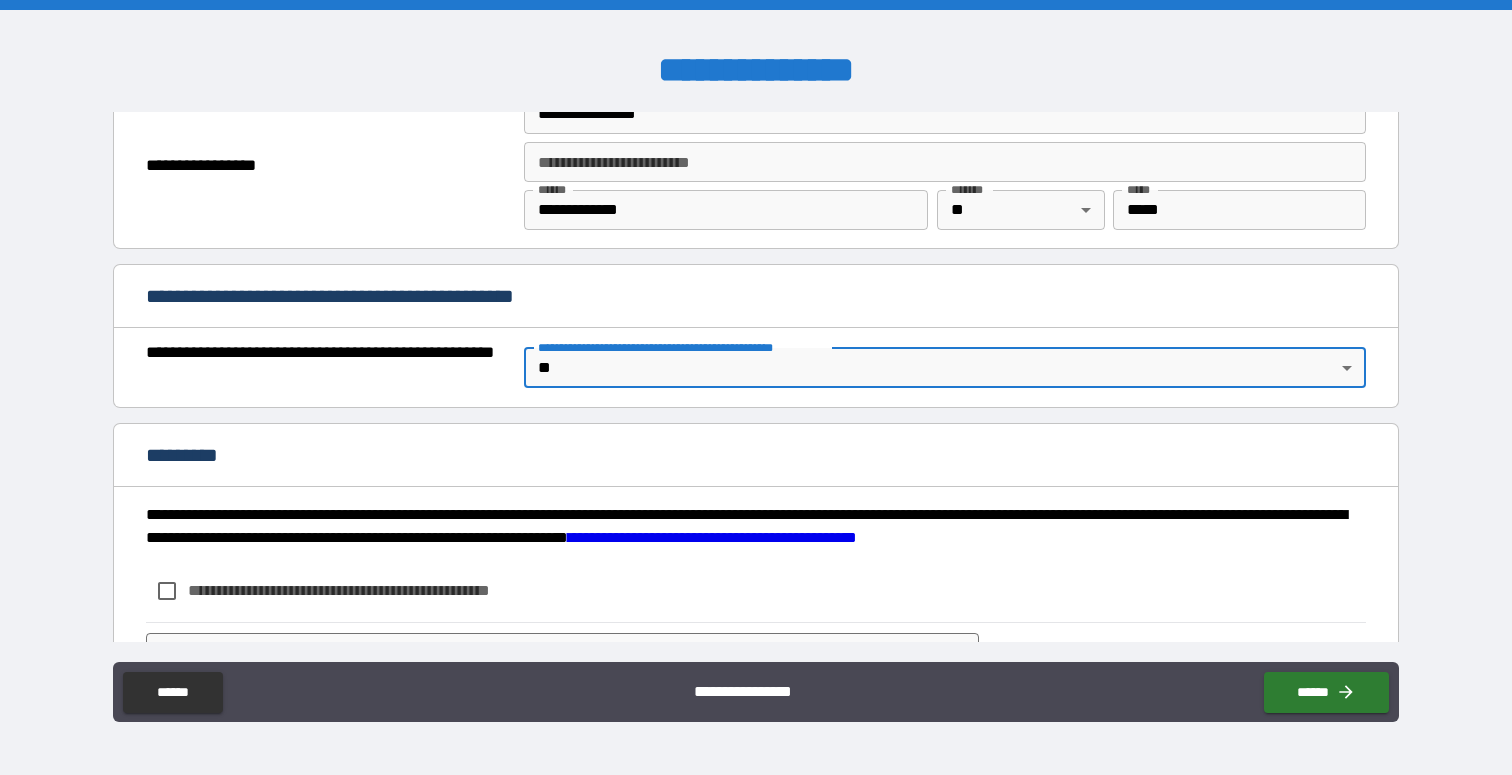 scroll, scrollTop: 1457, scrollLeft: 0, axis: vertical 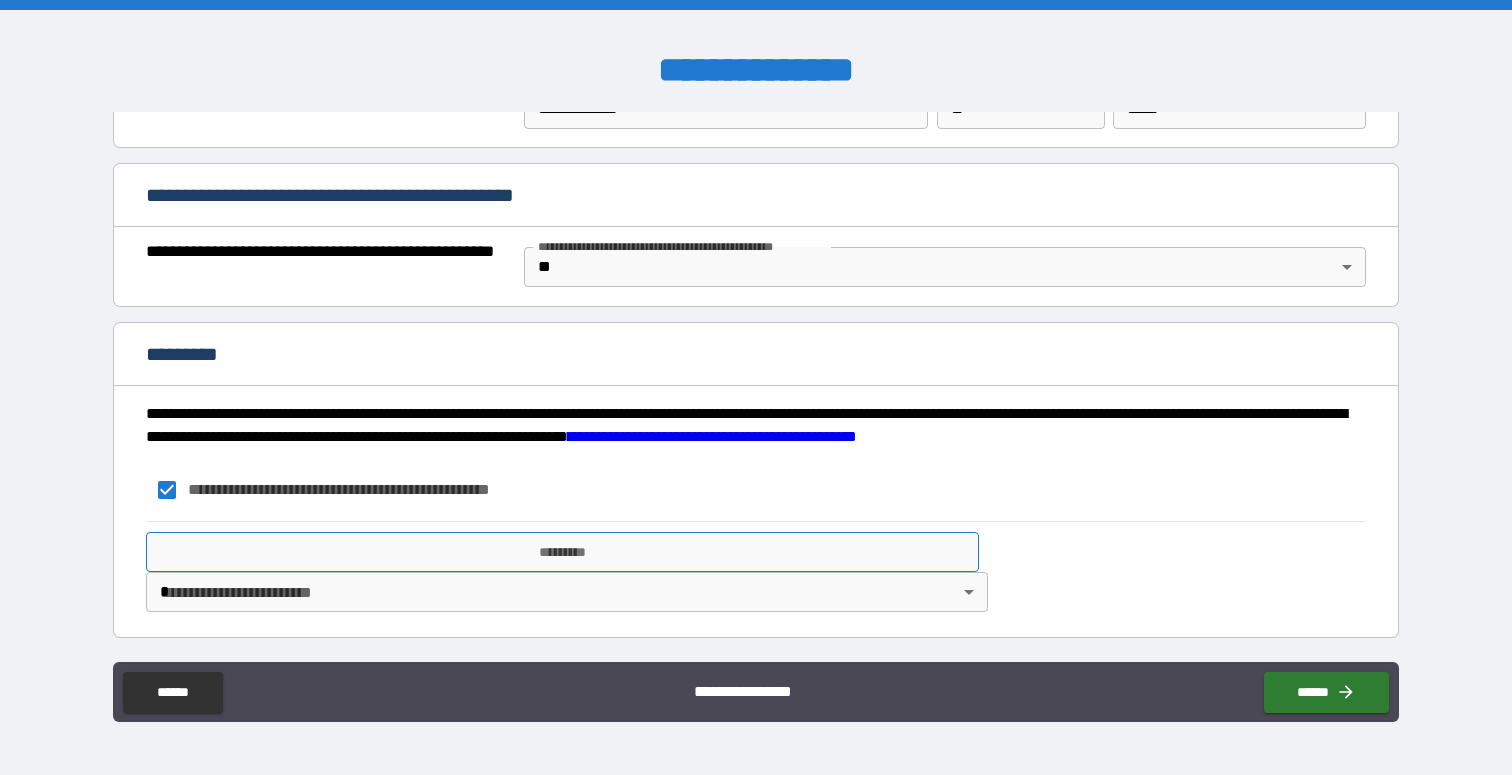 click on "*********" at bounding box center [562, 552] 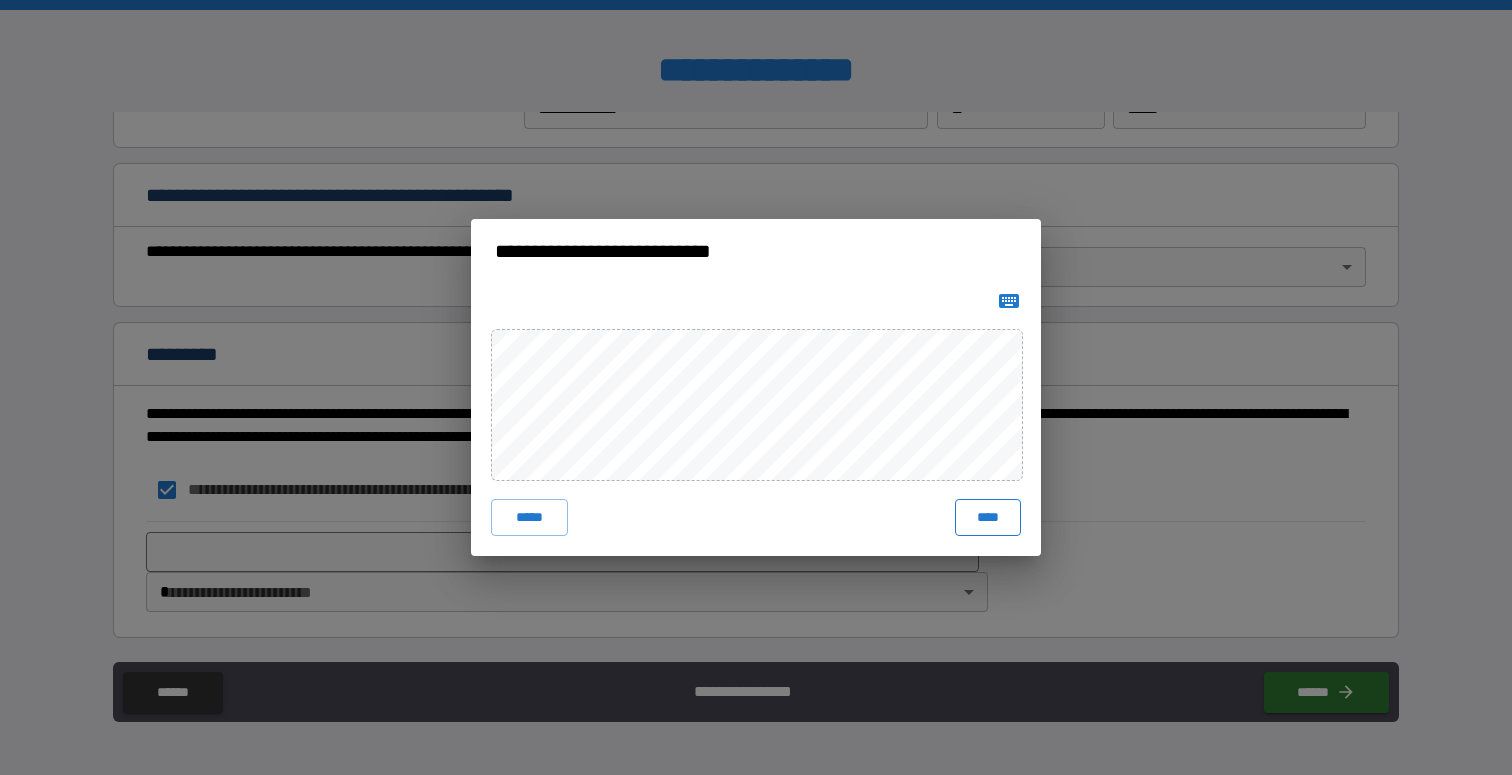 click on "****" at bounding box center [988, 517] 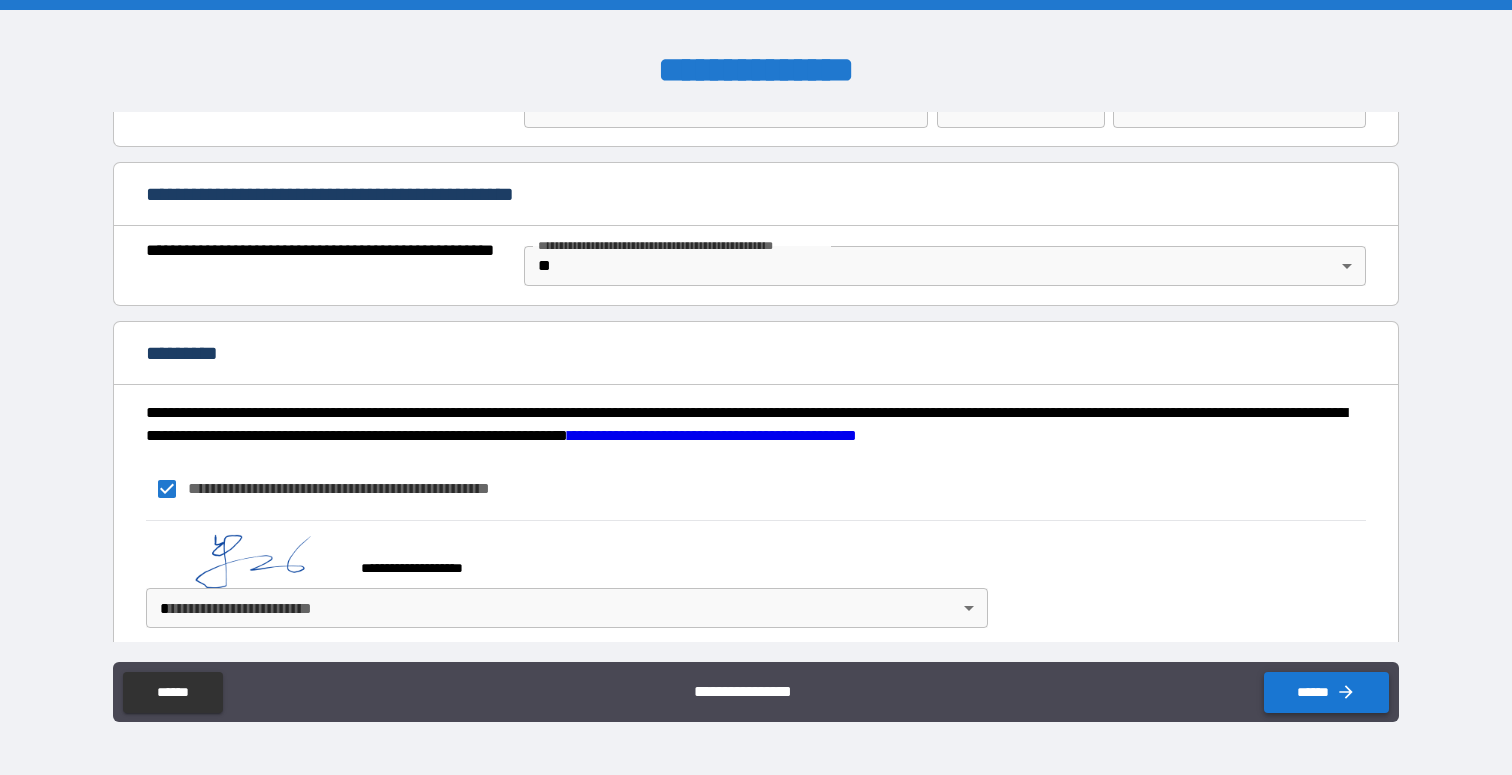 click on "******" at bounding box center (1326, 692) 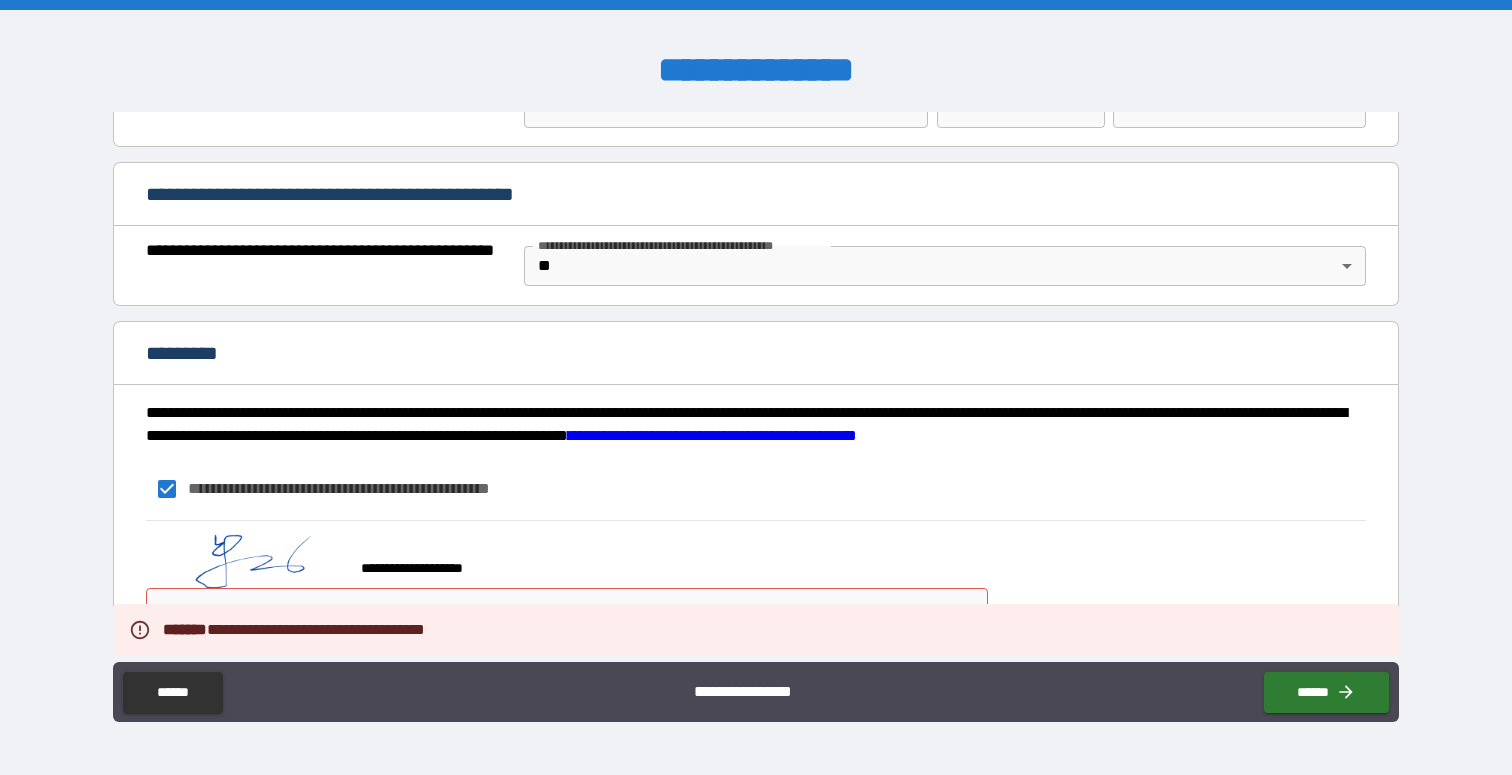 scroll, scrollTop: 1474, scrollLeft: 0, axis: vertical 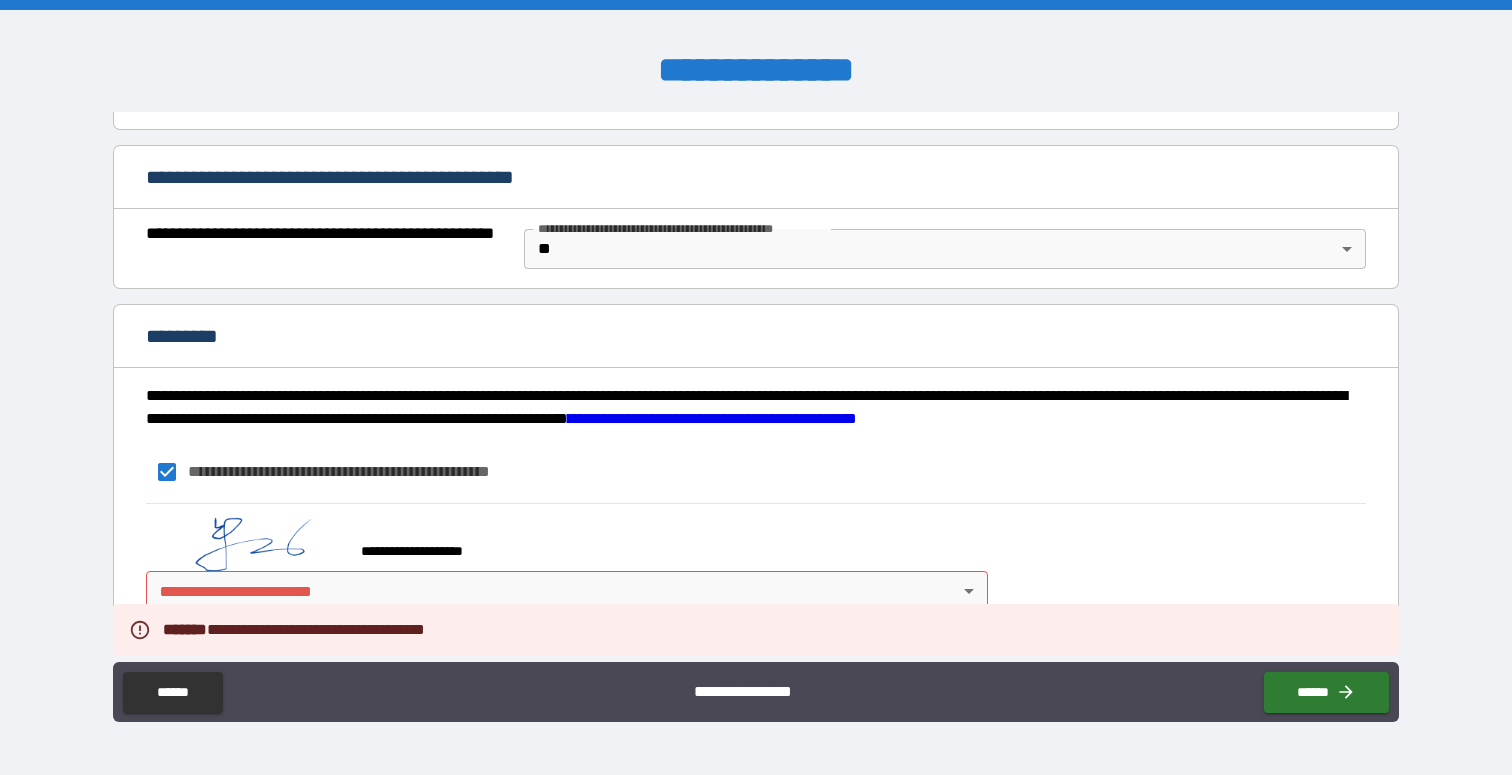 click on "**********" at bounding box center [756, 387] 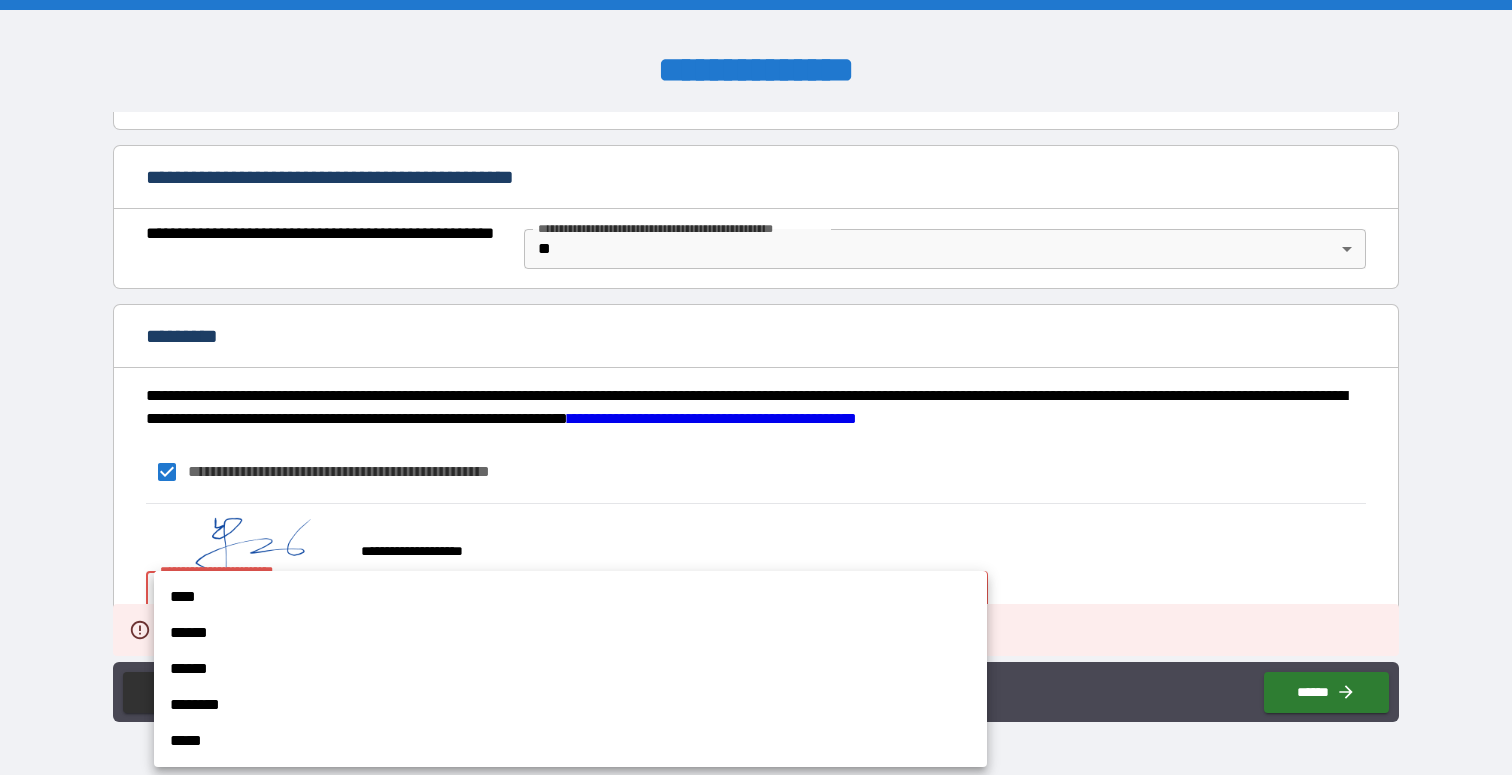 click on "****" at bounding box center [570, 597] 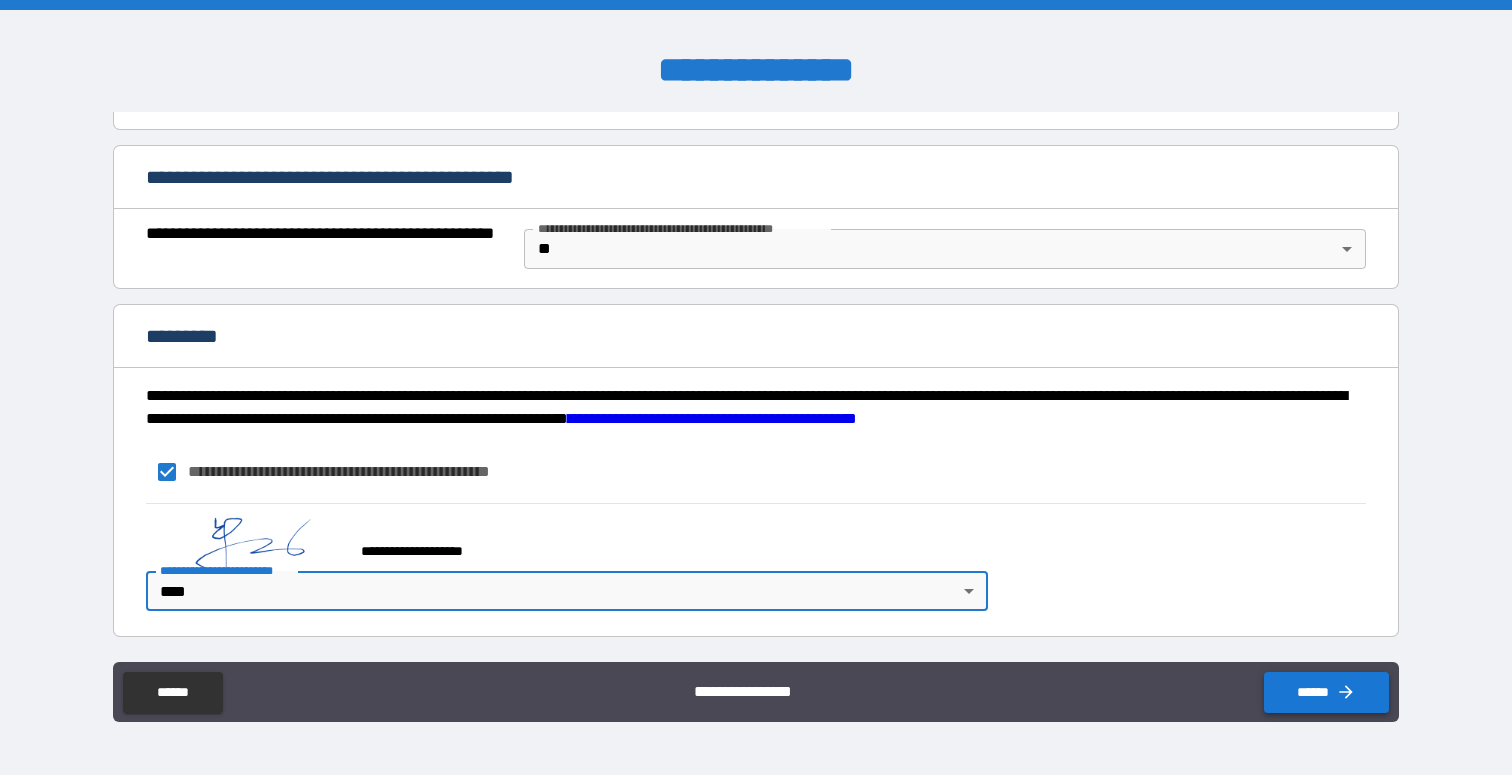click on "******" at bounding box center [1326, 692] 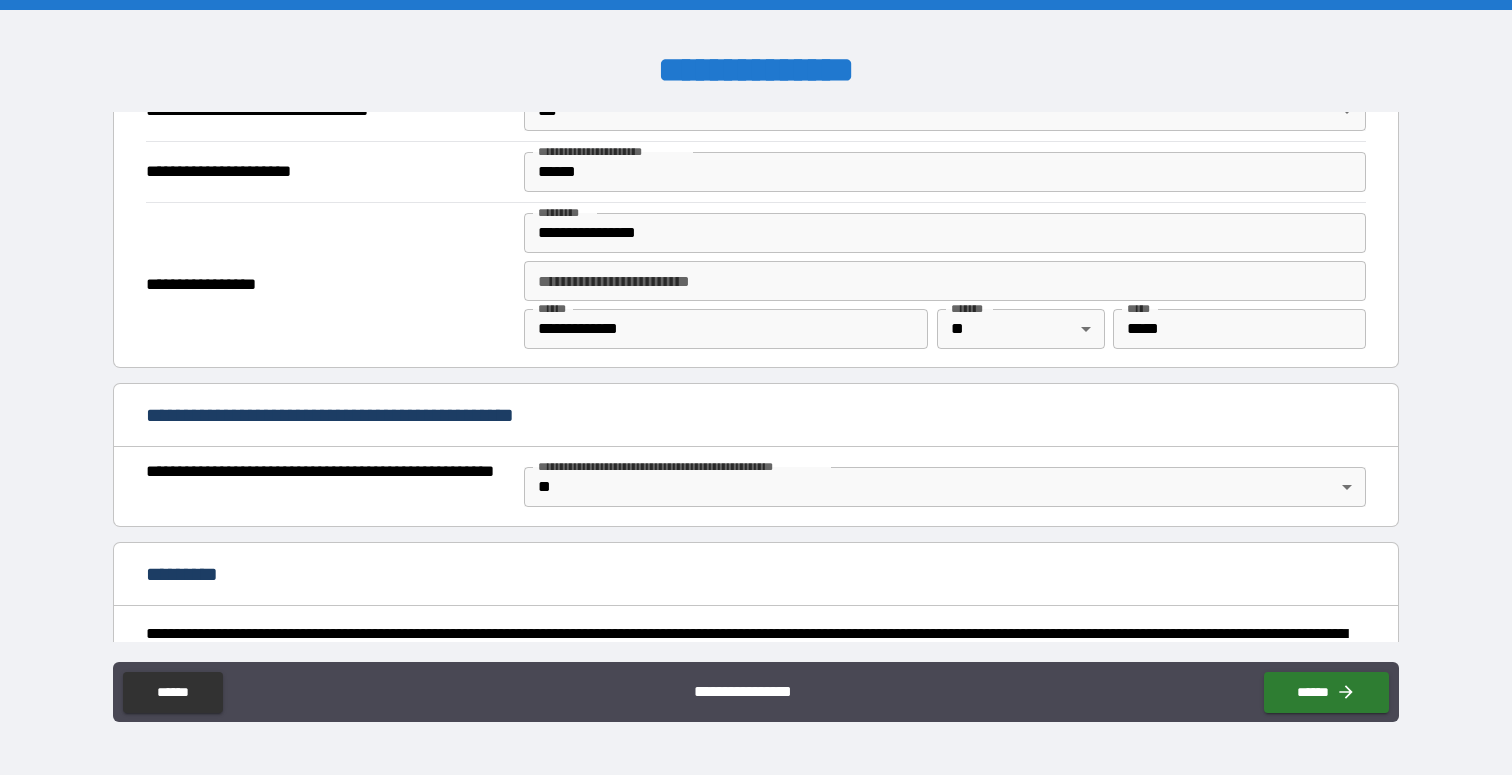 scroll, scrollTop: 1474, scrollLeft: 0, axis: vertical 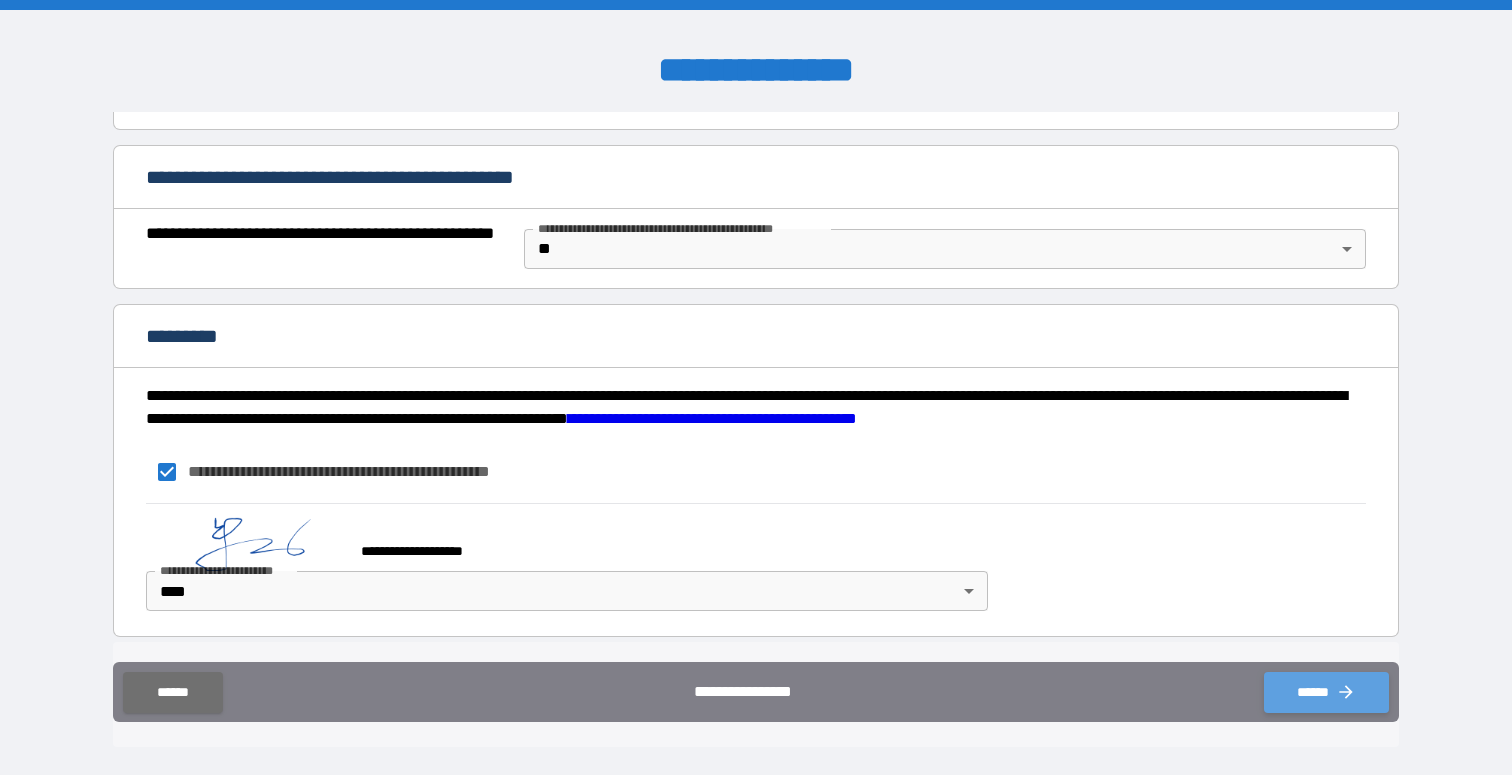 click on "******" at bounding box center (1326, 692) 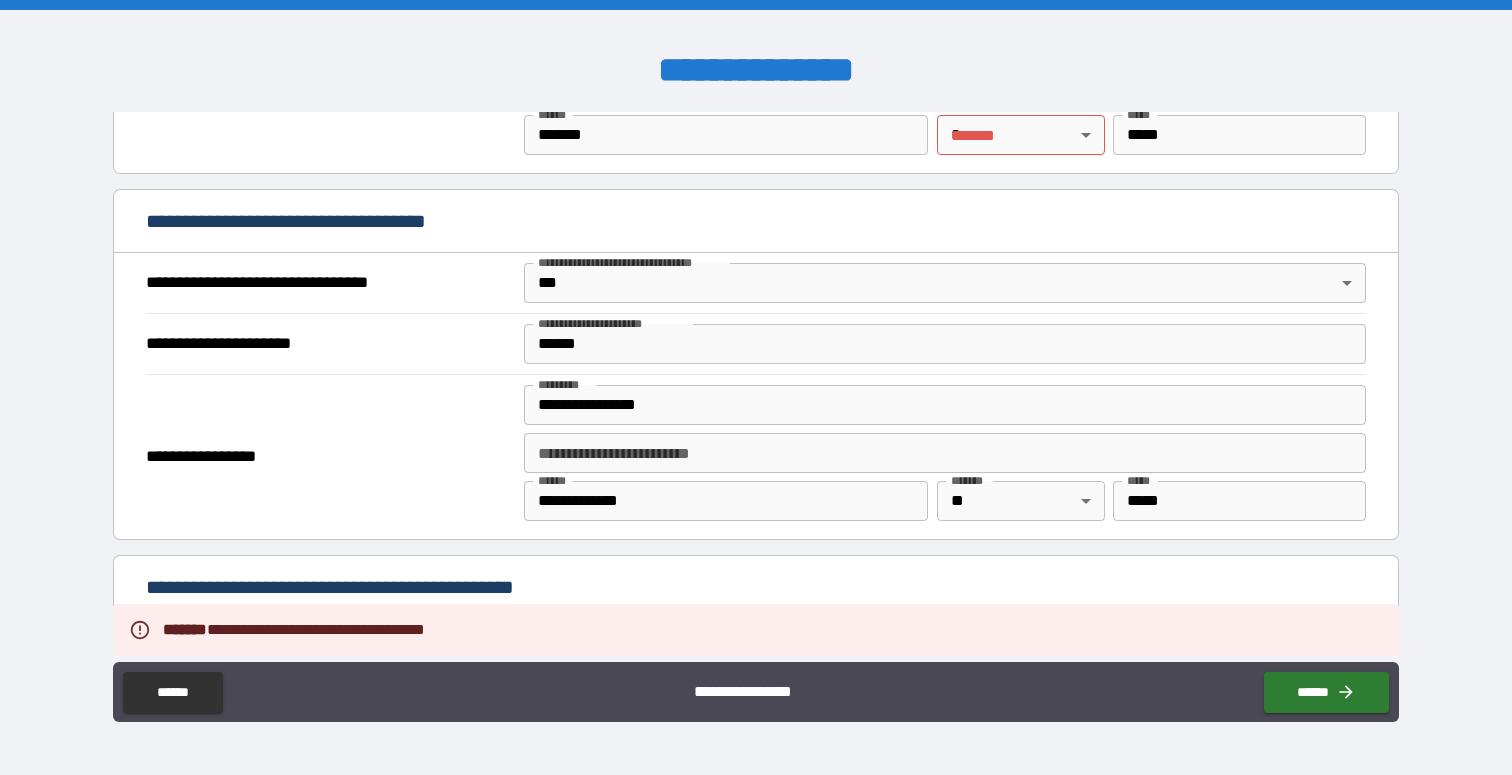 scroll, scrollTop: 993, scrollLeft: 0, axis: vertical 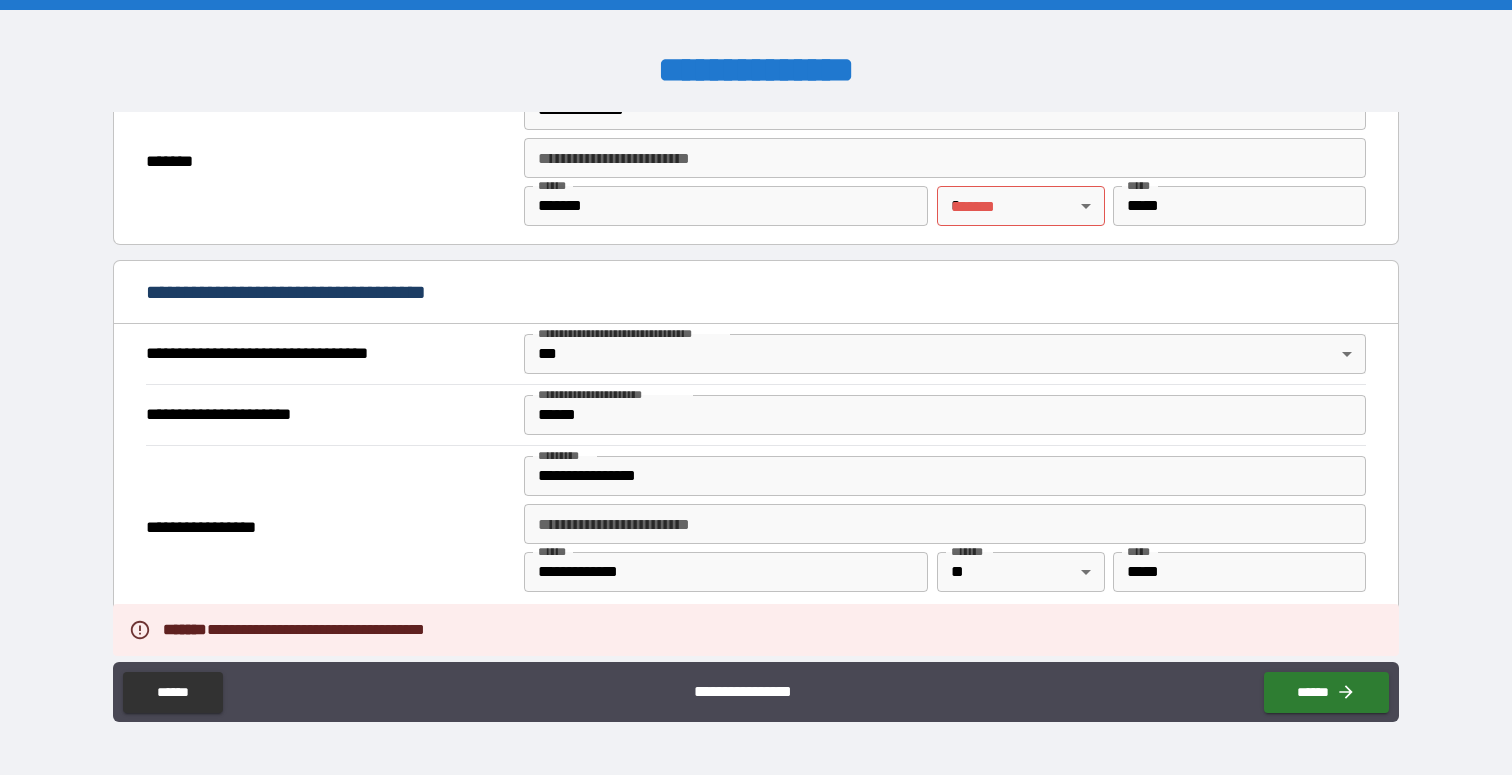 click on "**********" at bounding box center (756, 387) 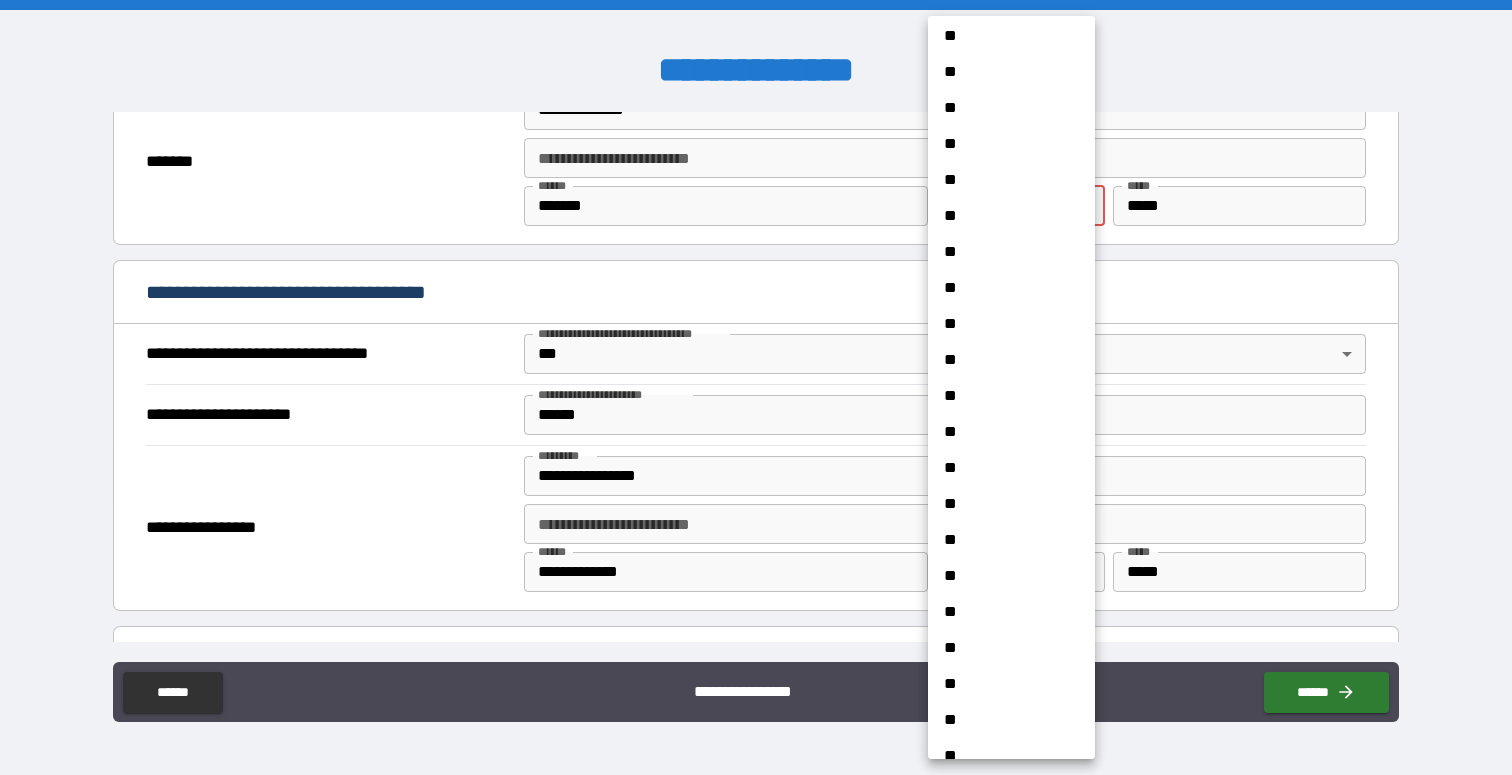 scroll, scrollTop: 382, scrollLeft: 0, axis: vertical 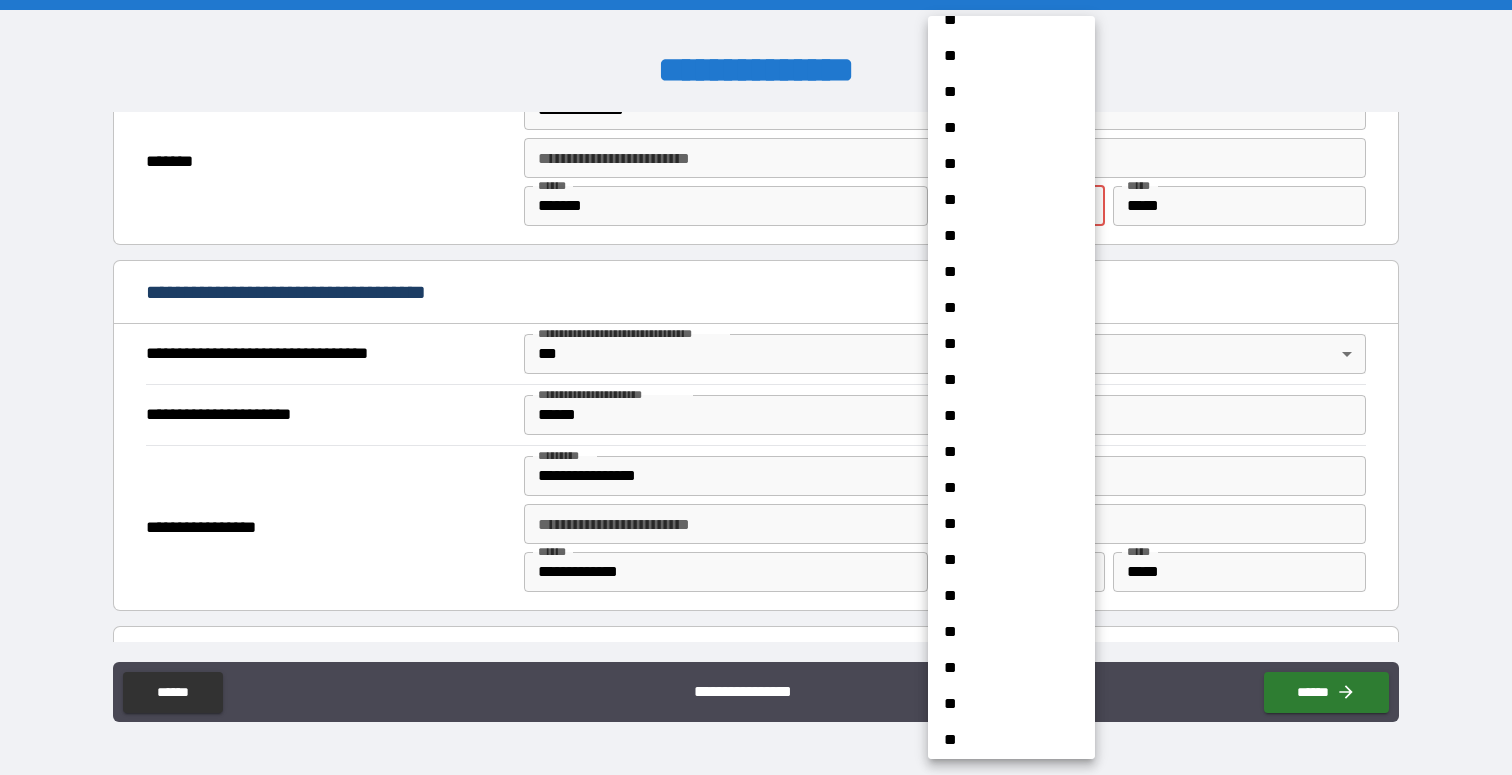 click on "**" at bounding box center (1011, 560) 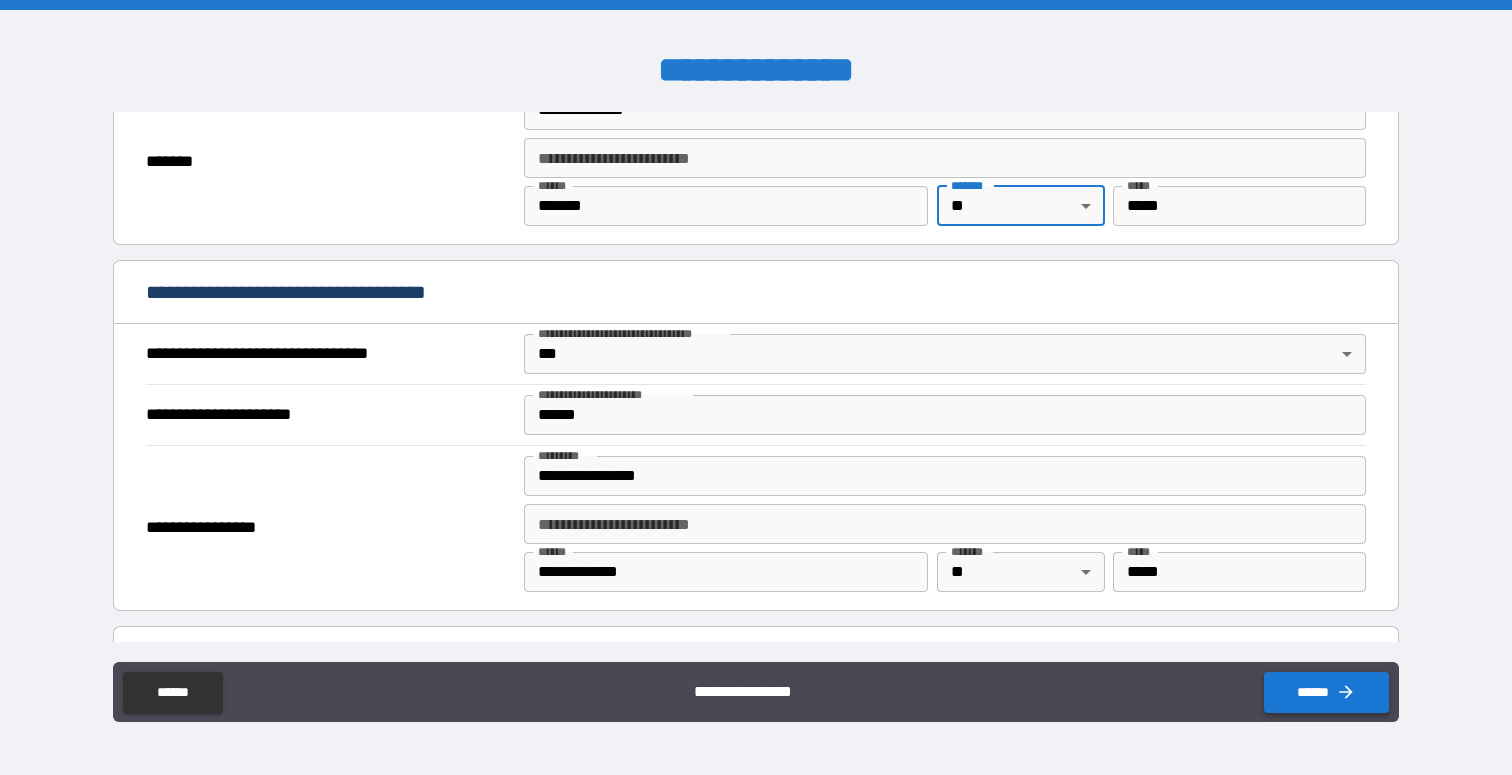 click on "******" at bounding box center [1326, 692] 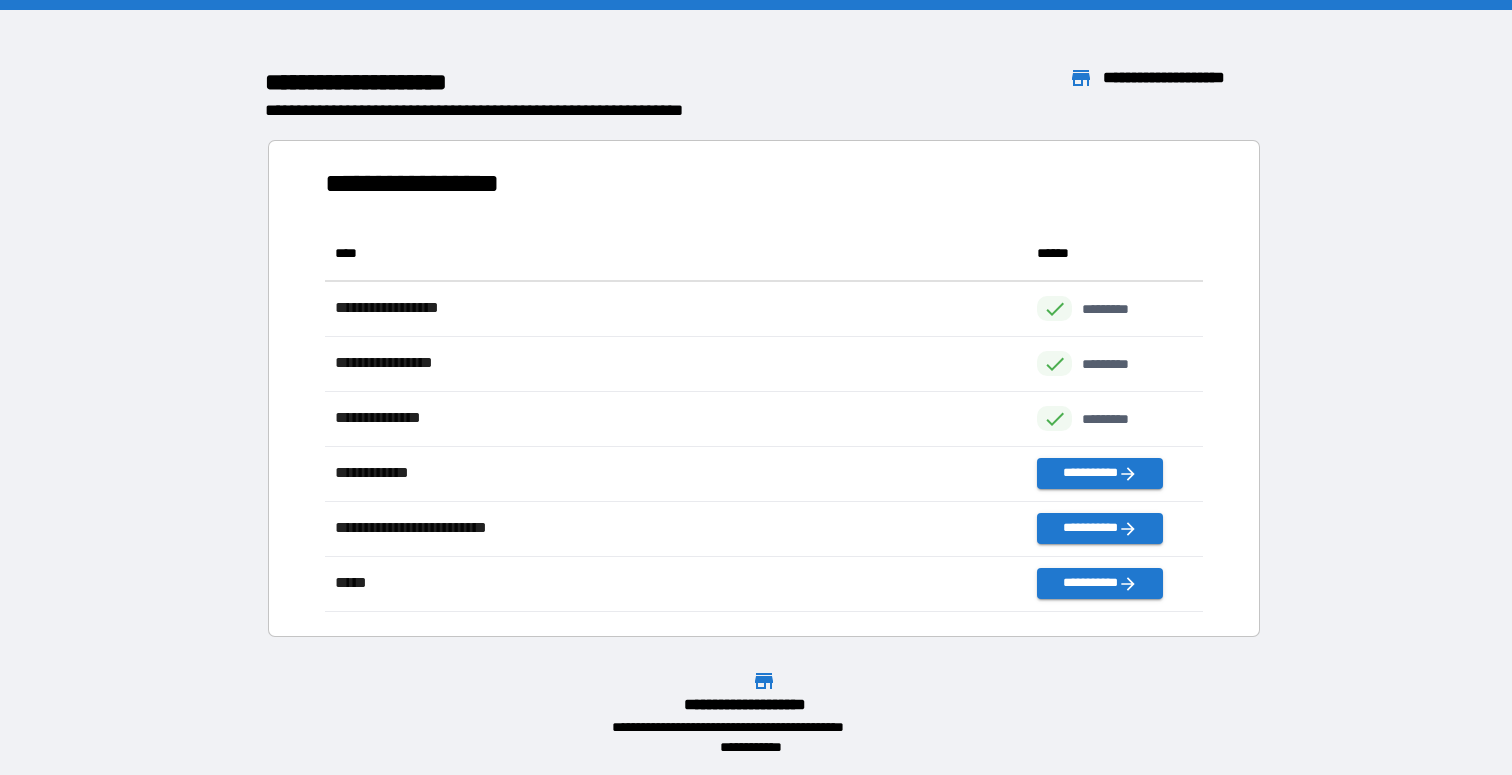 scroll, scrollTop: 1, scrollLeft: 1, axis: both 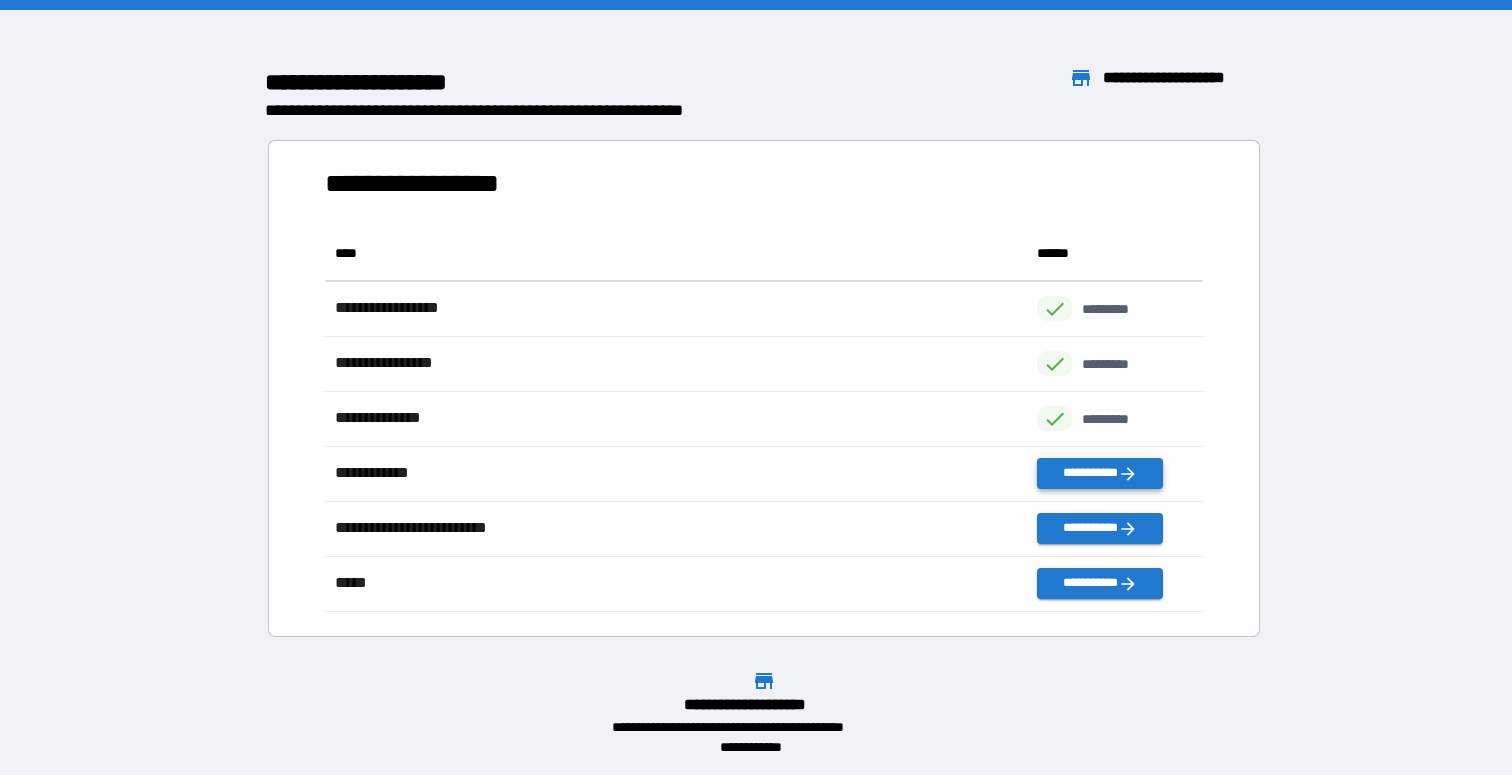 click on "**********" at bounding box center (1099, 473) 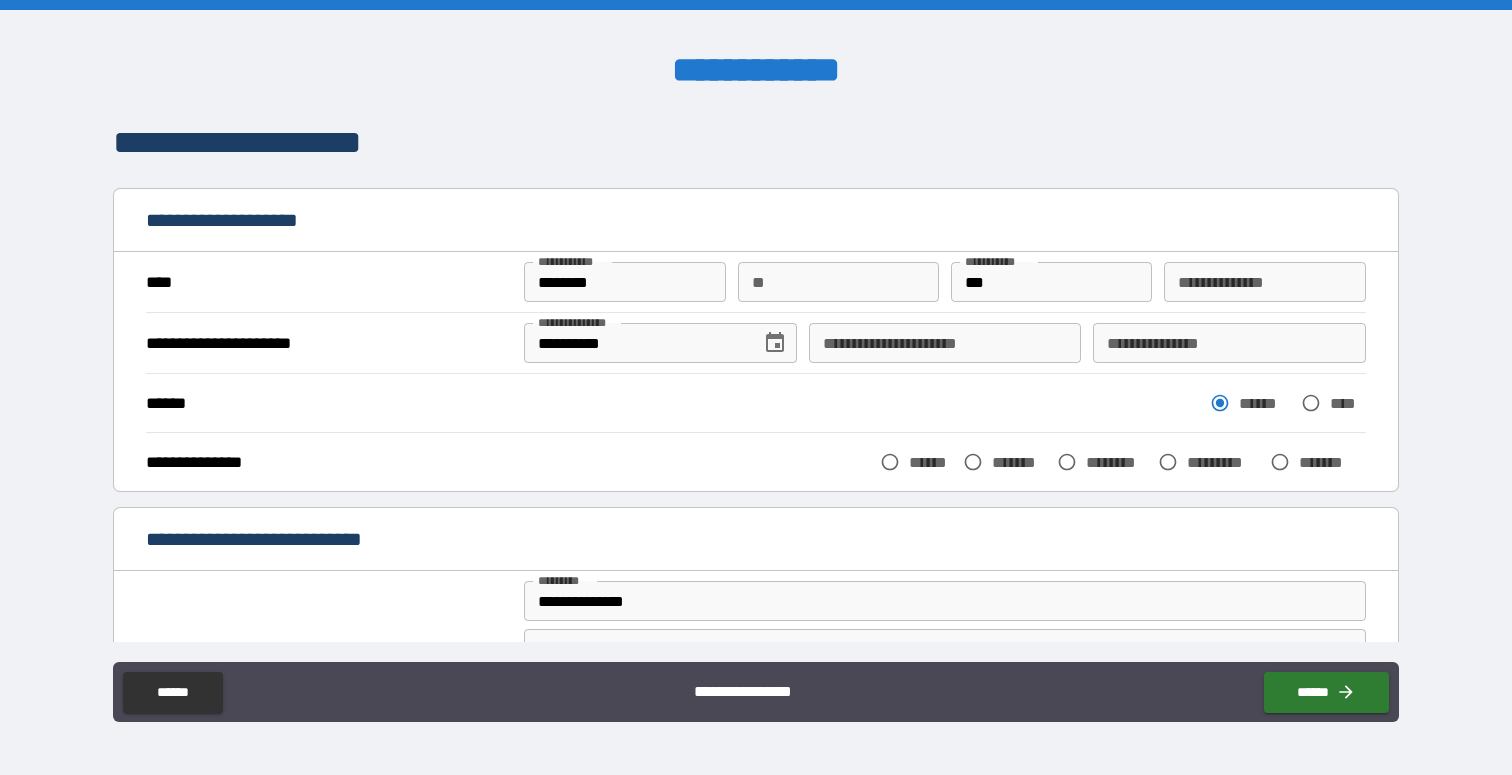 scroll, scrollTop: 51, scrollLeft: 0, axis: vertical 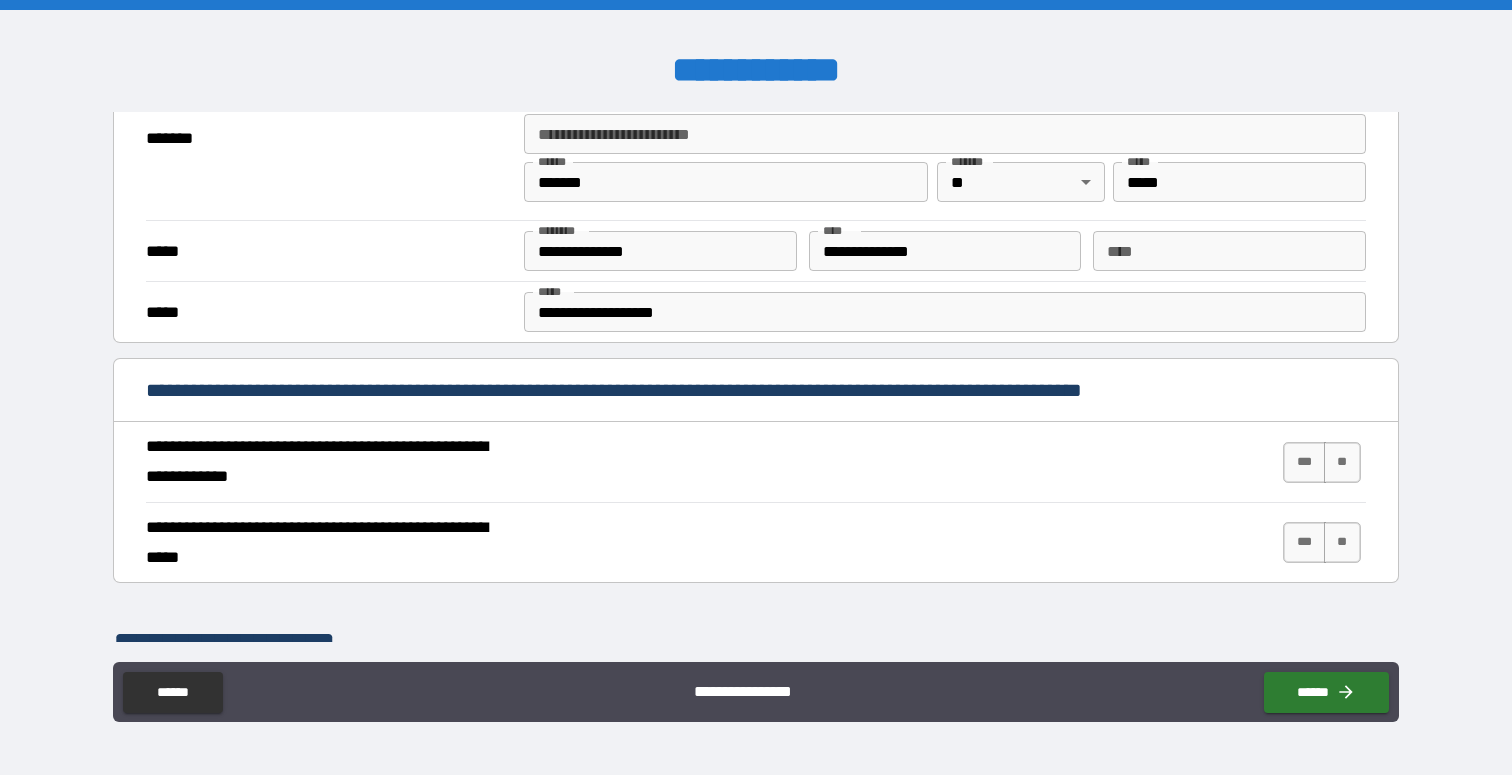 click on "**** ****" at bounding box center [1229, 251] 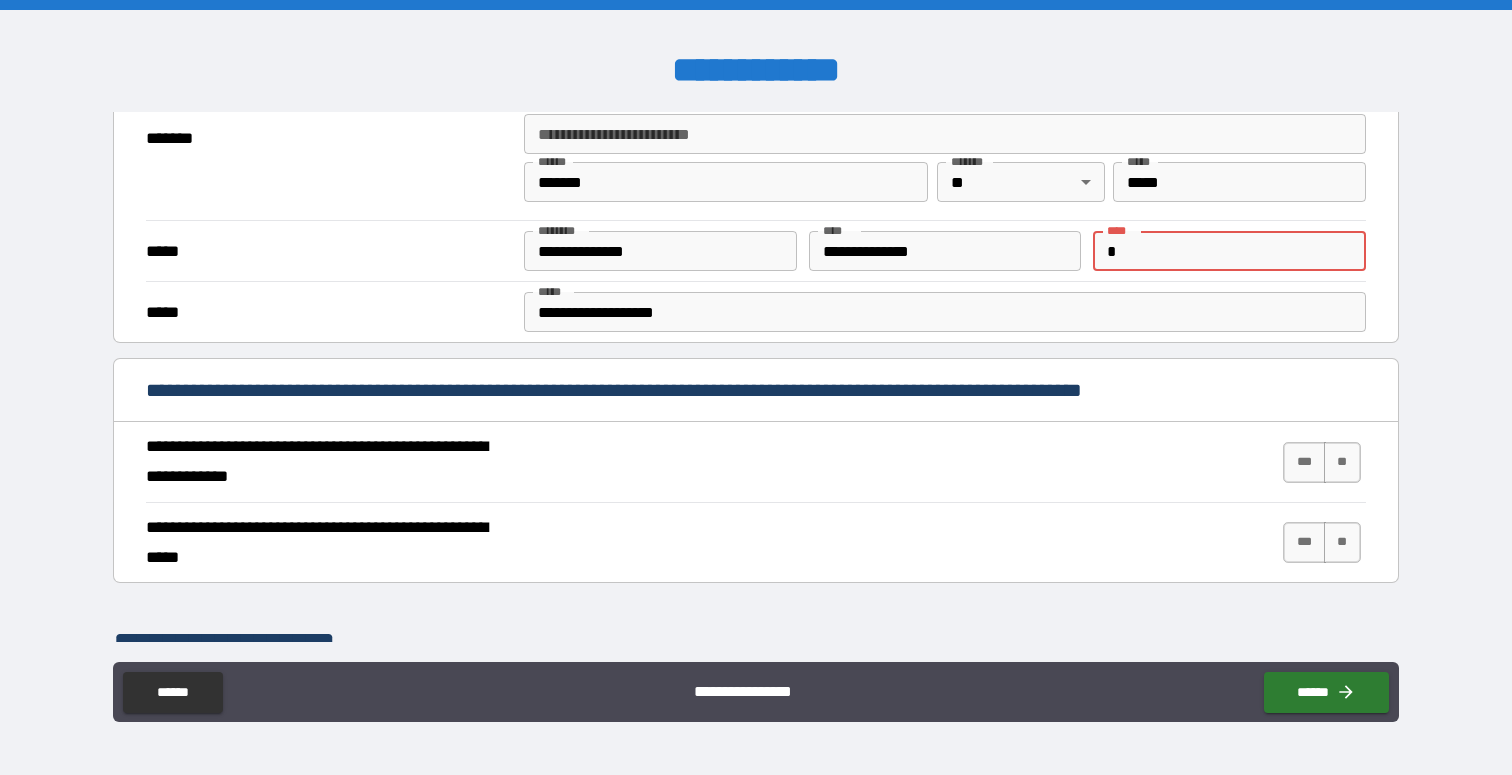 click on "**********" at bounding box center [755, 462] 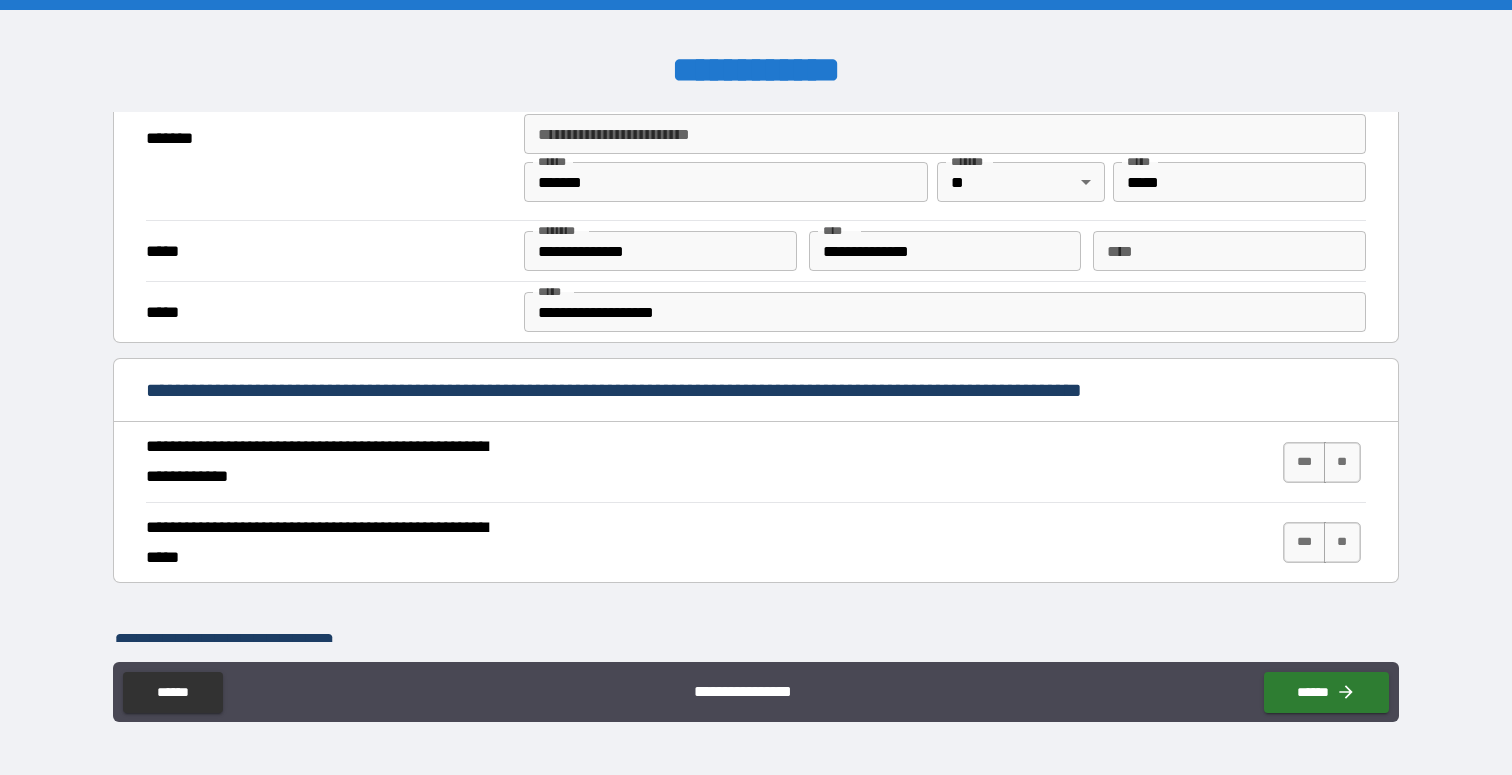 click on "**********" at bounding box center [945, 251] 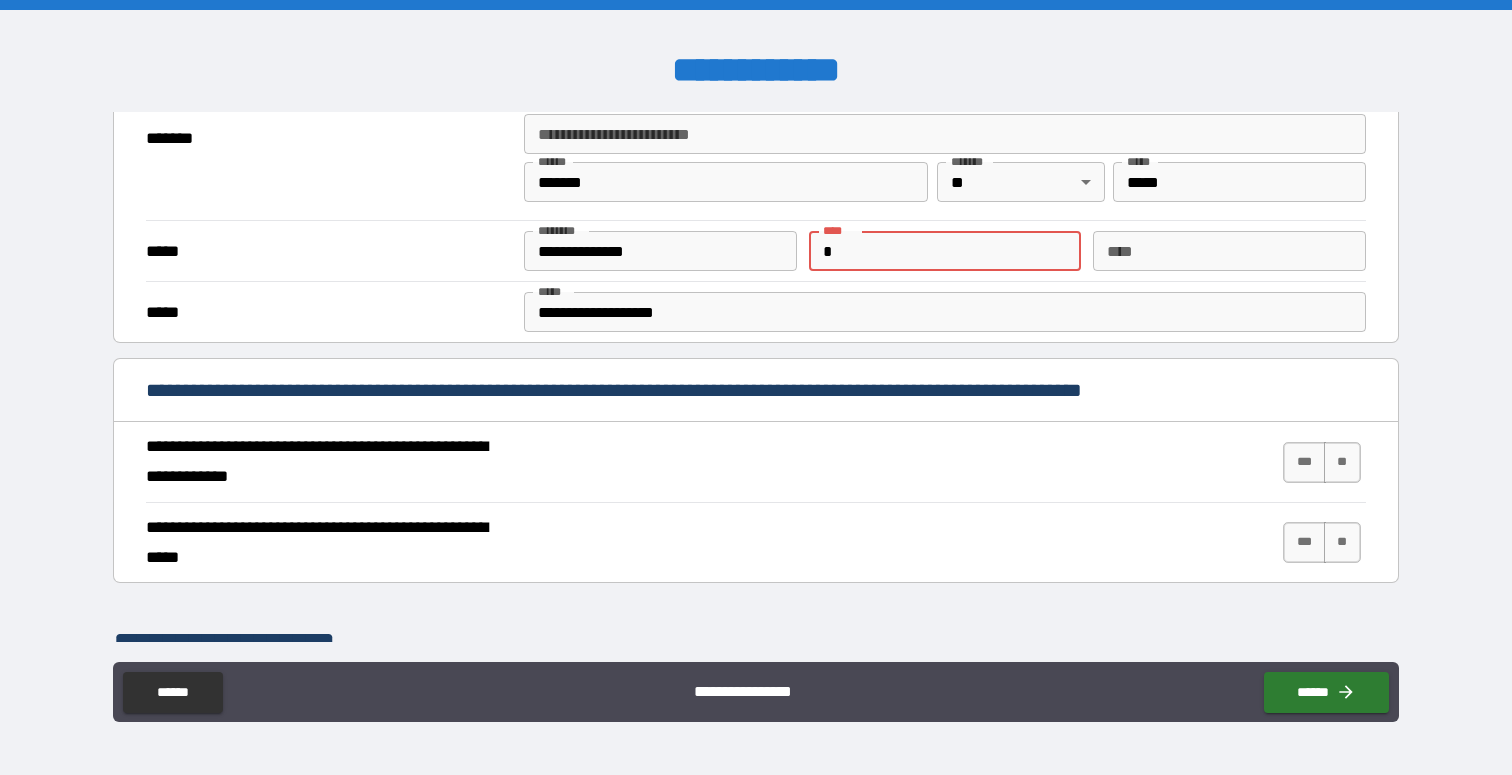 type on "*" 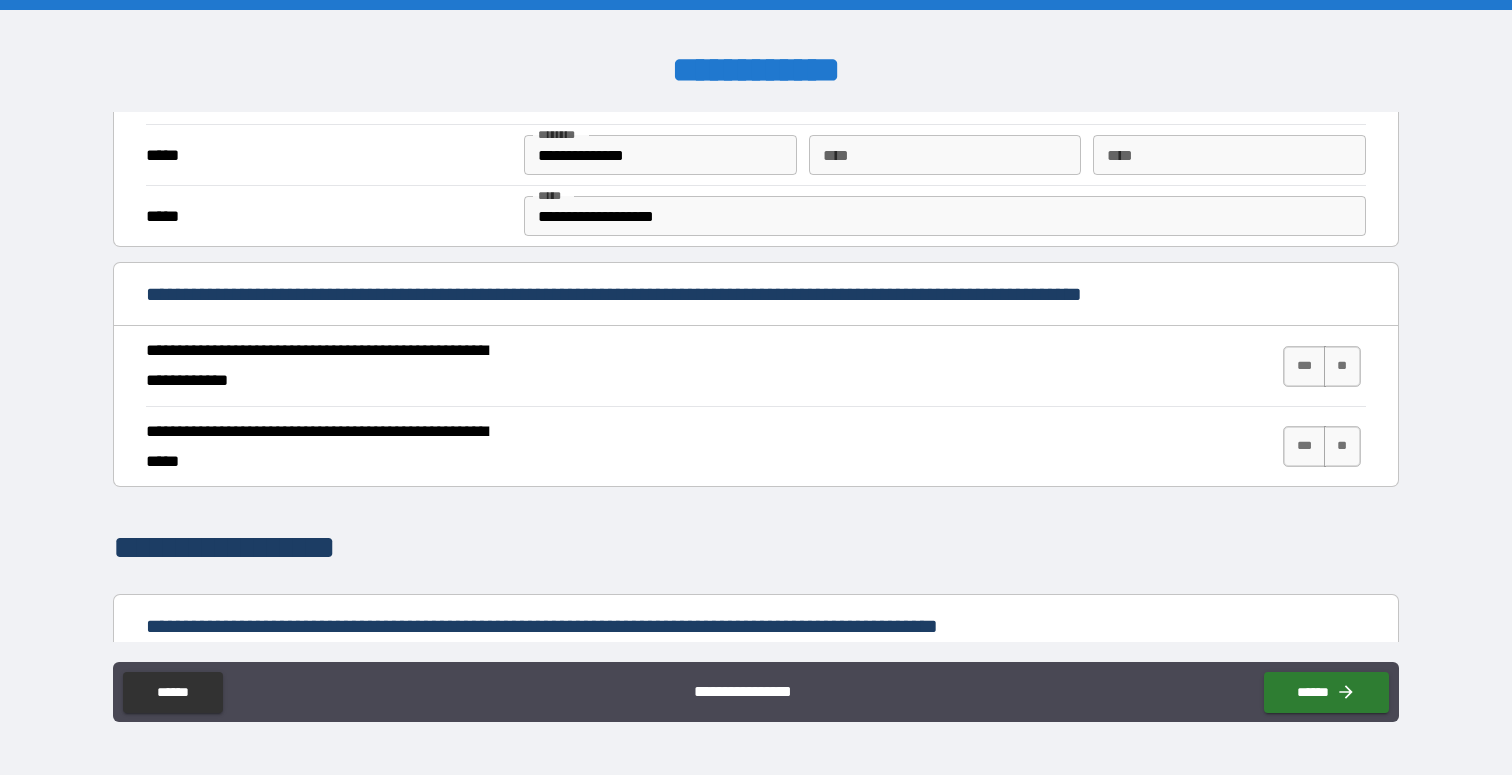 scroll, scrollTop: 629, scrollLeft: 0, axis: vertical 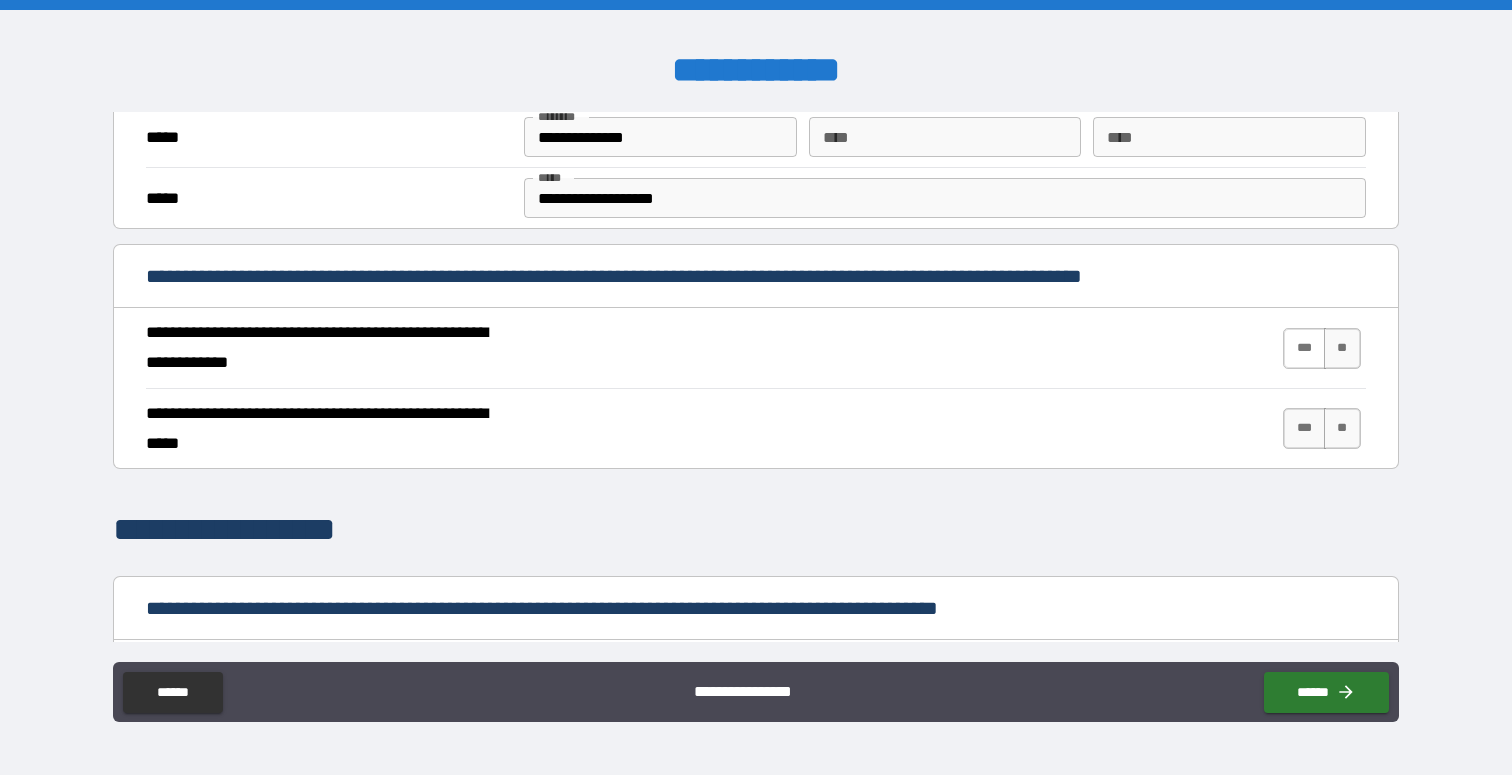 click on "***" at bounding box center (1304, 348) 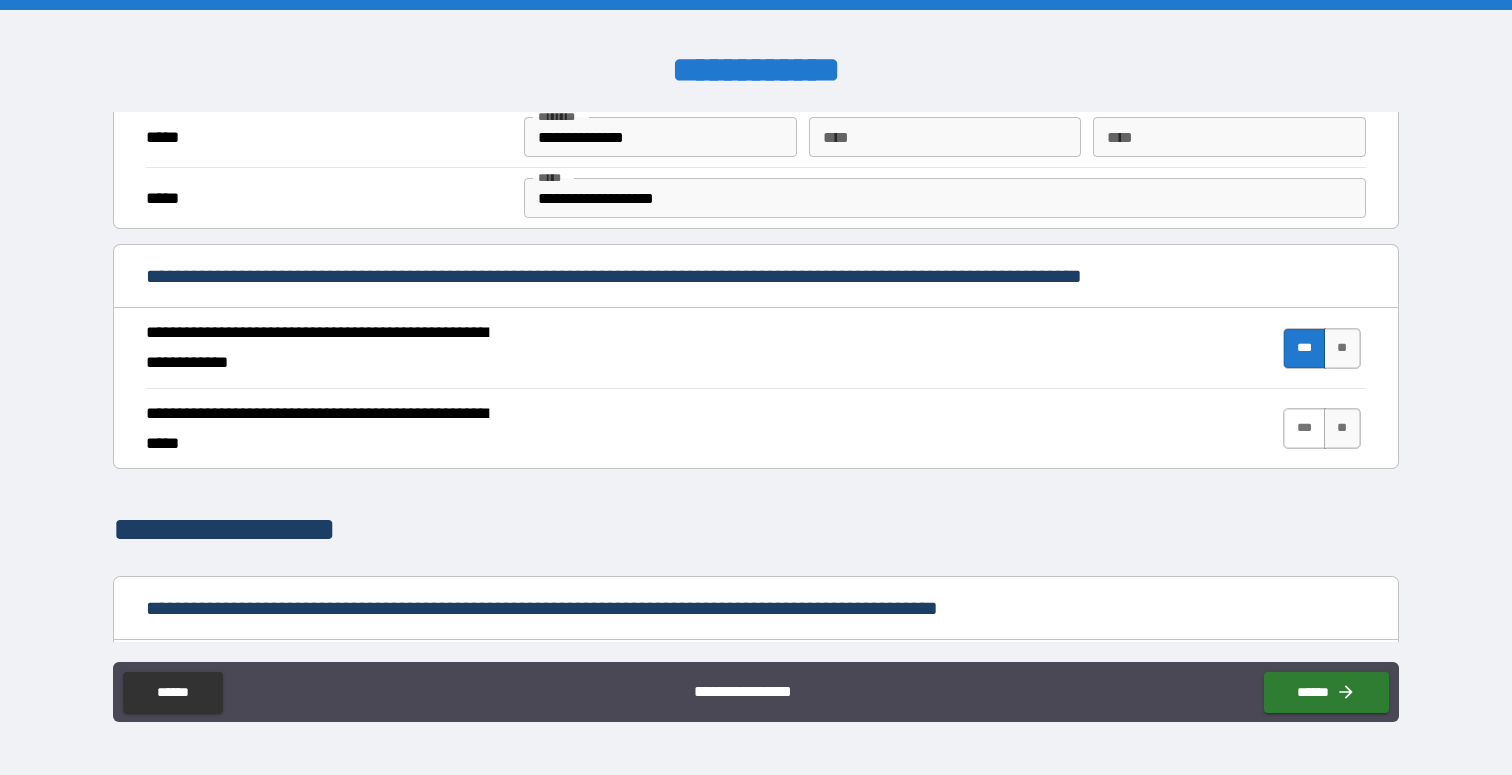 click on "***" at bounding box center [1304, 428] 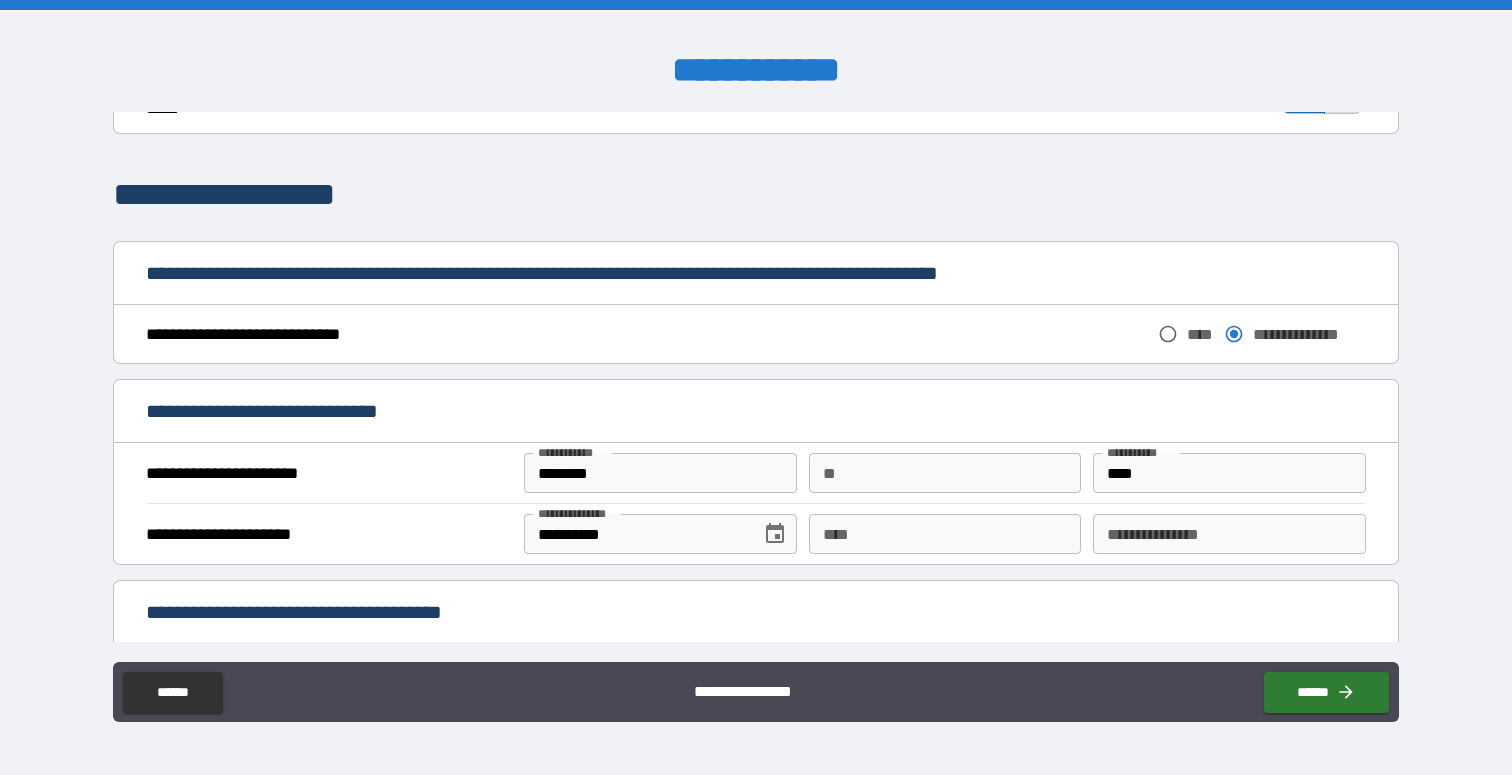 scroll, scrollTop: 971, scrollLeft: 0, axis: vertical 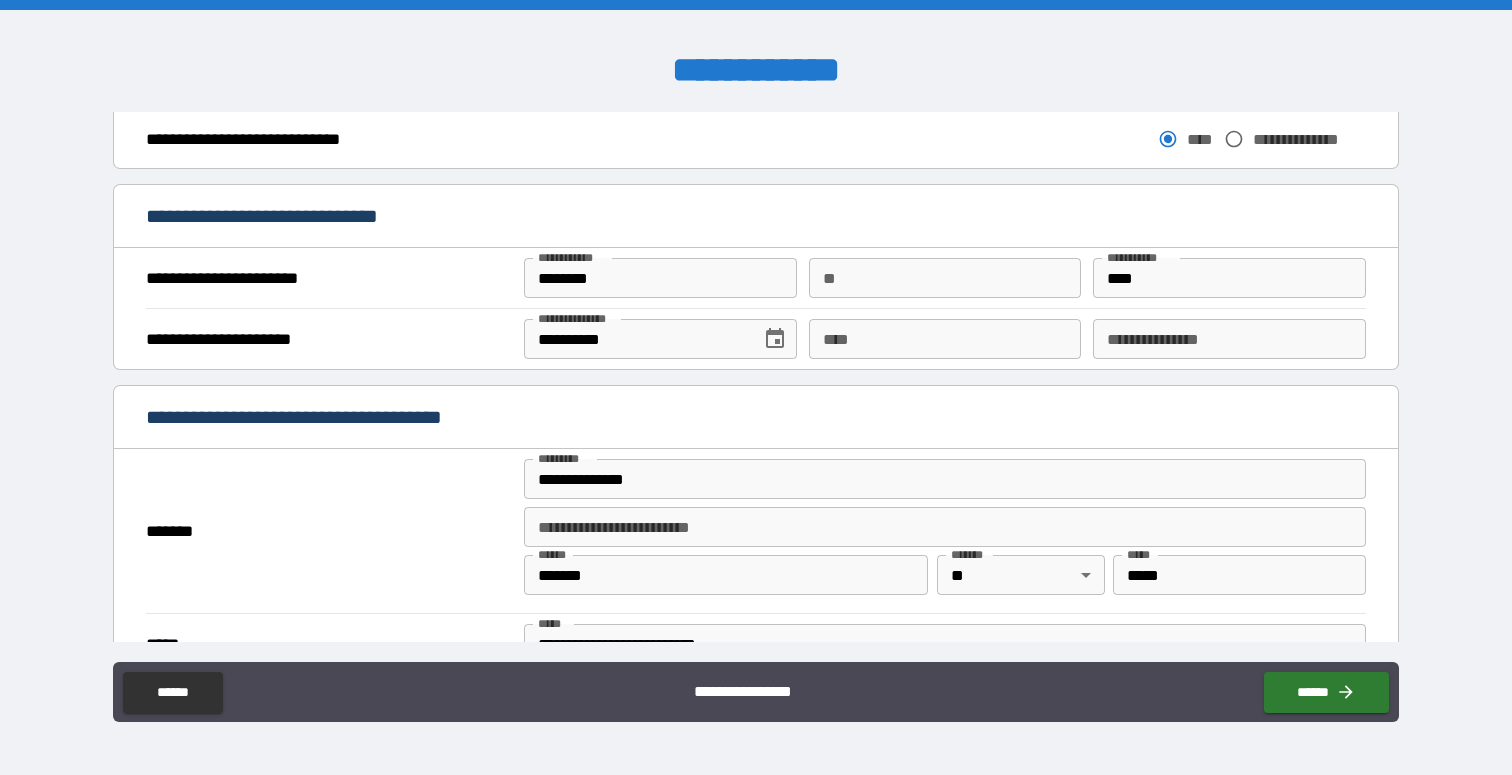 click on "********" at bounding box center [660, 278] 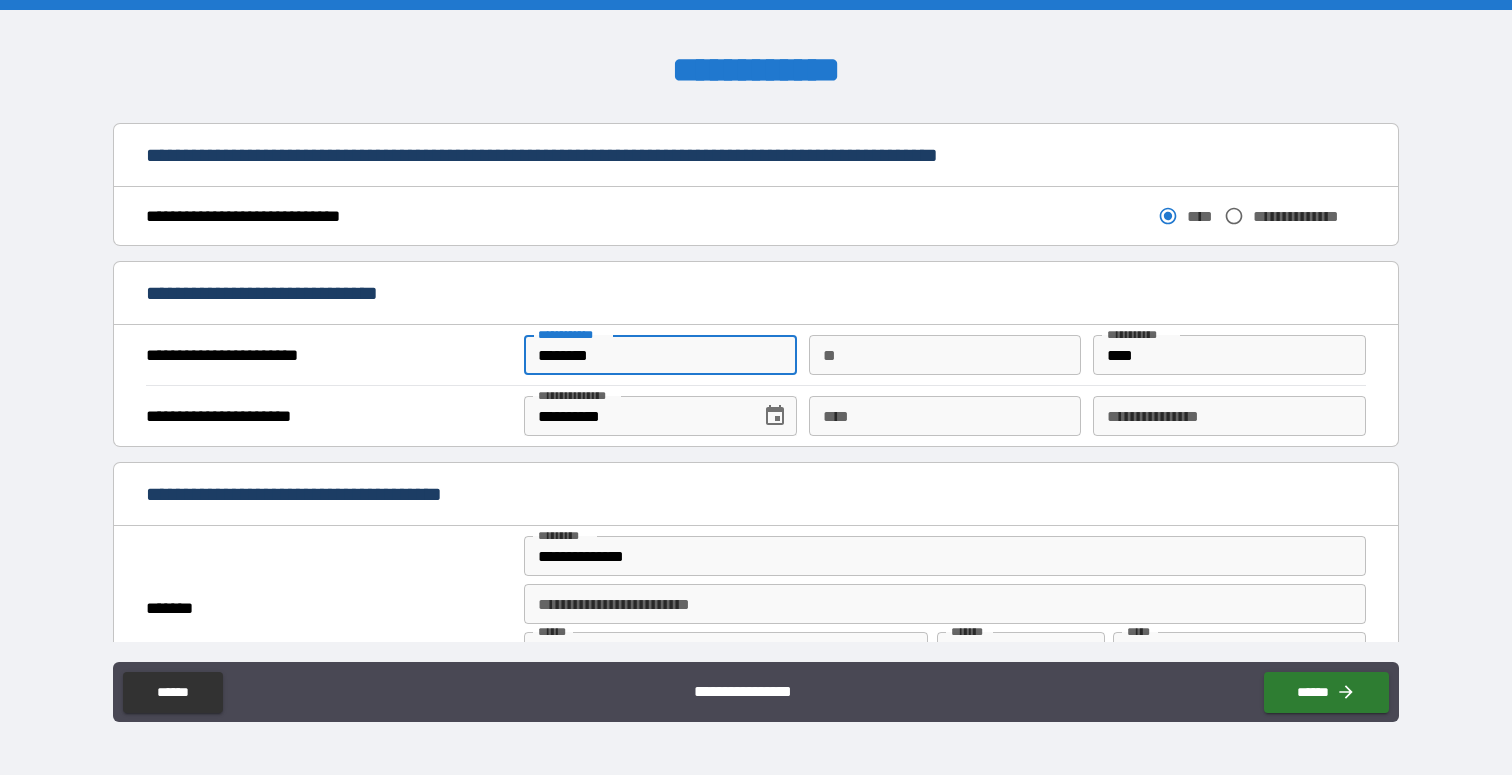 scroll, scrollTop: 1084, scrollLeft: 0, axis: vertical 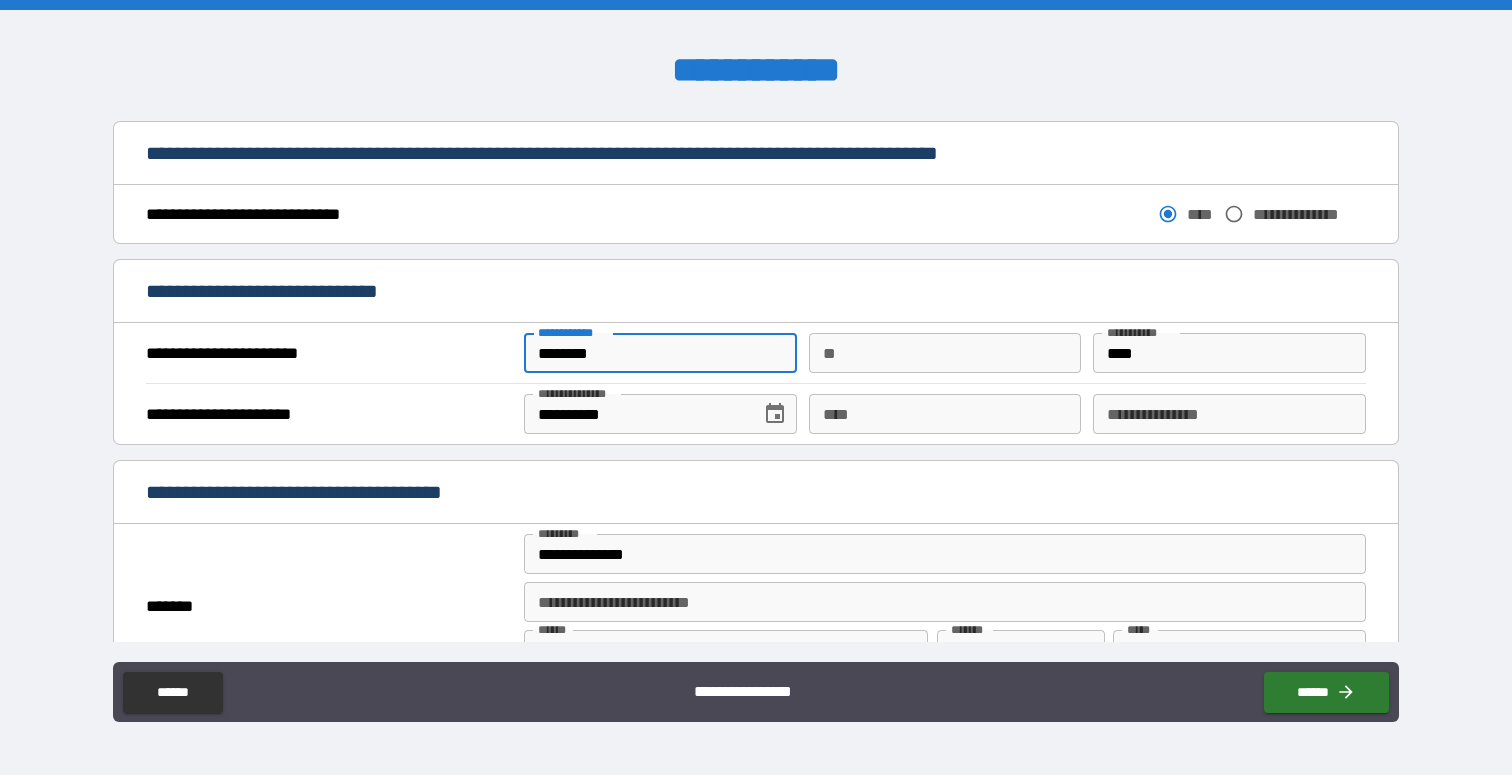 click on "**********" at bounding box center (755, 377) 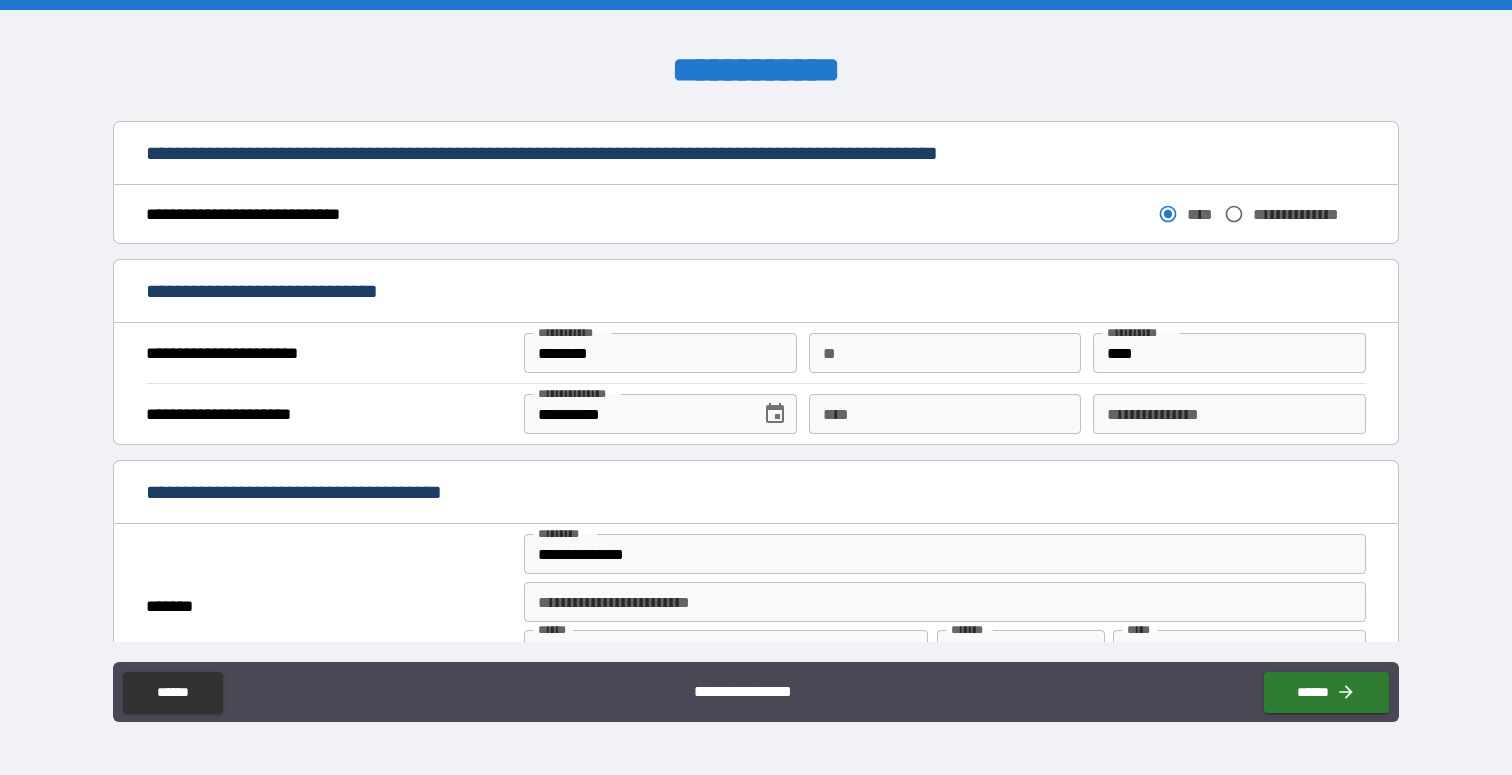 click on "********" at bounding box center (660, 353) 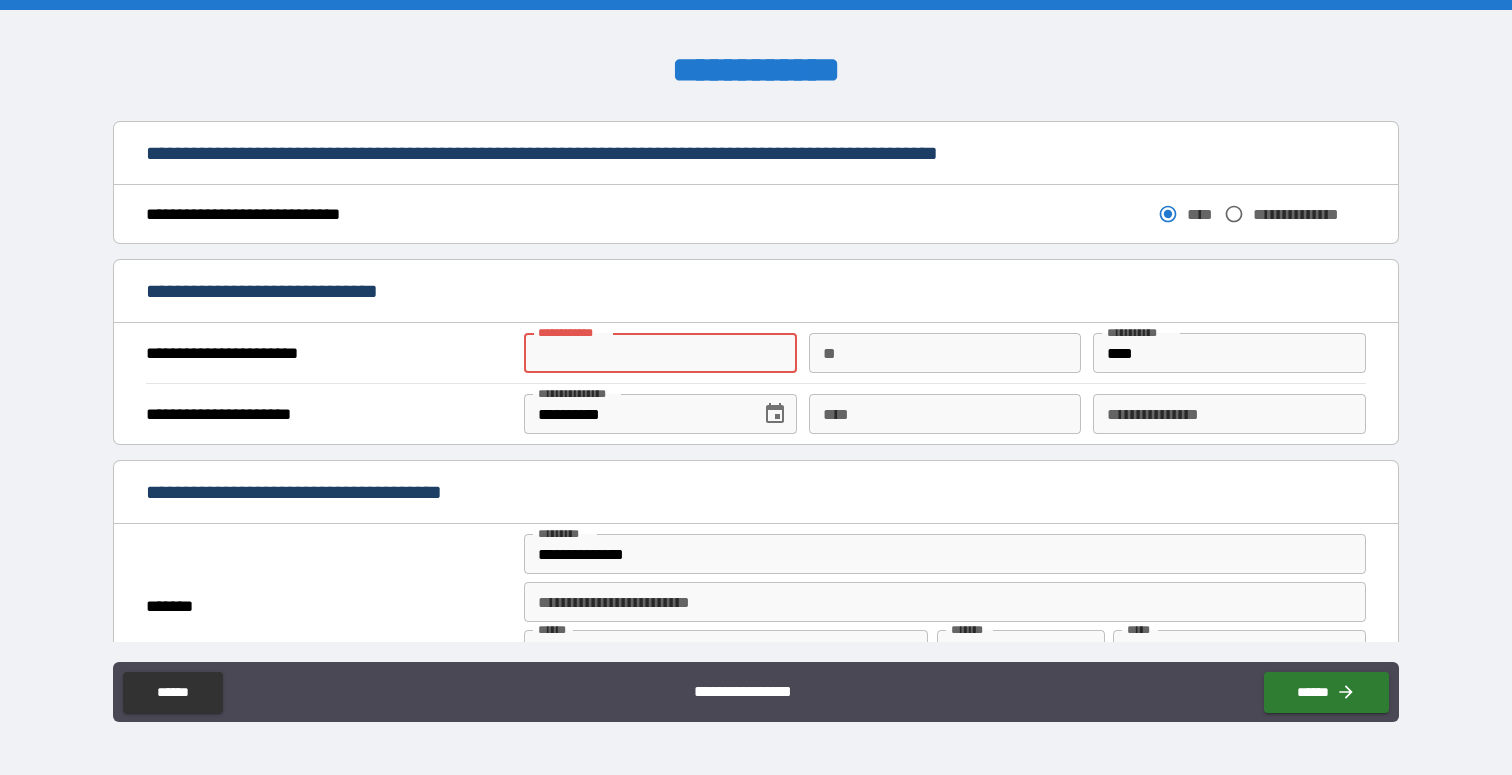 type 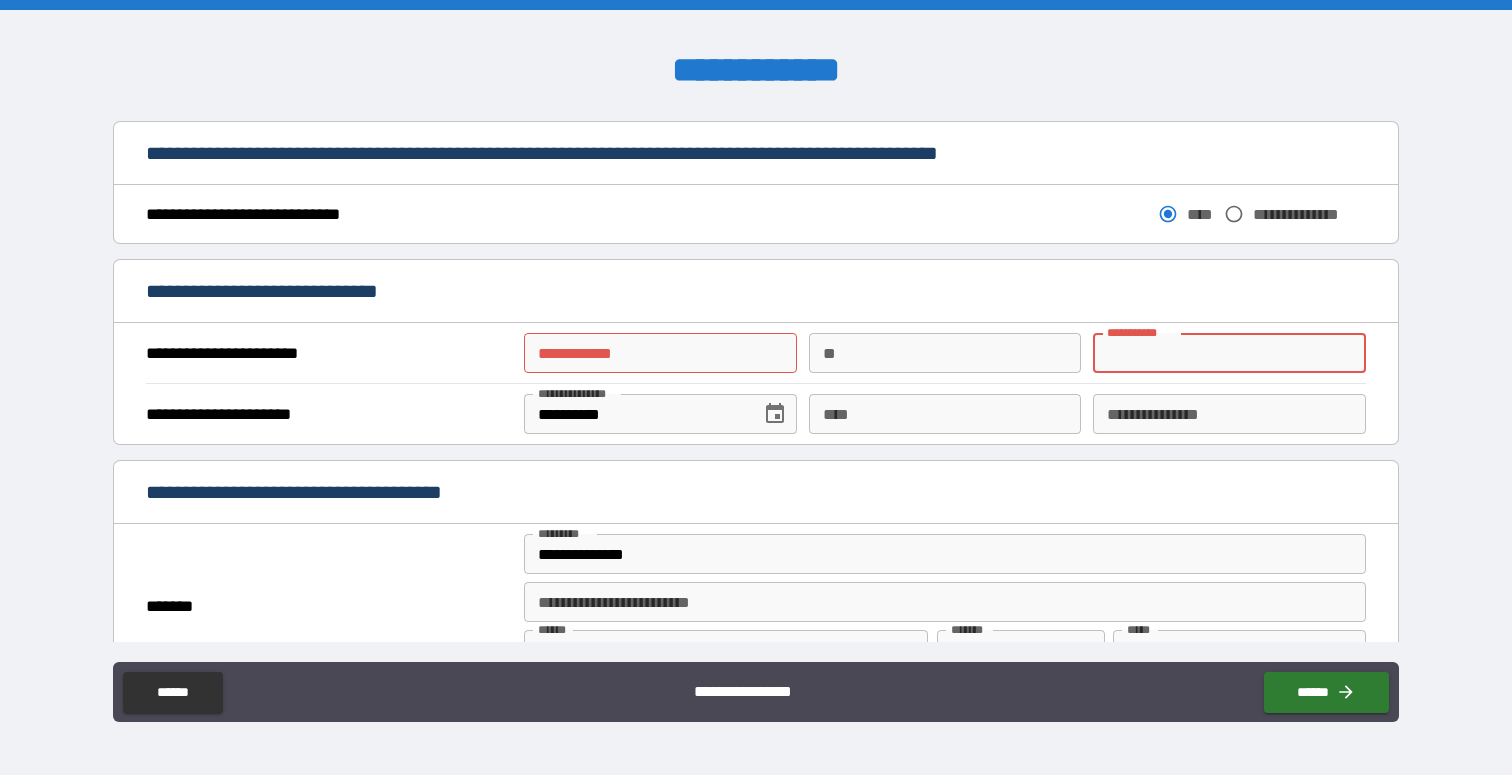 type 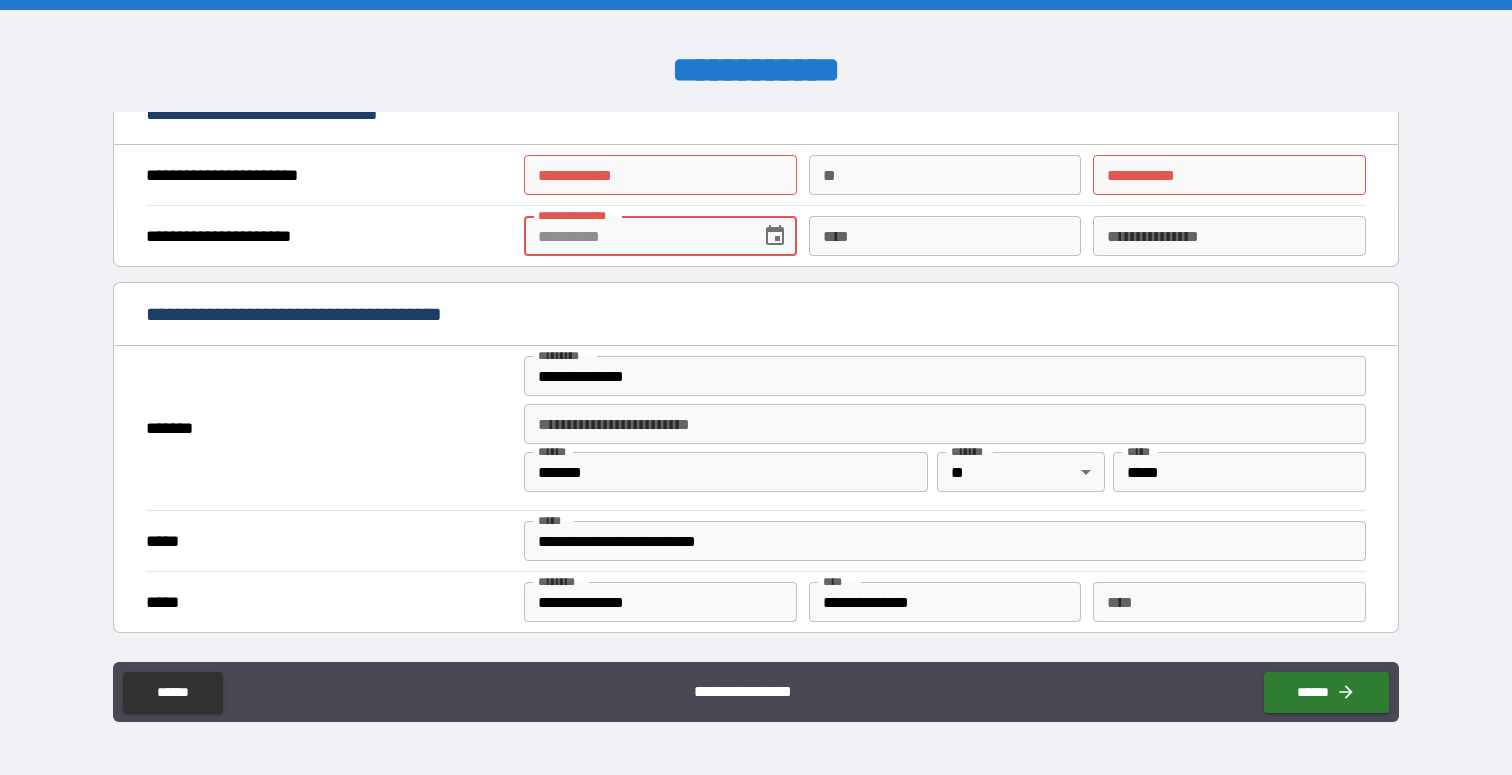 scroll, scrollTop: 1389, scrollLeft: 0, axis: vertical 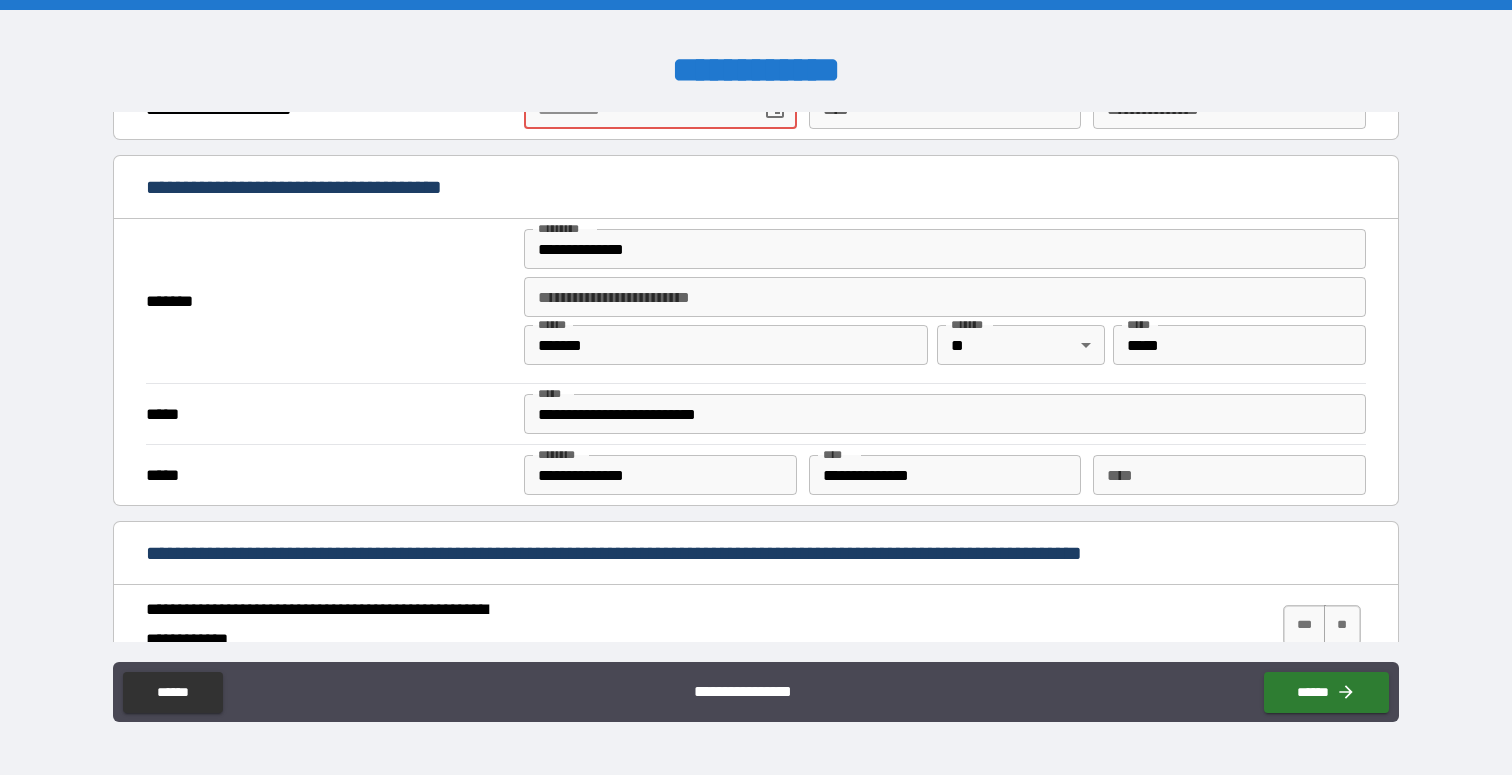 type 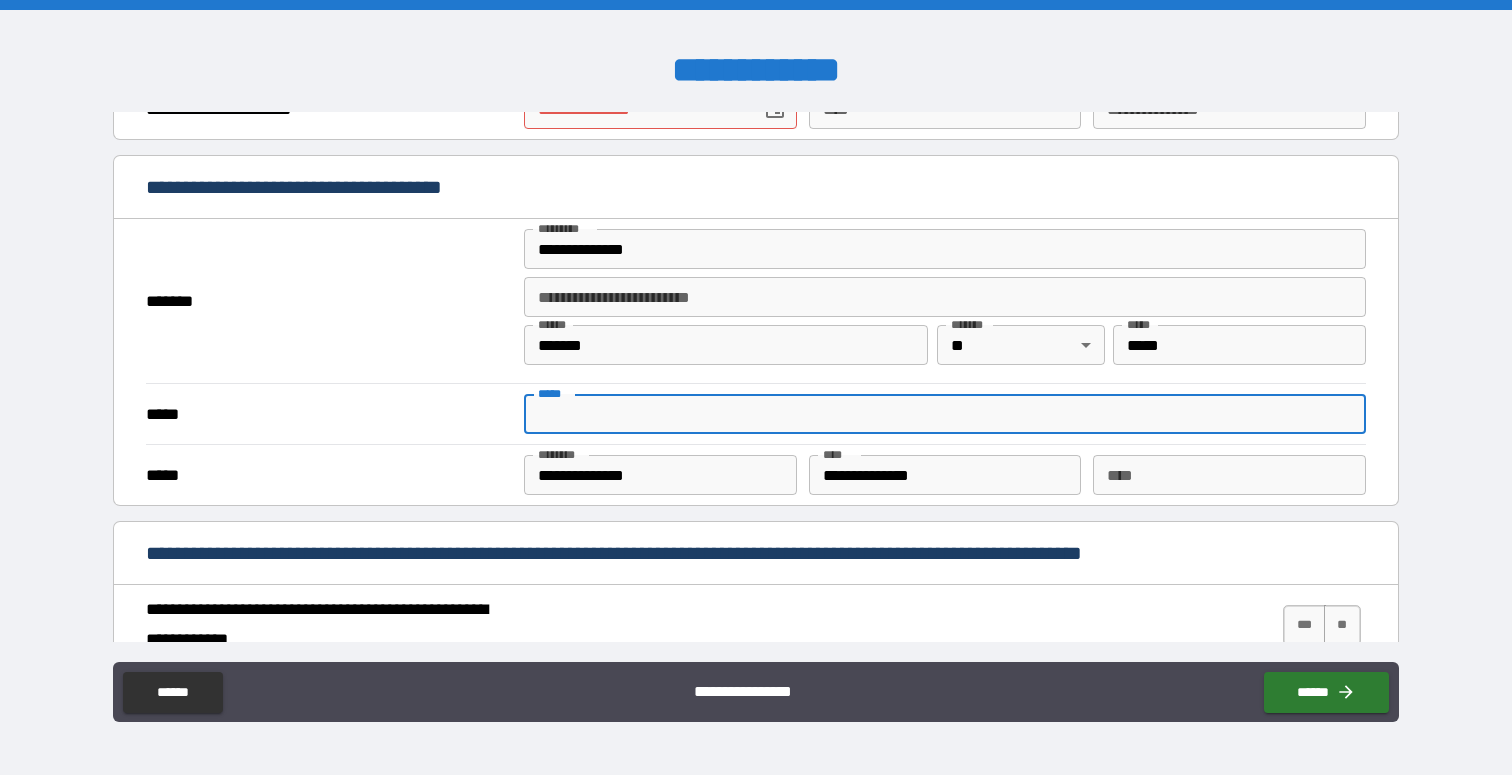 type 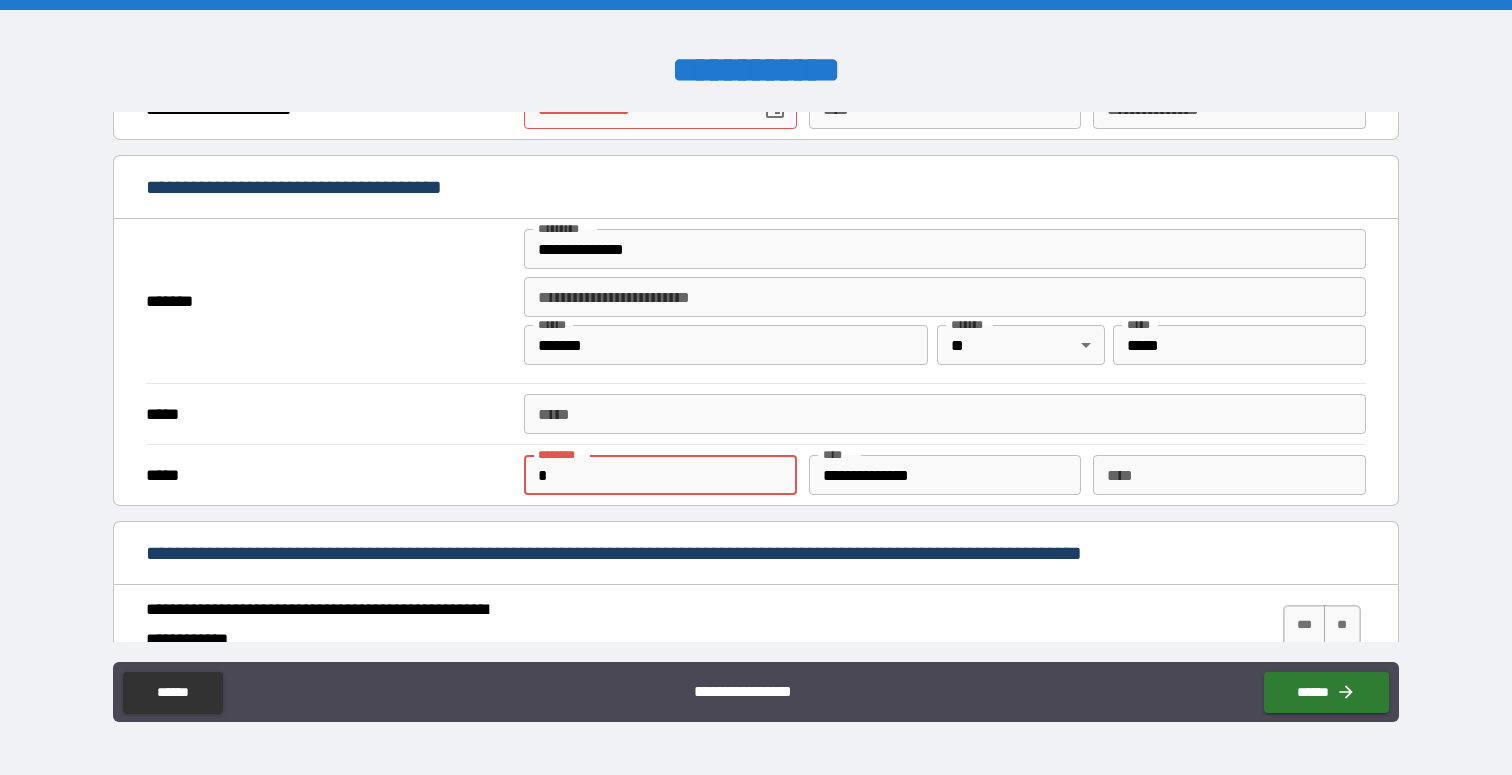 type on "*" 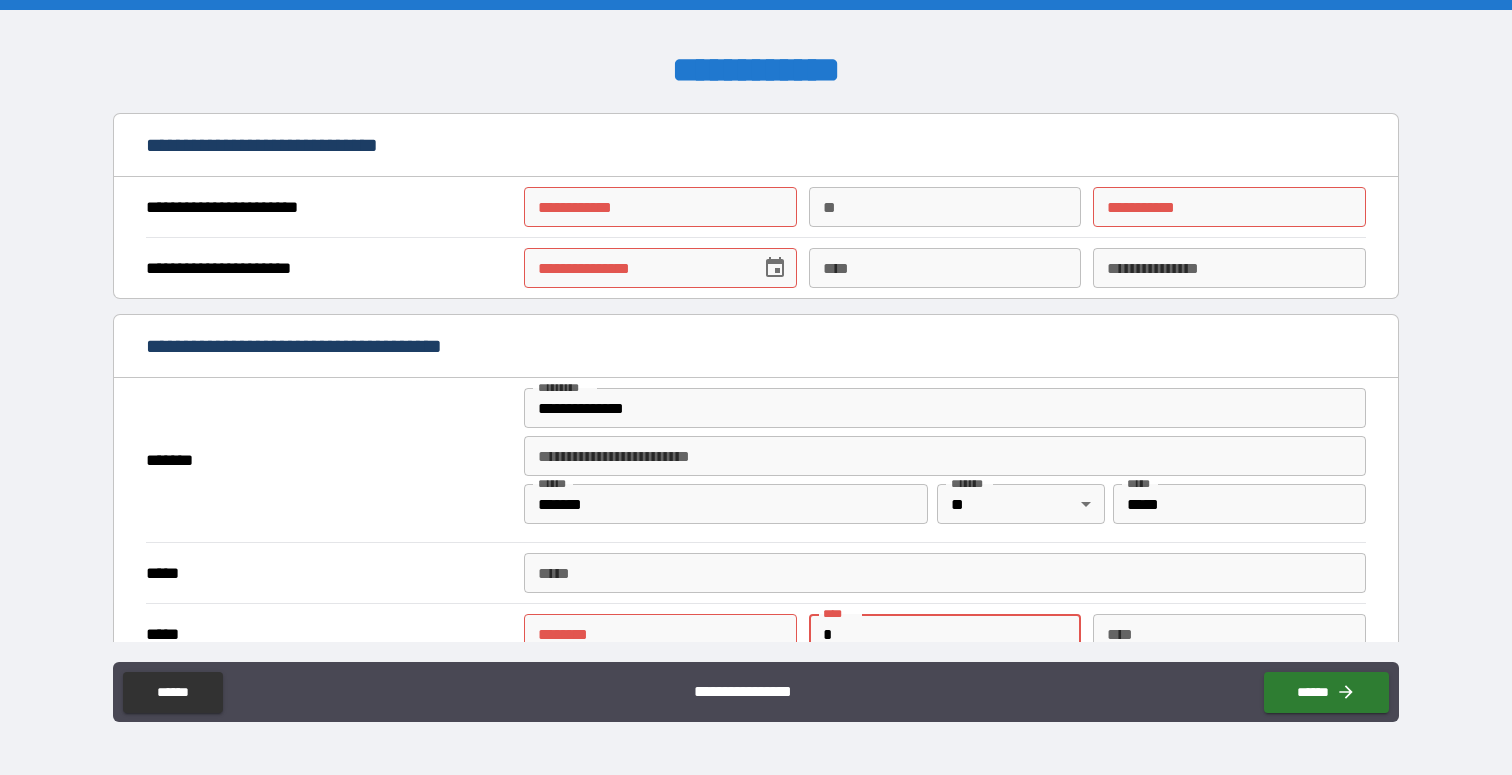 scroll, scrollTop: 1211, scrollLeft: 0, axis: vertical 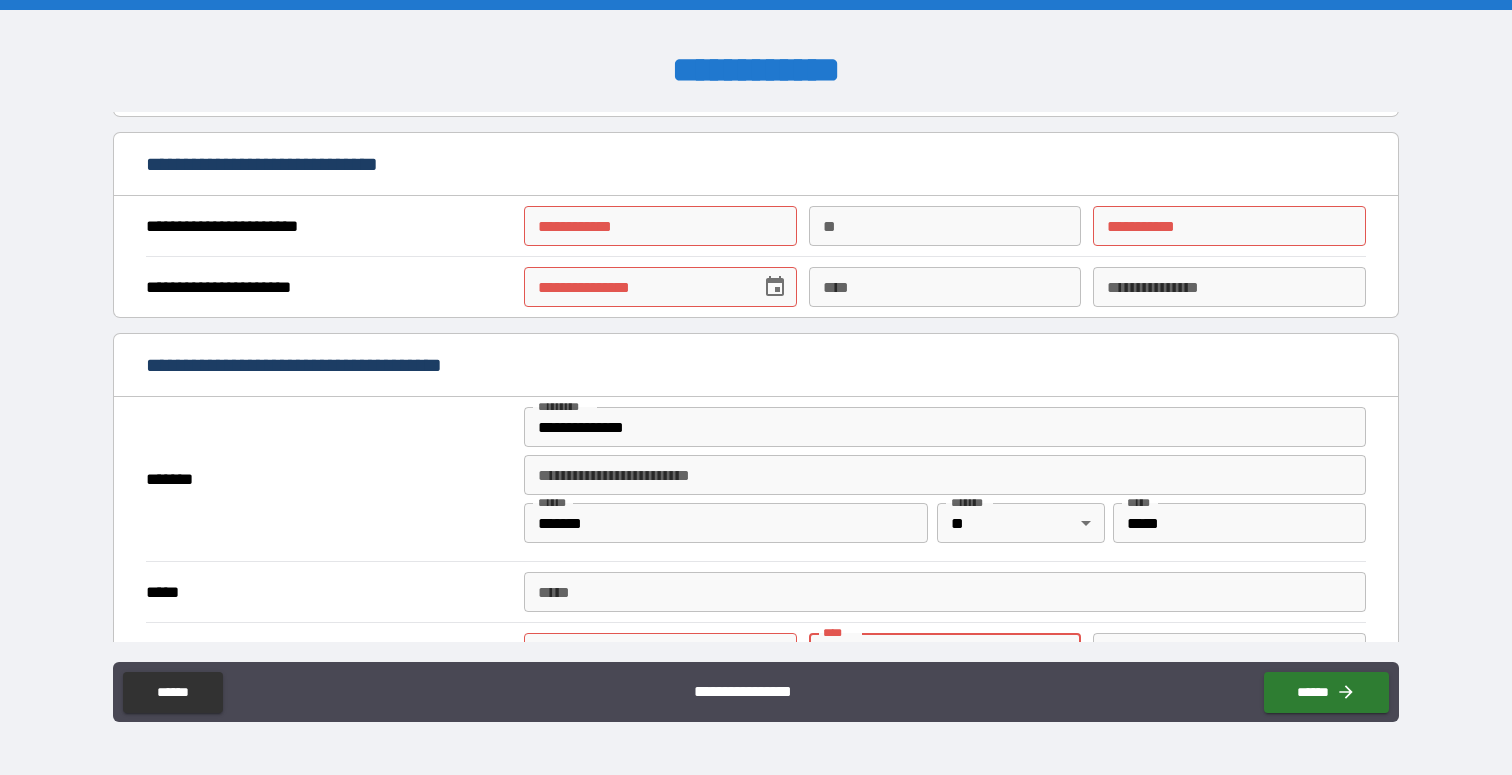 type on "*" 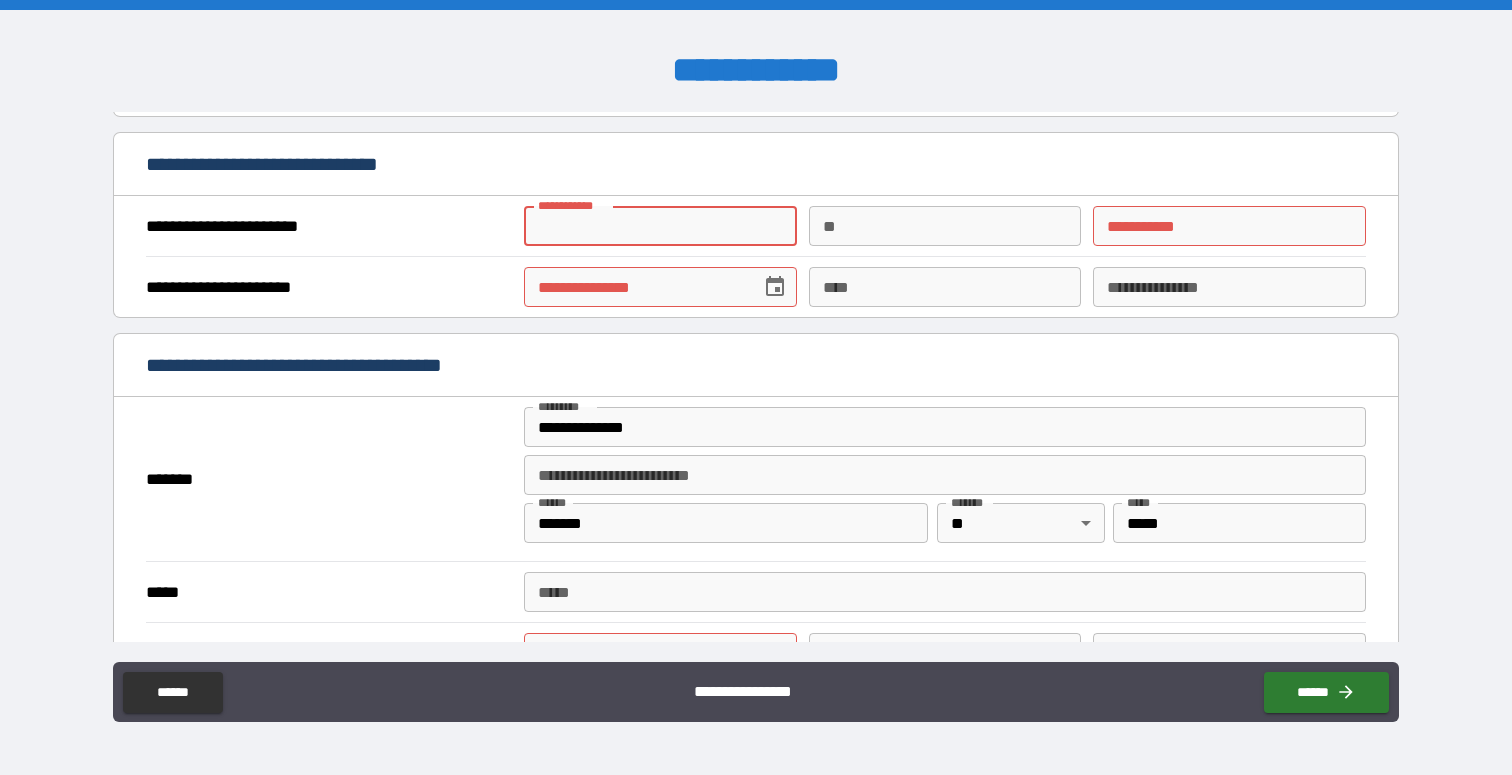 type on "********" 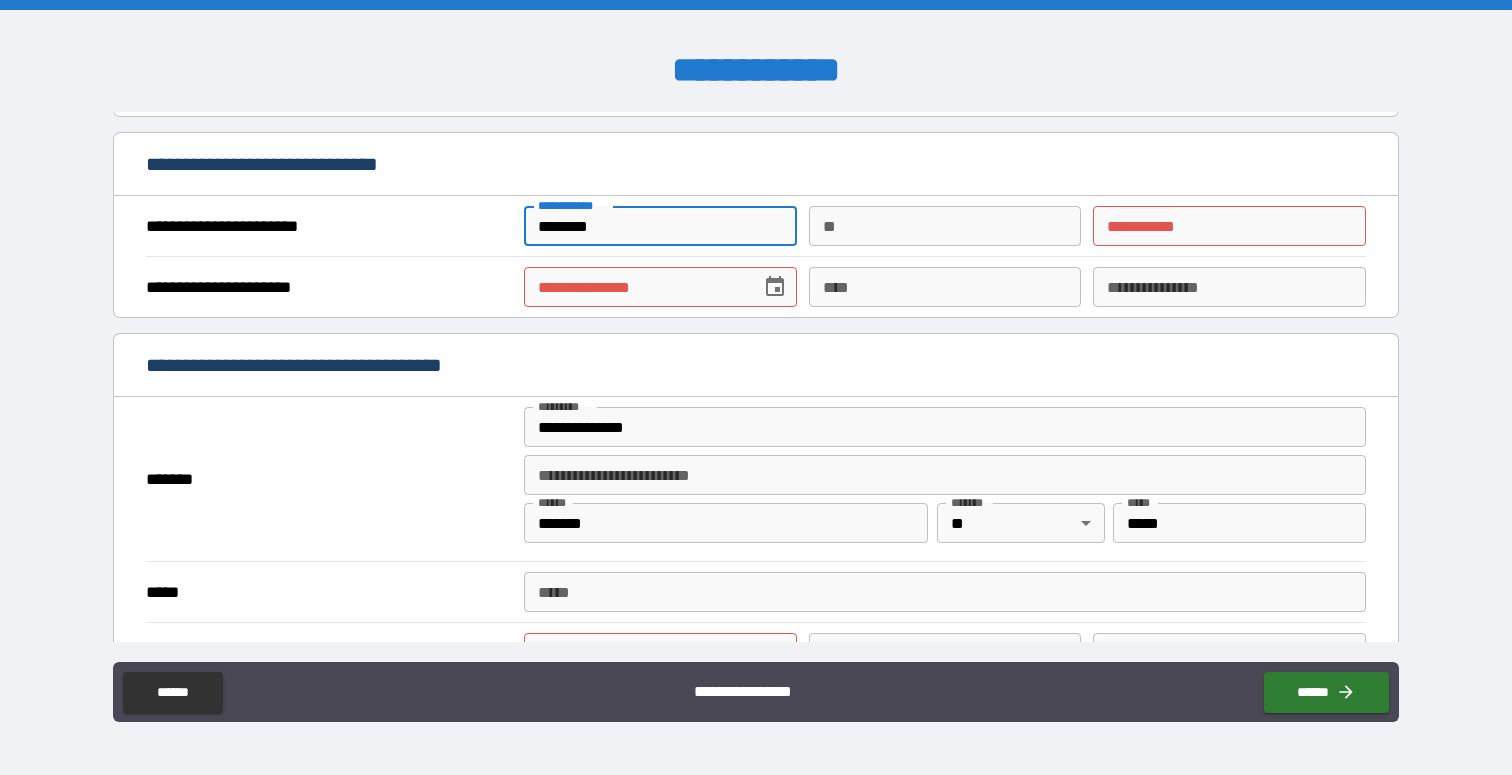 click on "*********   * *********   *" at bounding box center [1229, 226] 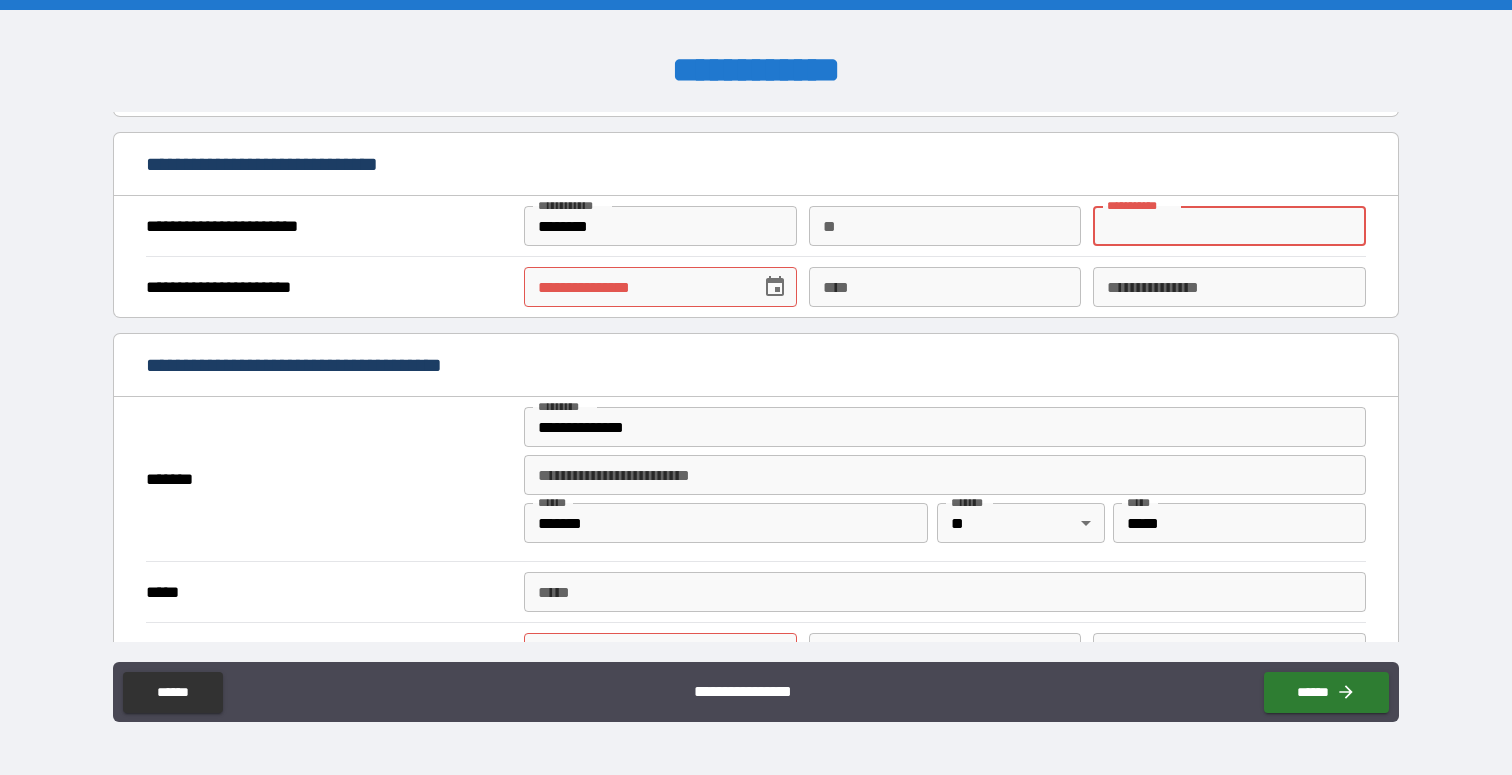 type on "***" 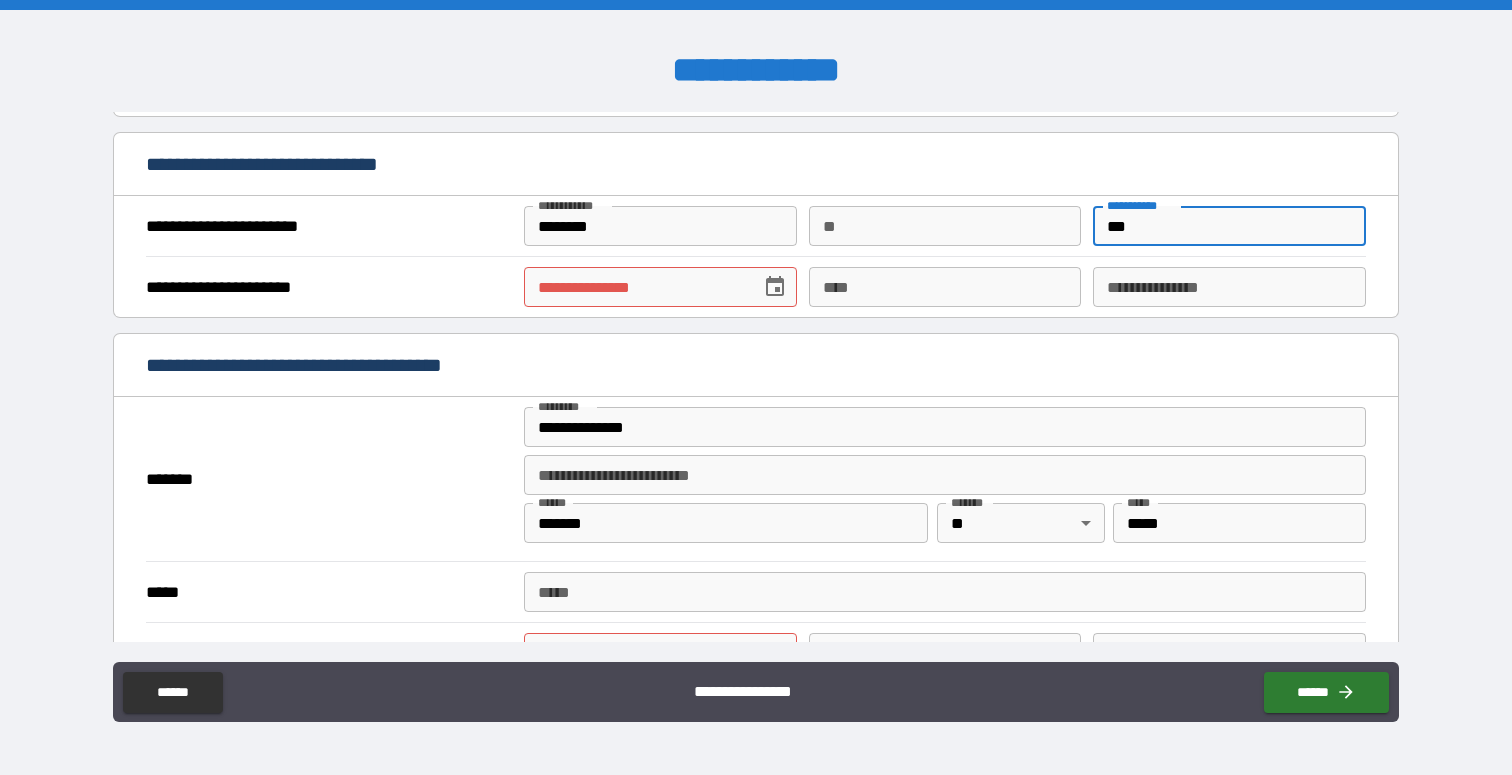 click on "**********" at bounding box center [660, 287] 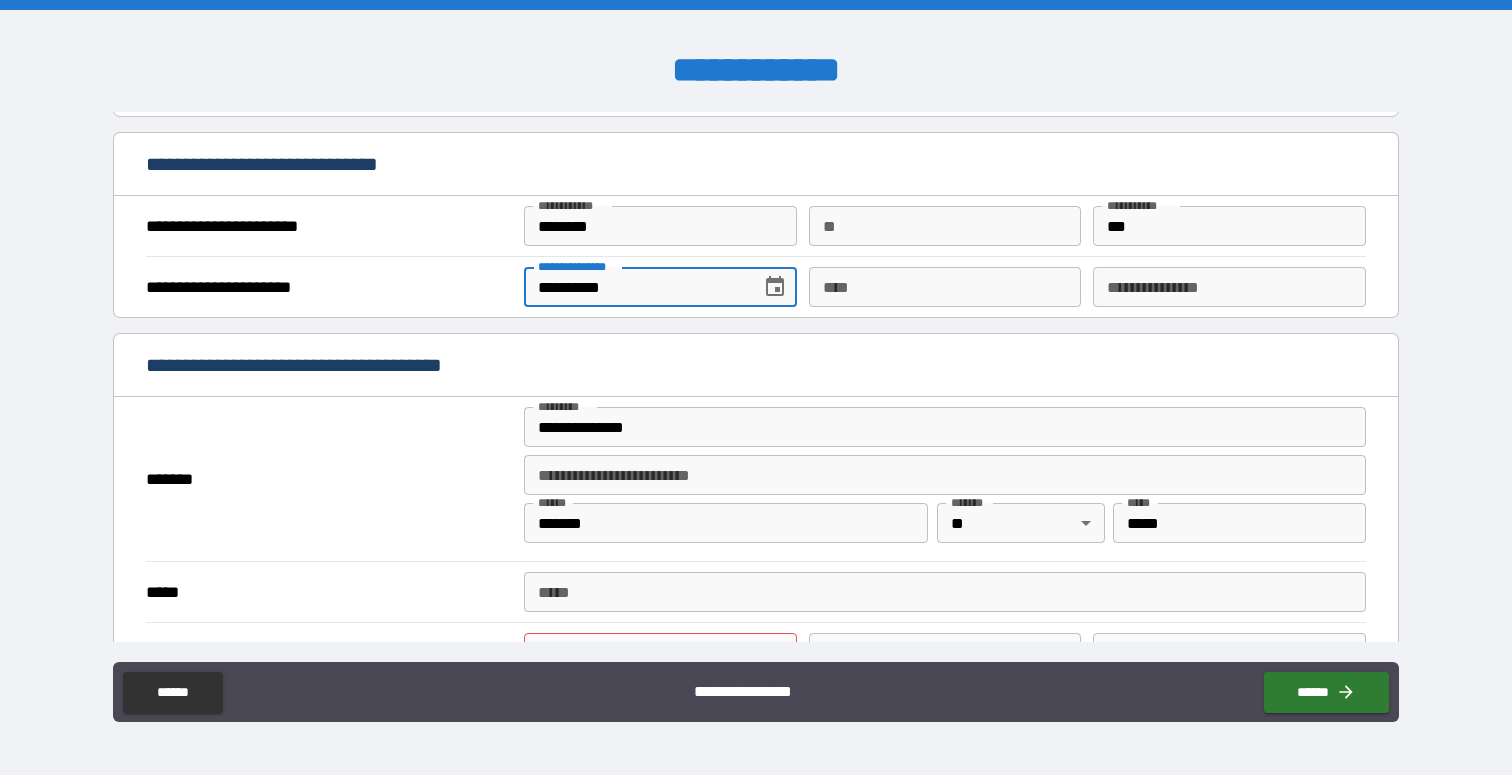 type on "**********" 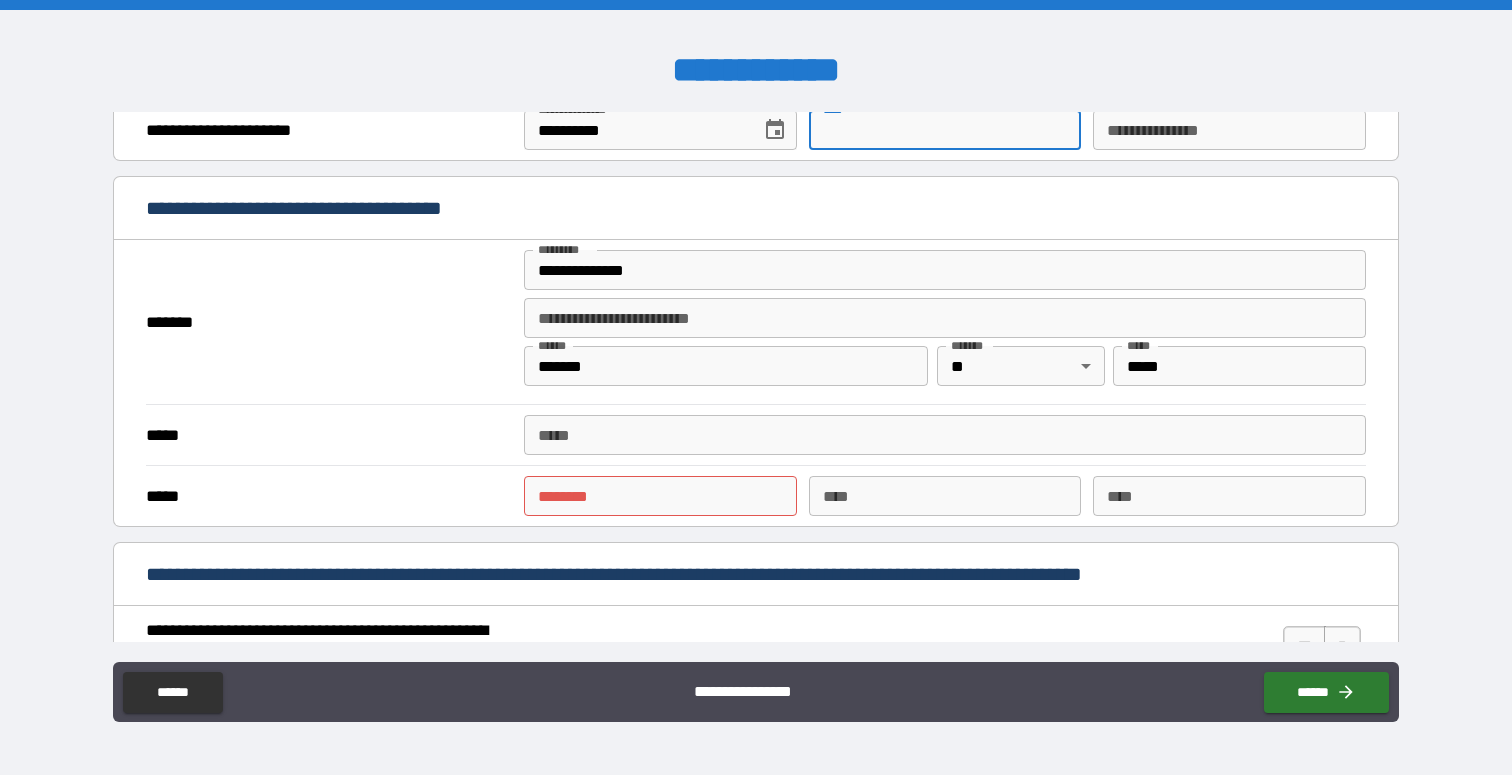 scroll, scrollTop: 1438, scrollLeft: 0, axis: vertical 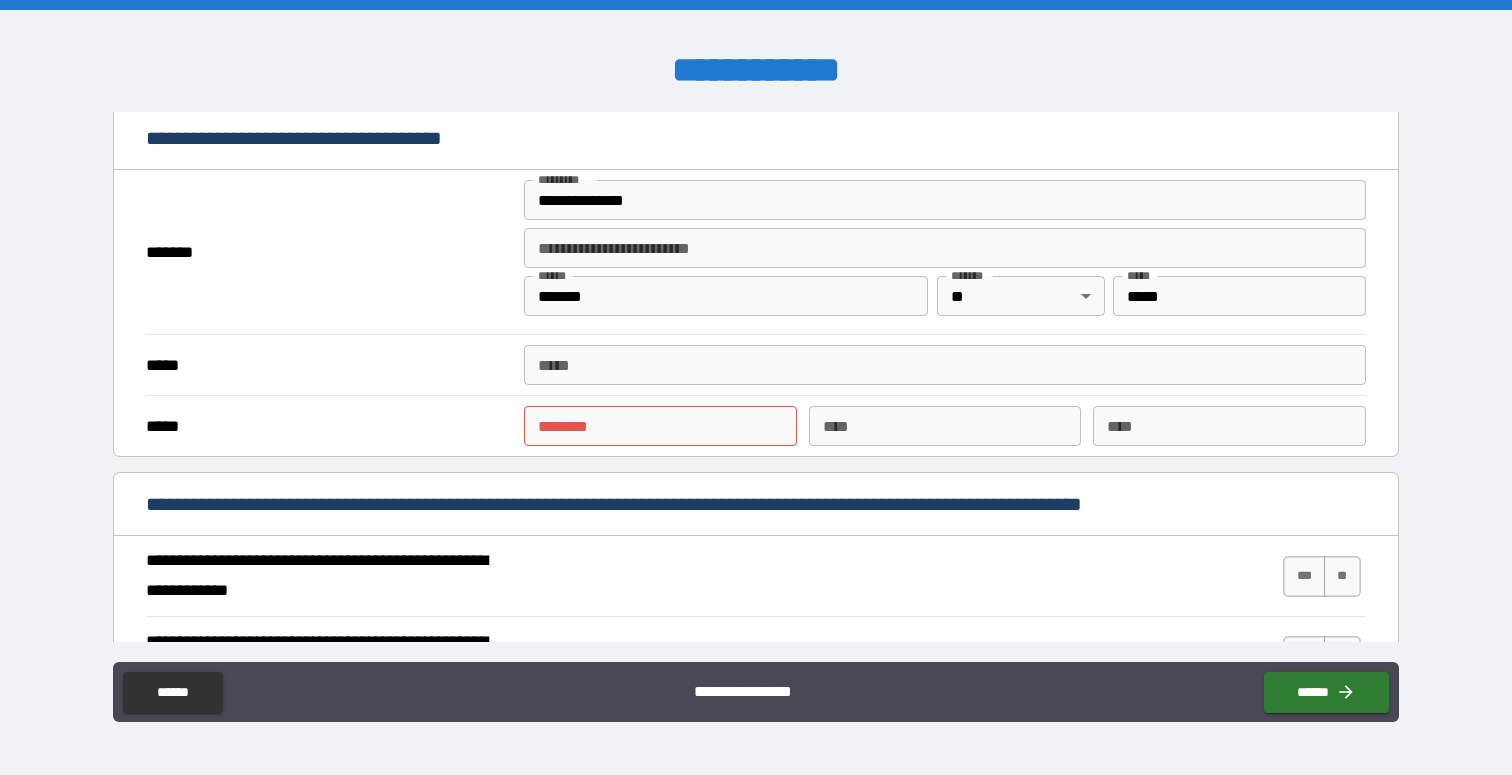 click on "******   *" at bounding box center [660, 426] 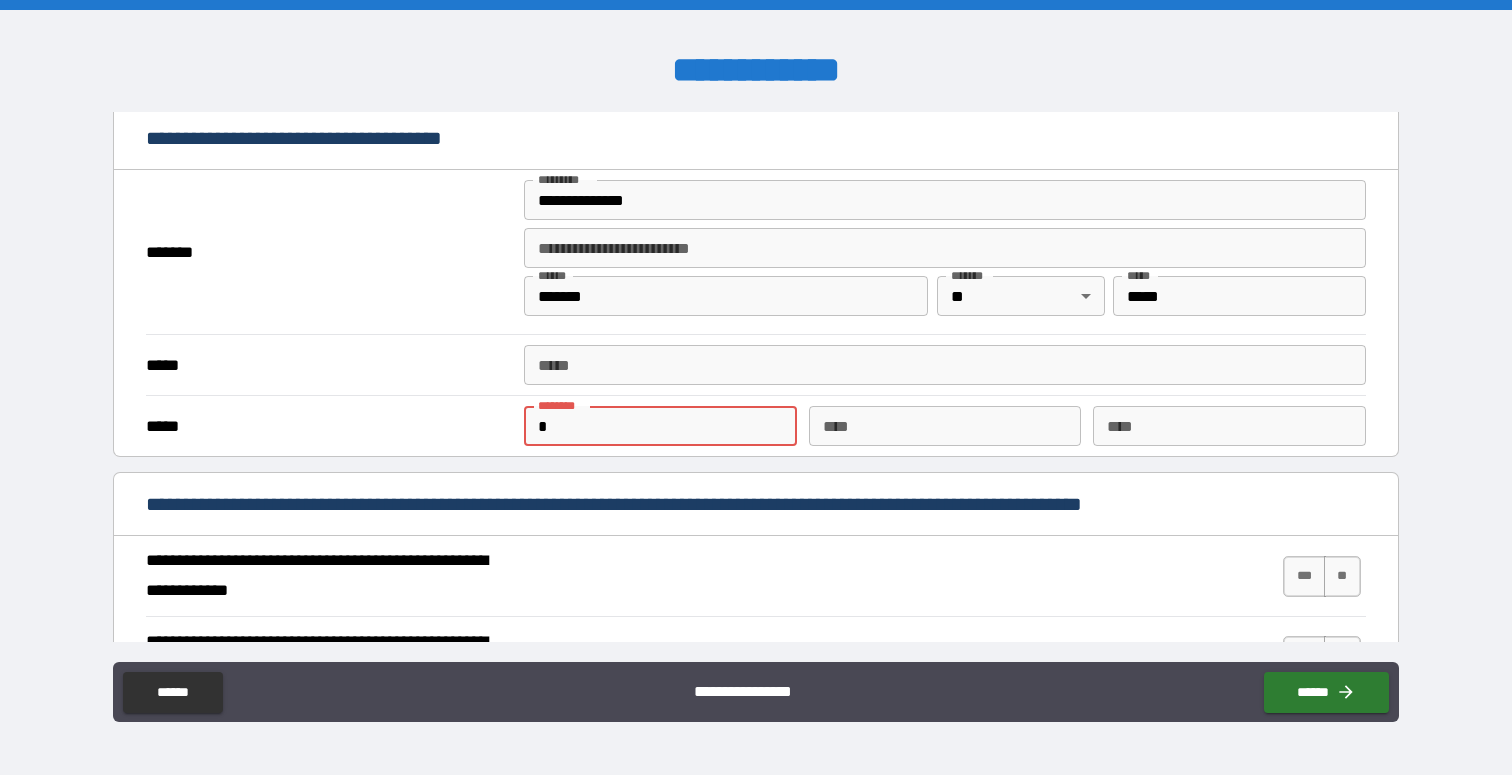 type on "**********" 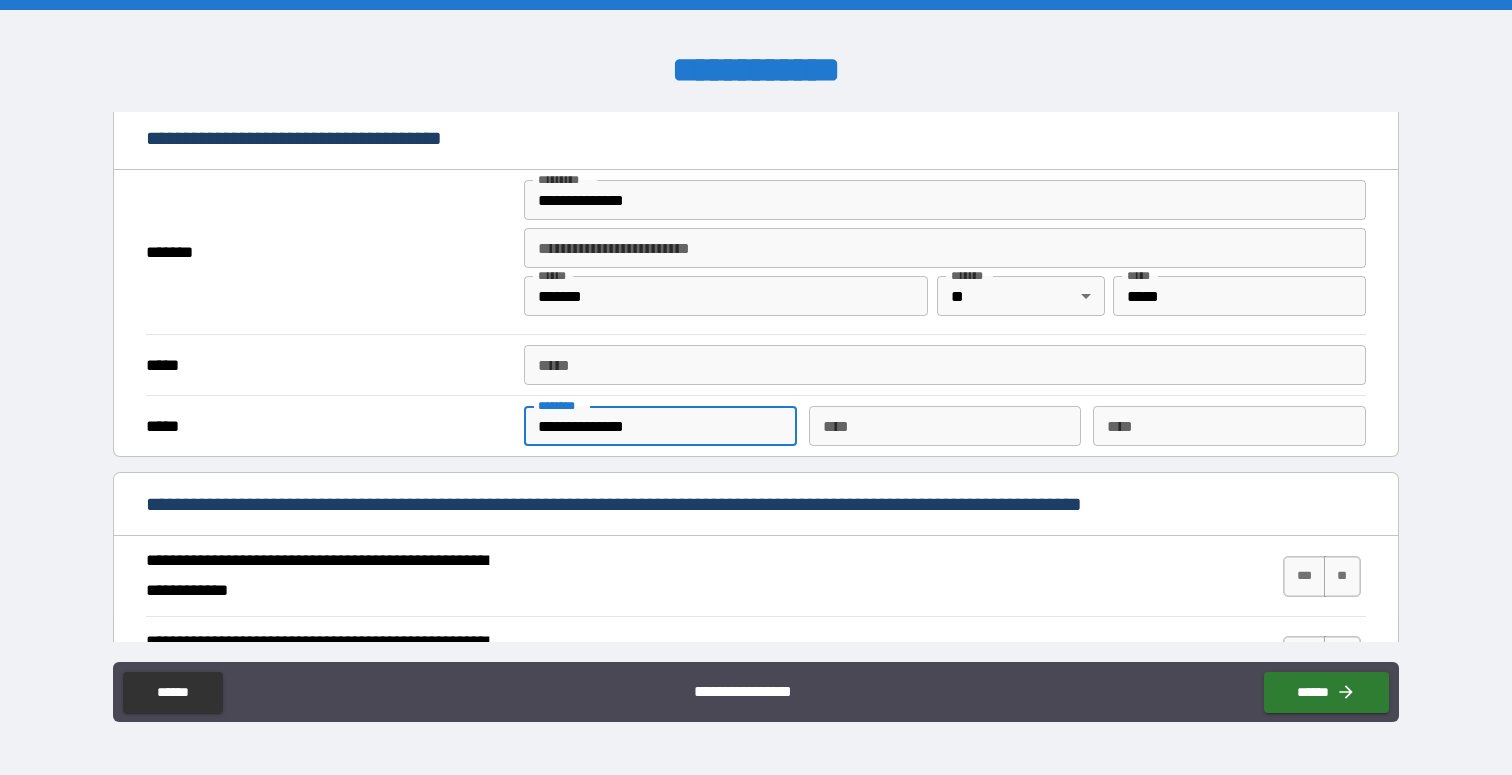 click on "**********" at bounding box center [755, 504] 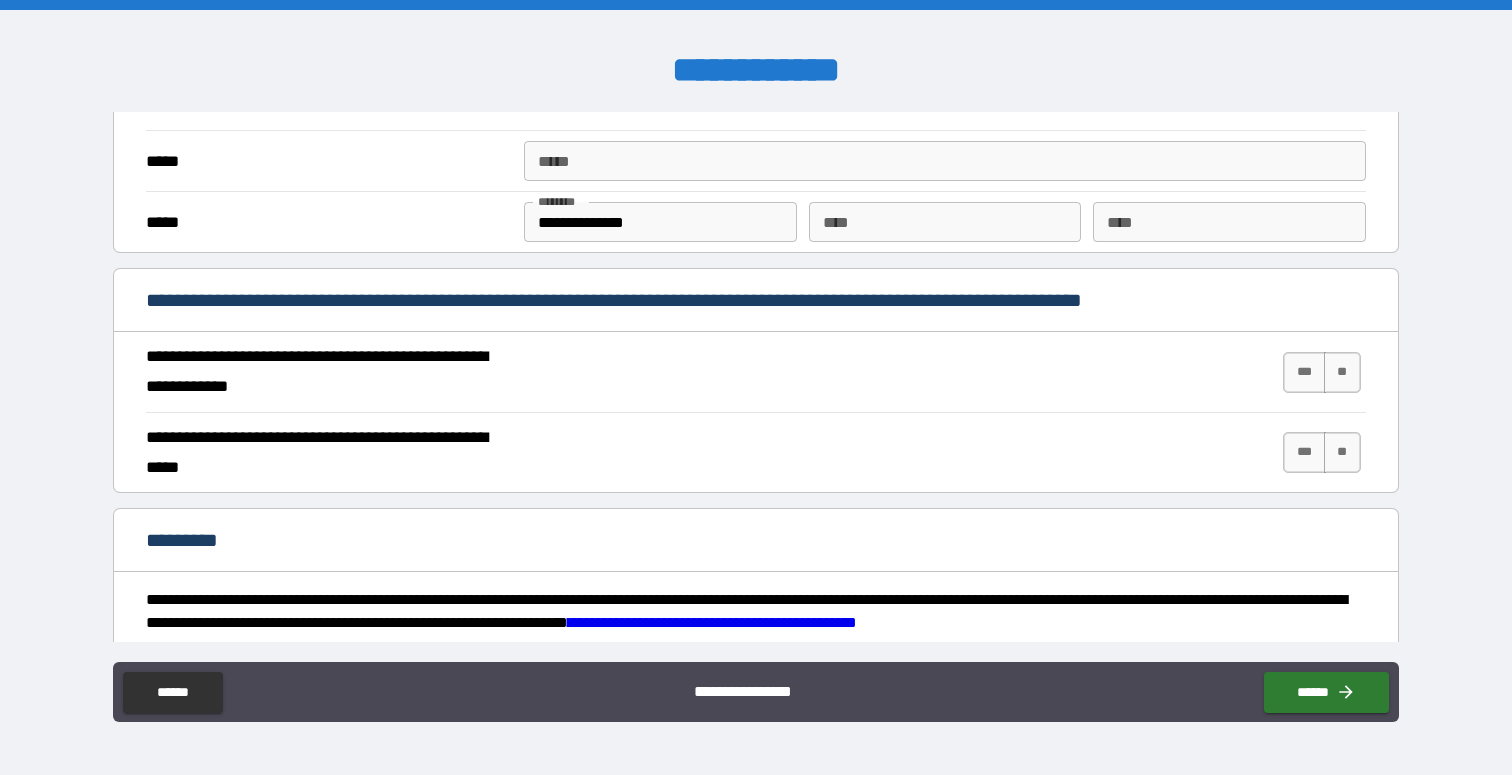scroll, scrollTop: 1665, scrollLeft: 0, axis: vertical 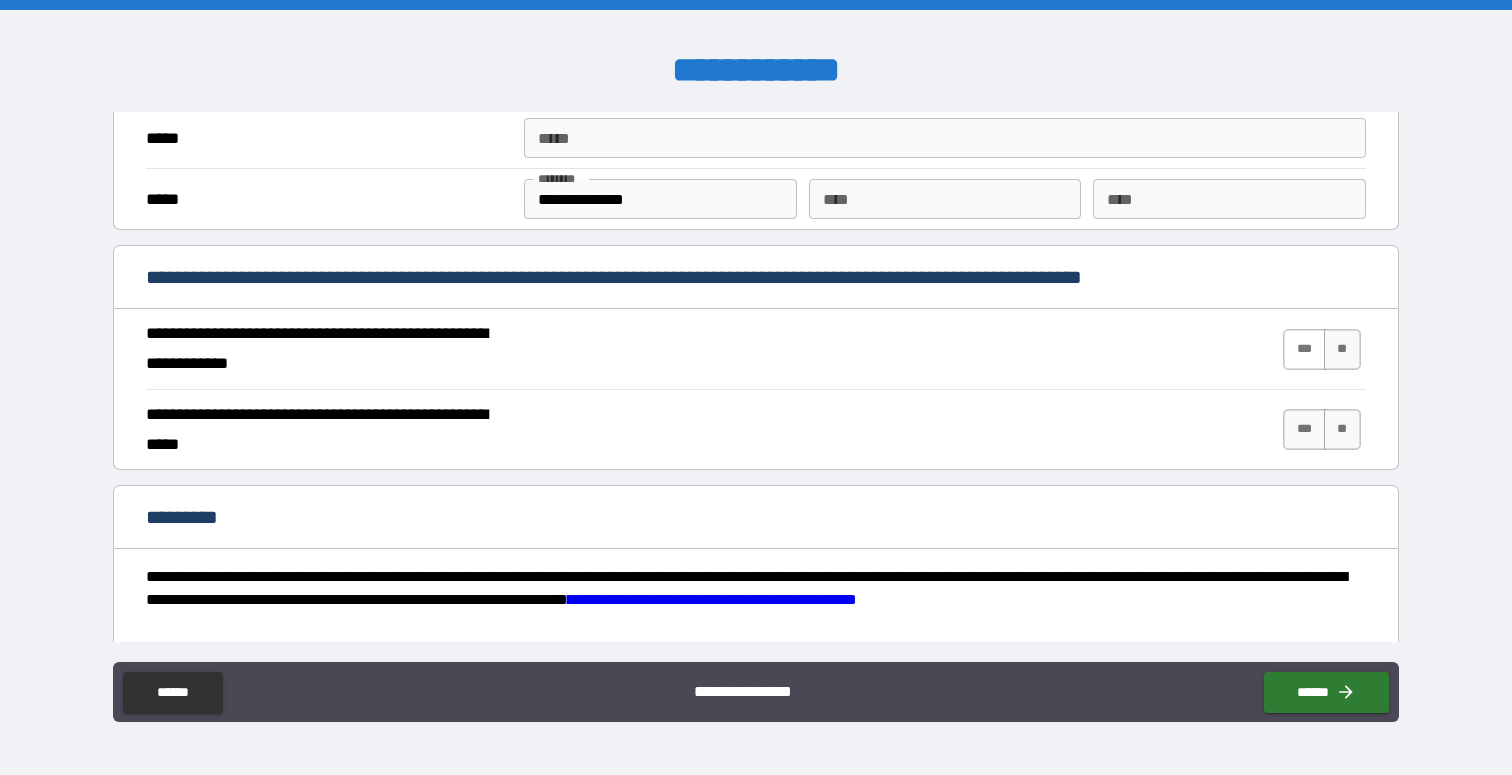 click on "***" at bounding box center (1304, 349) 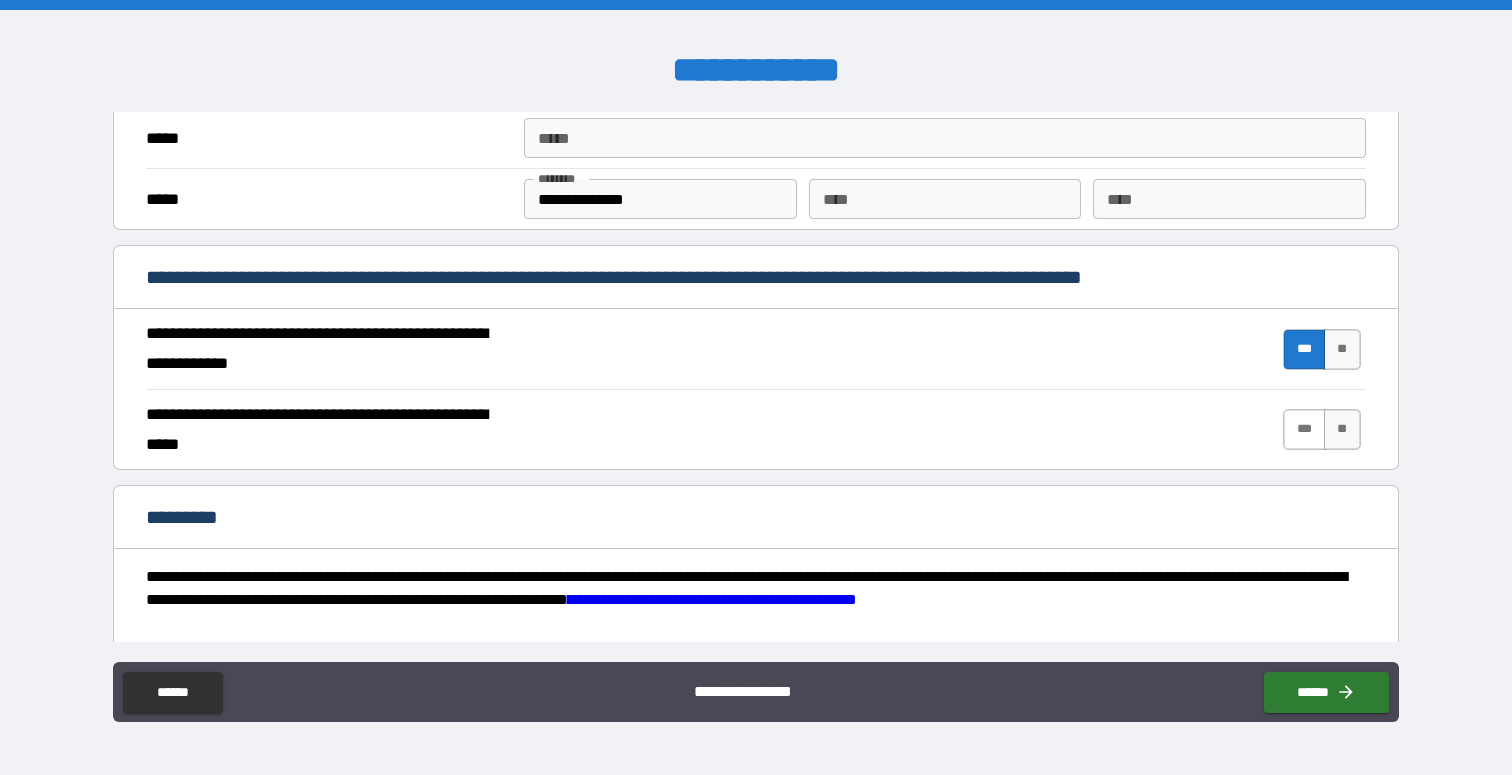 click on "***" at bounding box center [1304, 429] 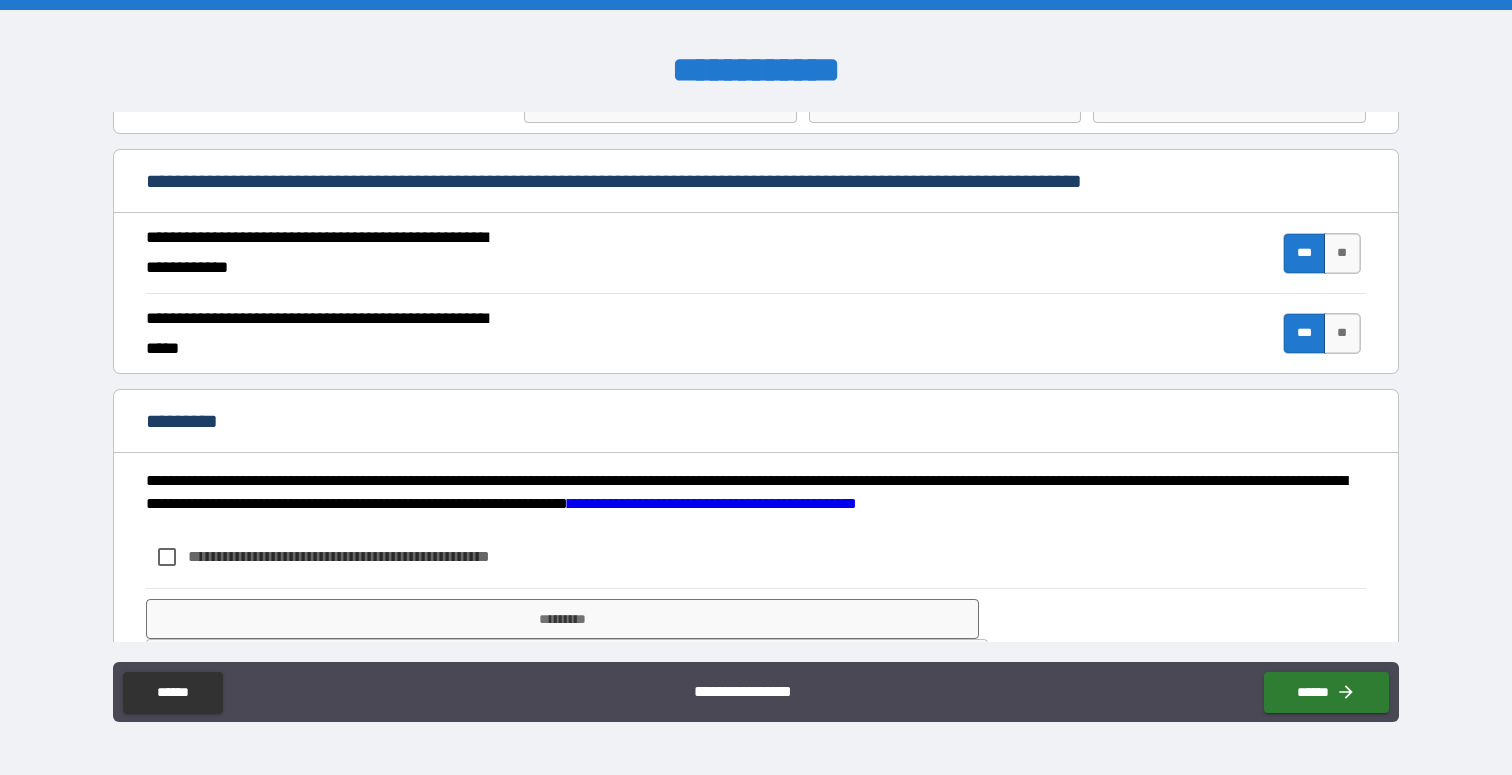 scroll, scrollTop: 1829, scrollLeft: 0, axis: vertical 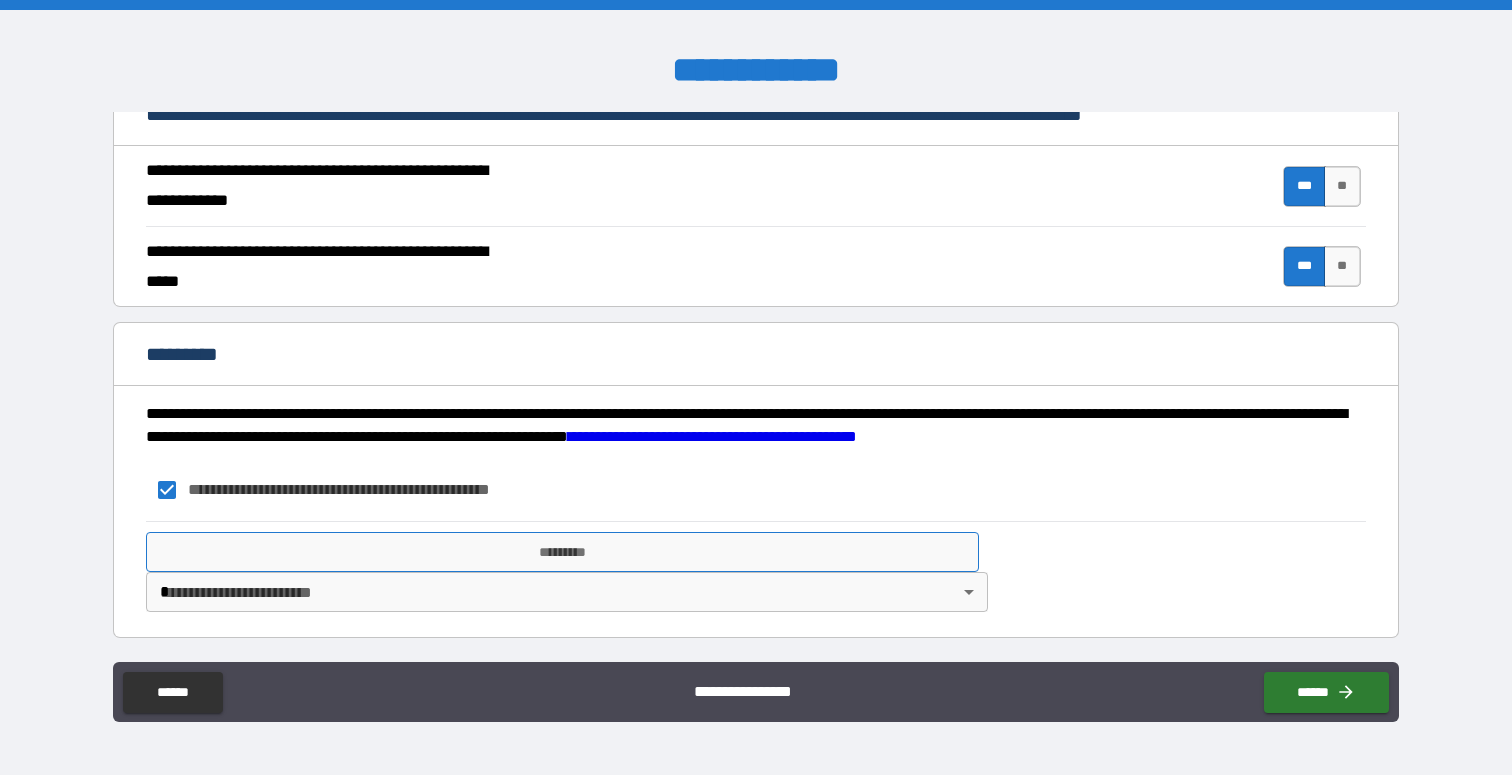 click on "*********" at bounding box center [562, 552] 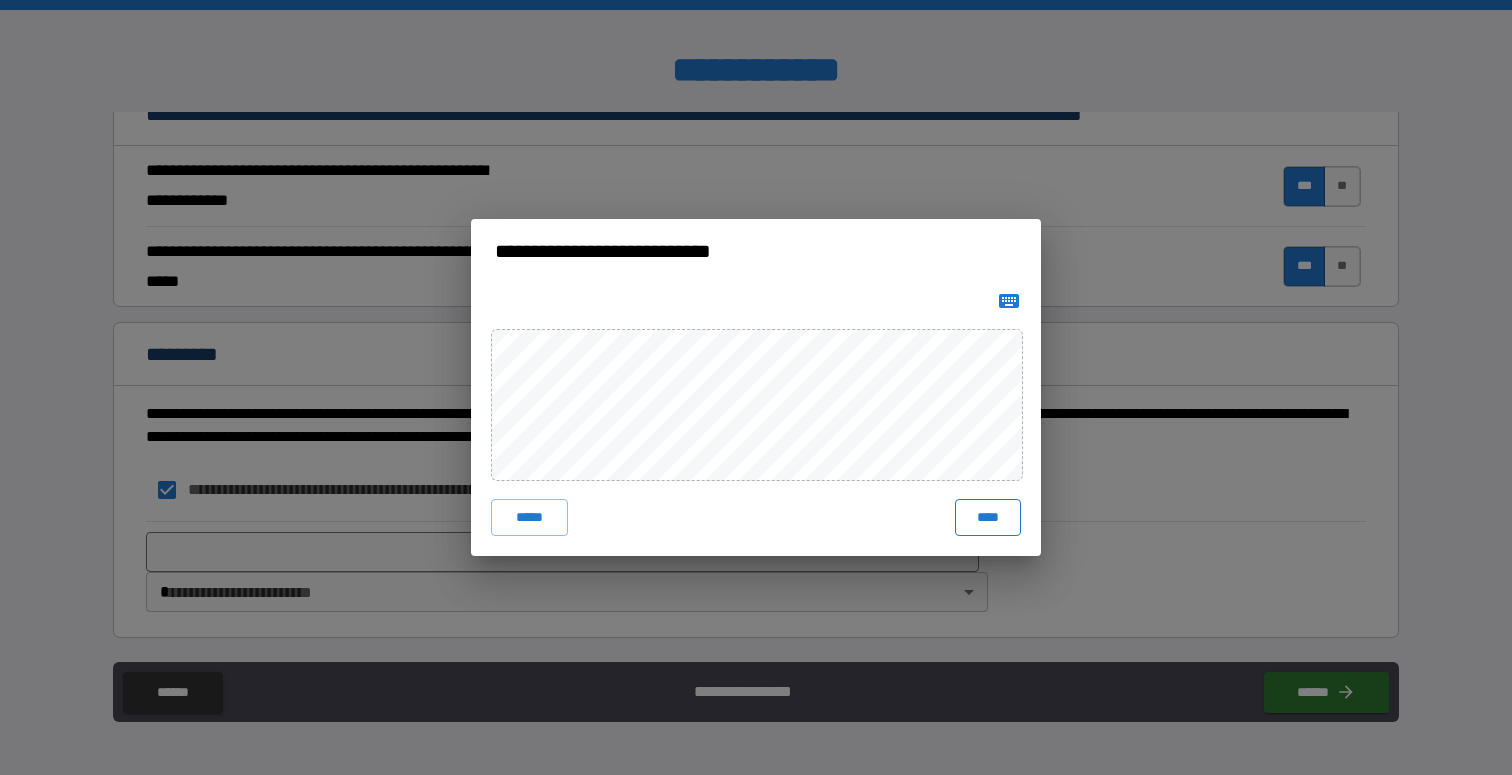 click on "****" at bounding box center [988, 517] 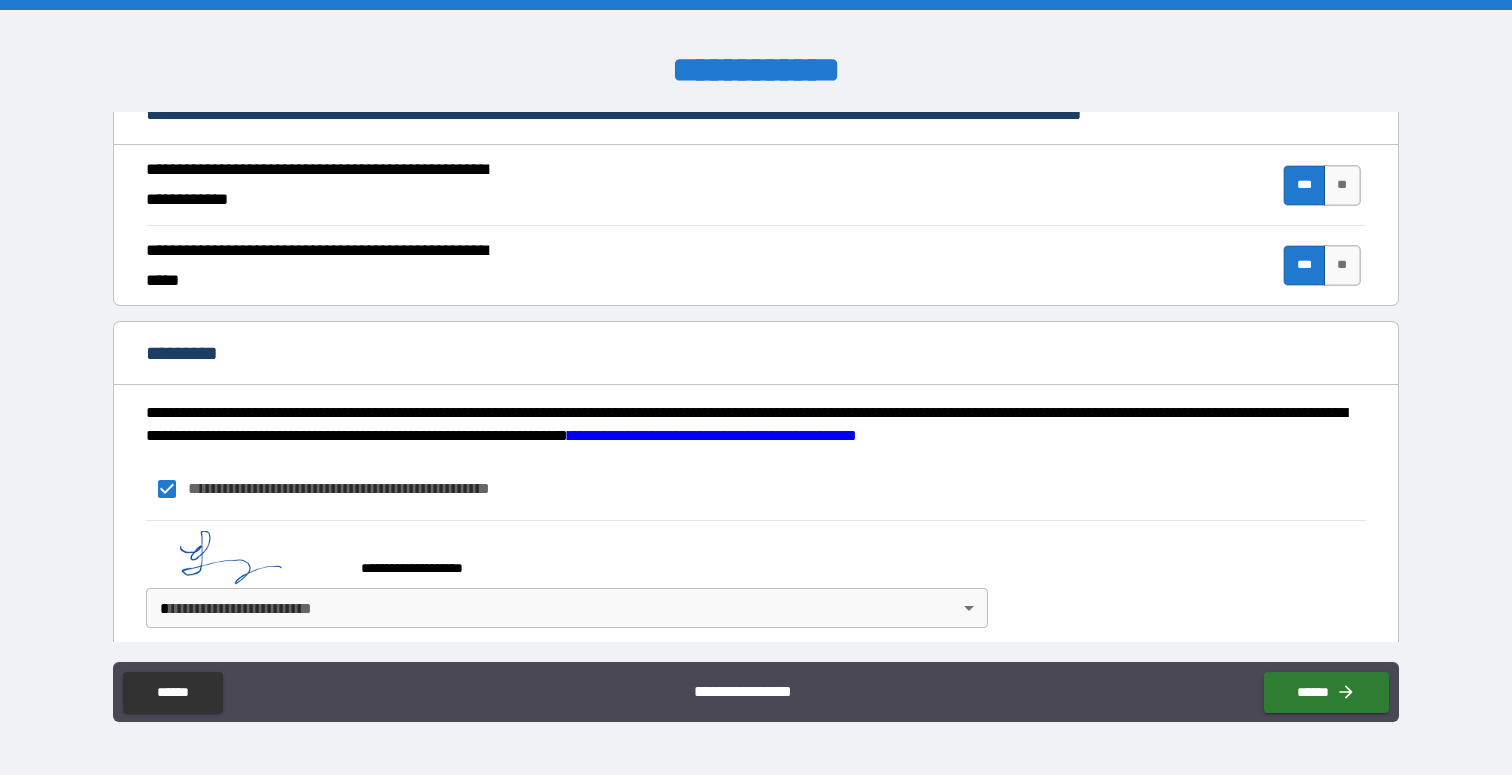 click on "**********" at bounding box center [756, 387] 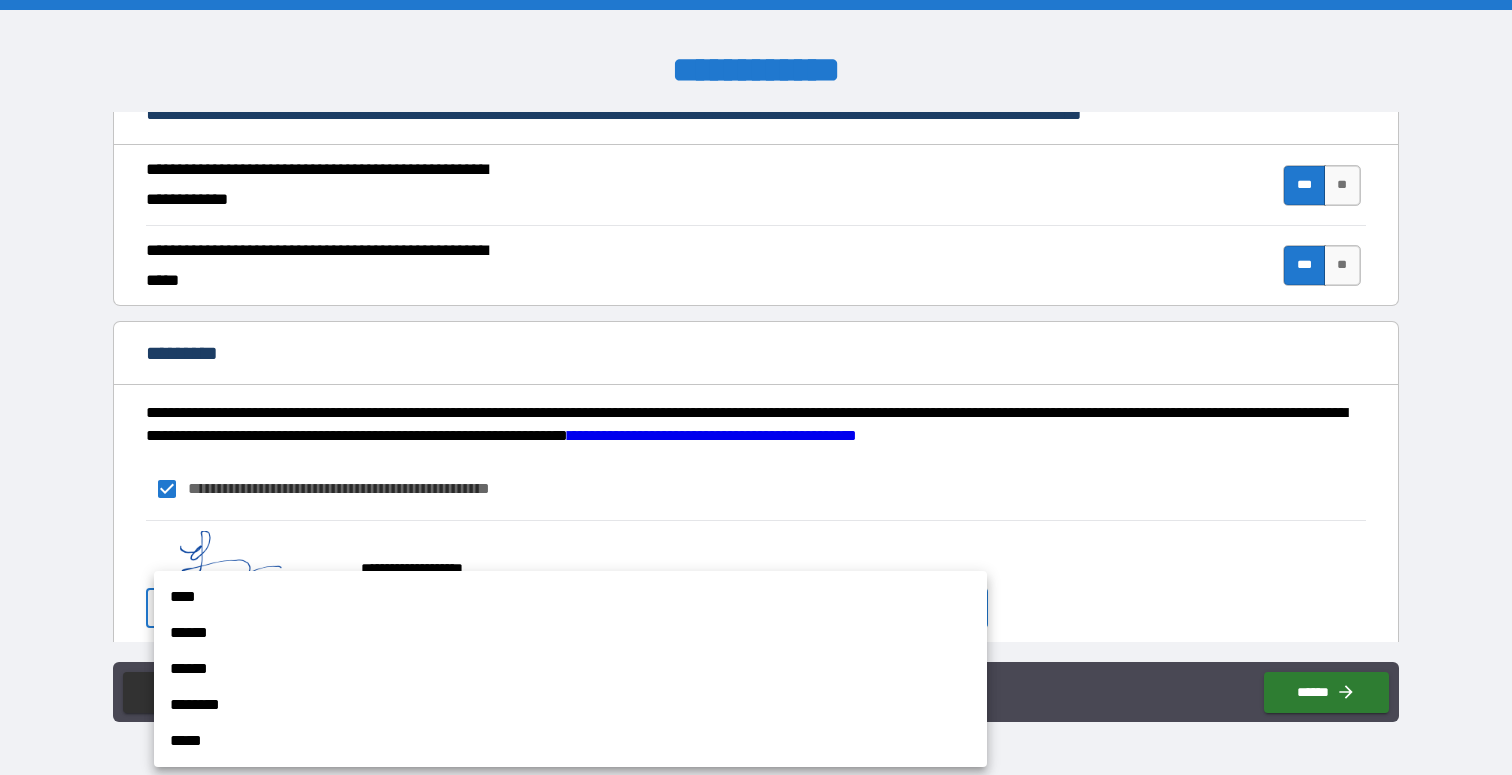 click on "****" at bounding box center [570, 597] 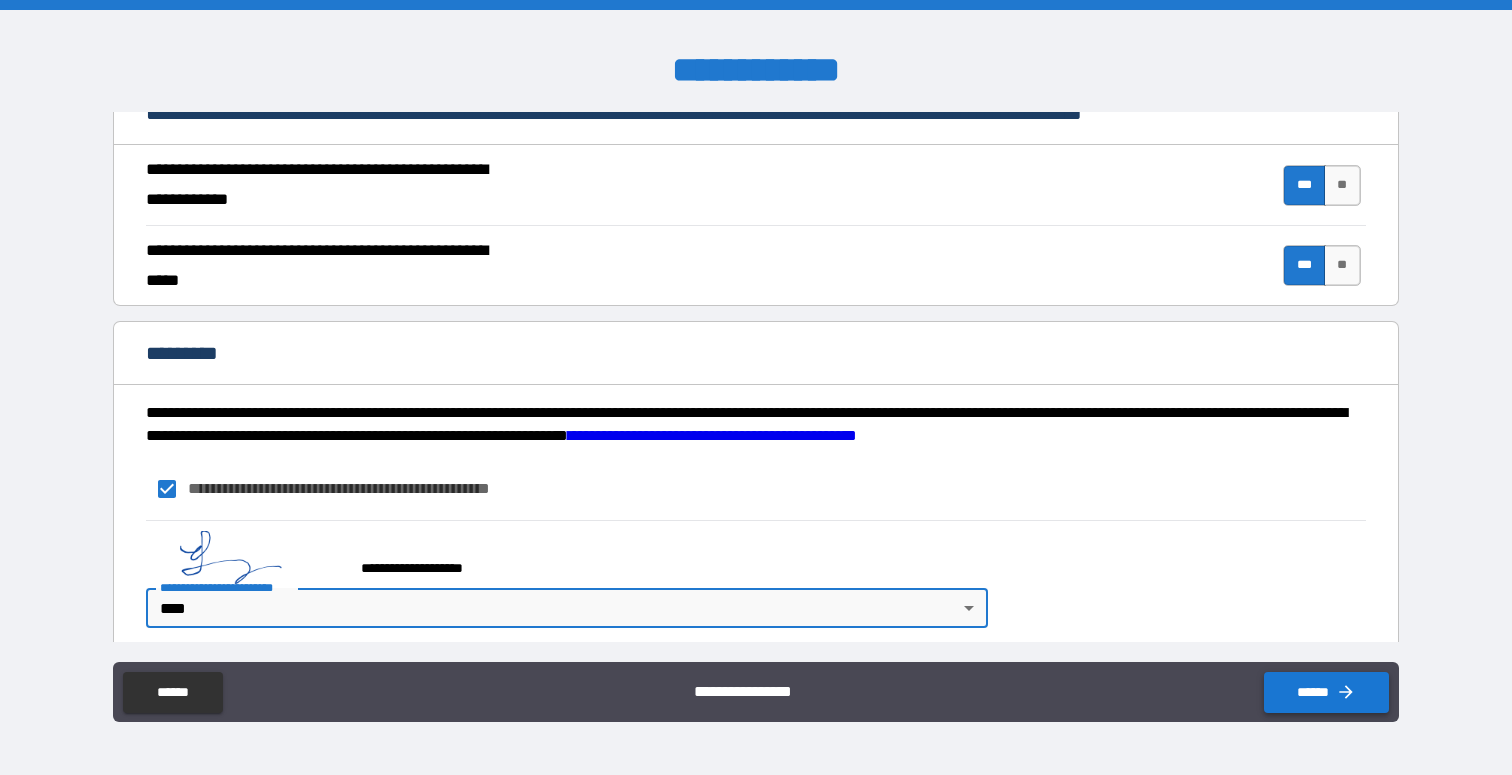 click on "******" at bounding box center [1326, 692] 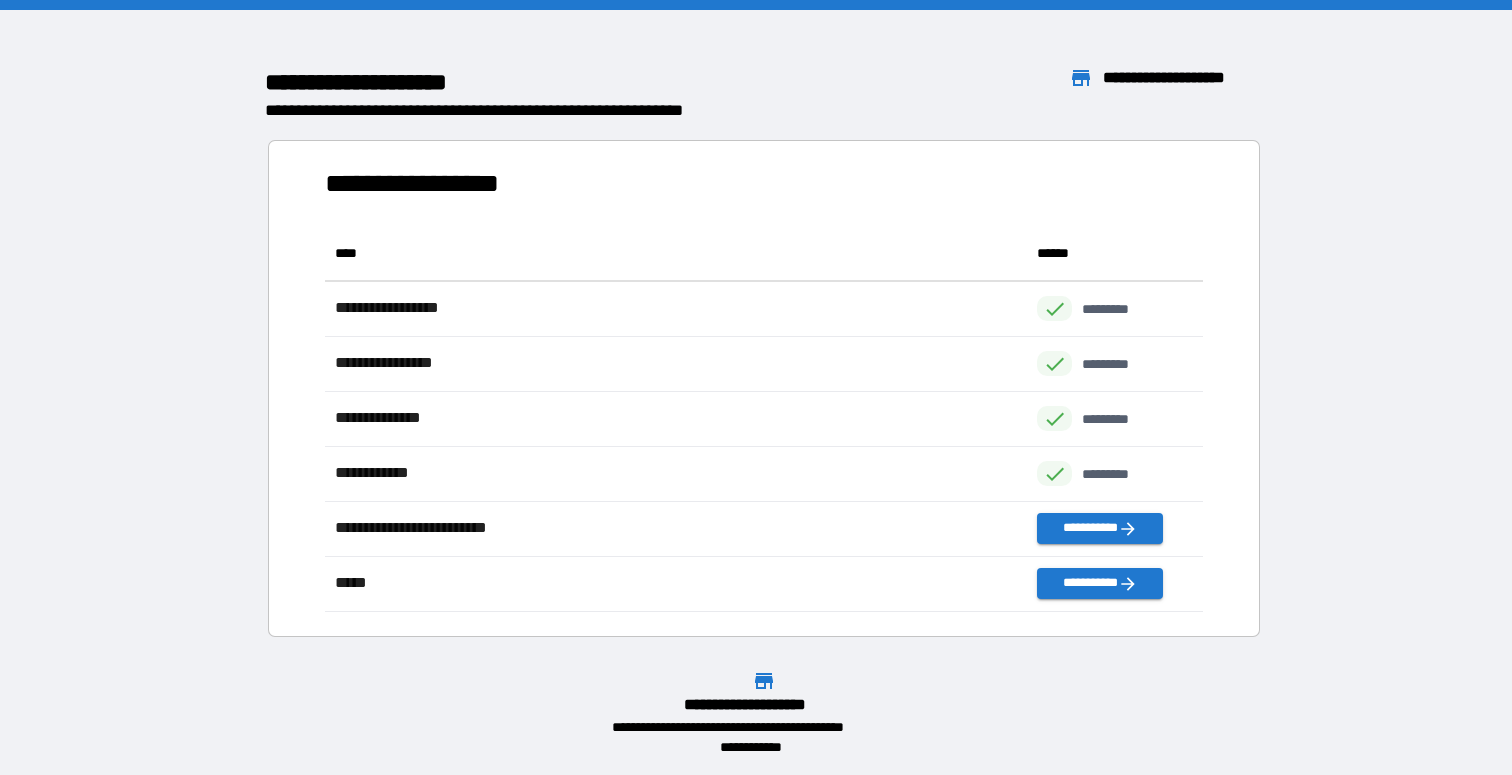 scroll, scrollTop: 1, scrollLeft: 1, axis: both 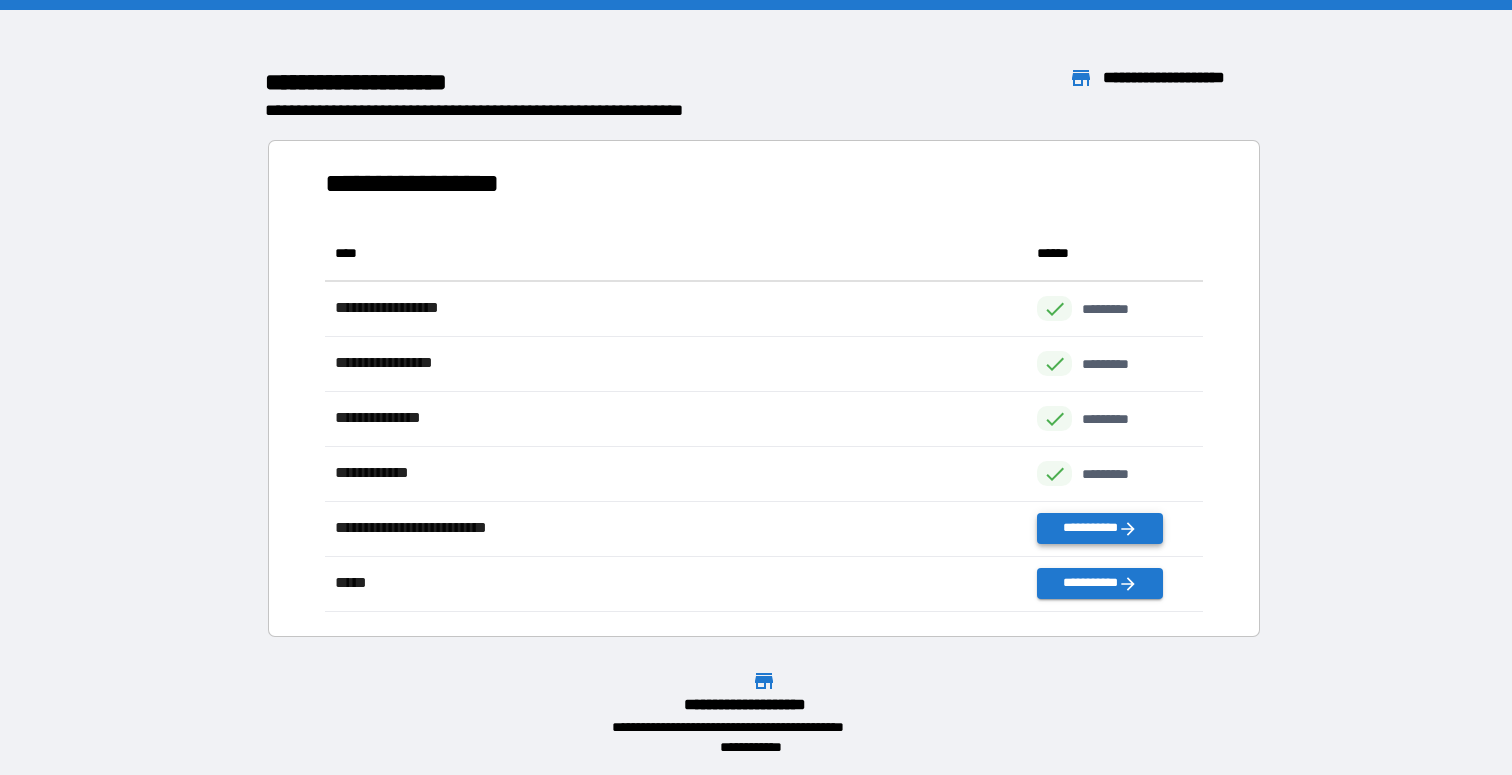 click on "**********" at bounding box center (1099, 528) 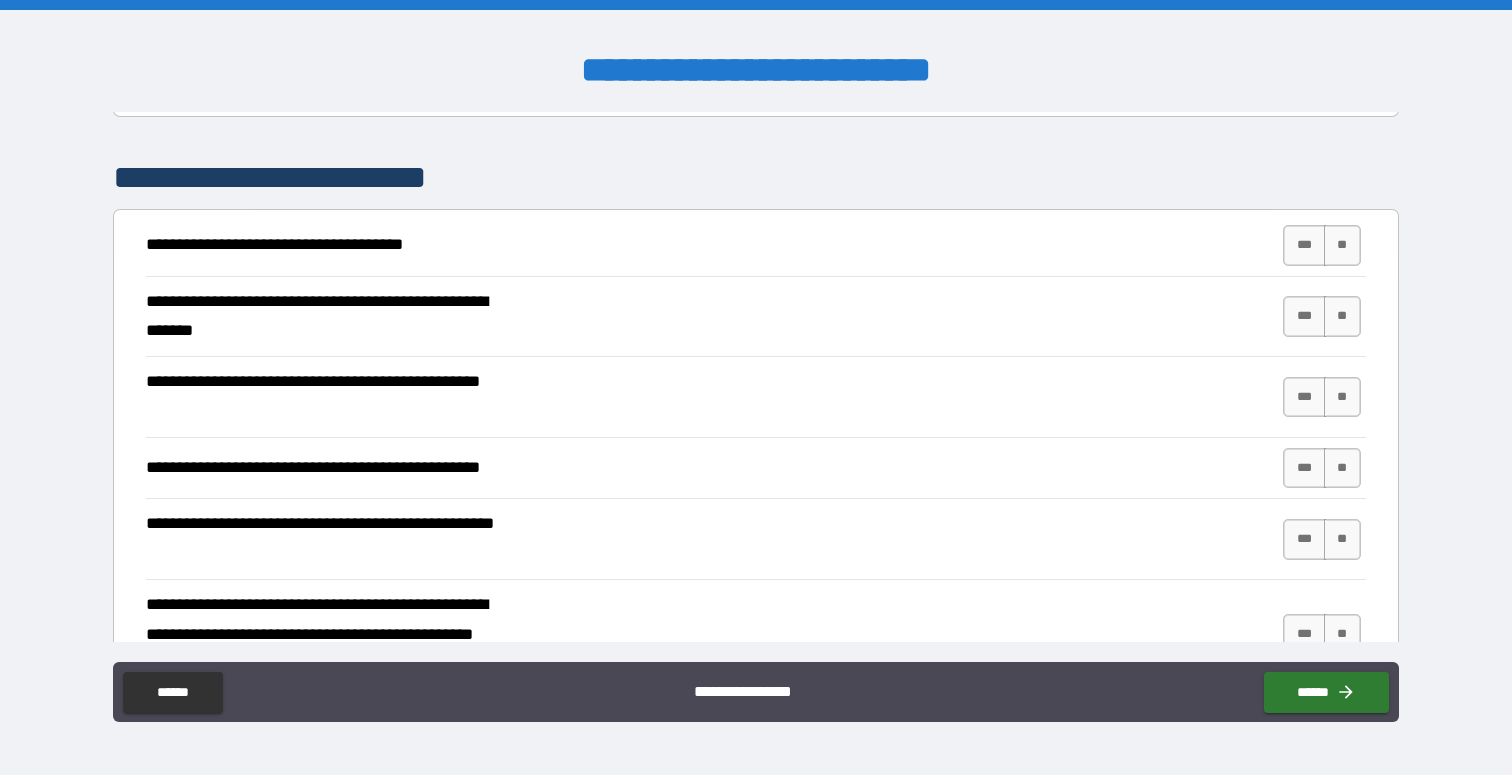 scroll, scrollTop: 309, scrollLeft: 0, axis: vertical 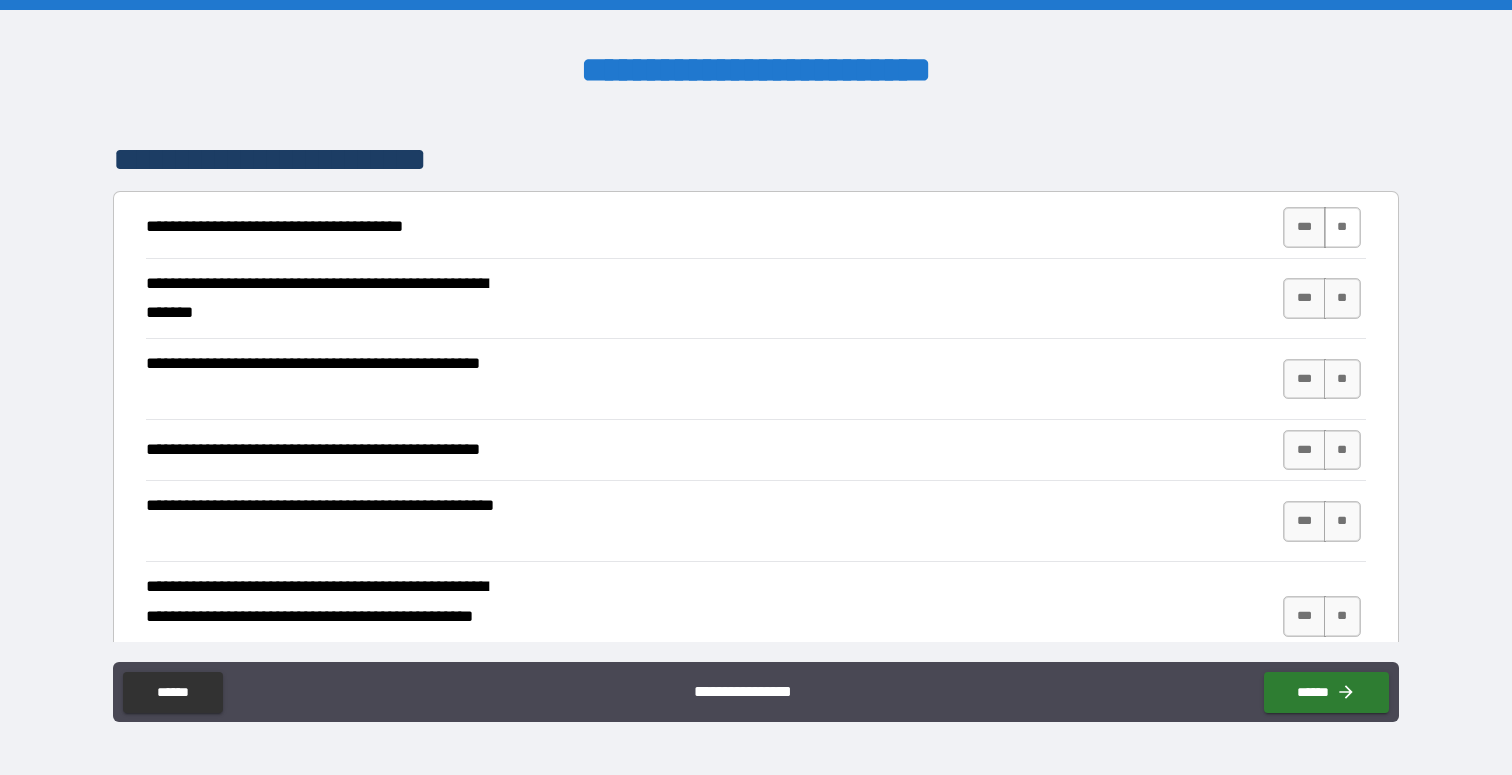 click on "**" at bounding box center (1342, 227) 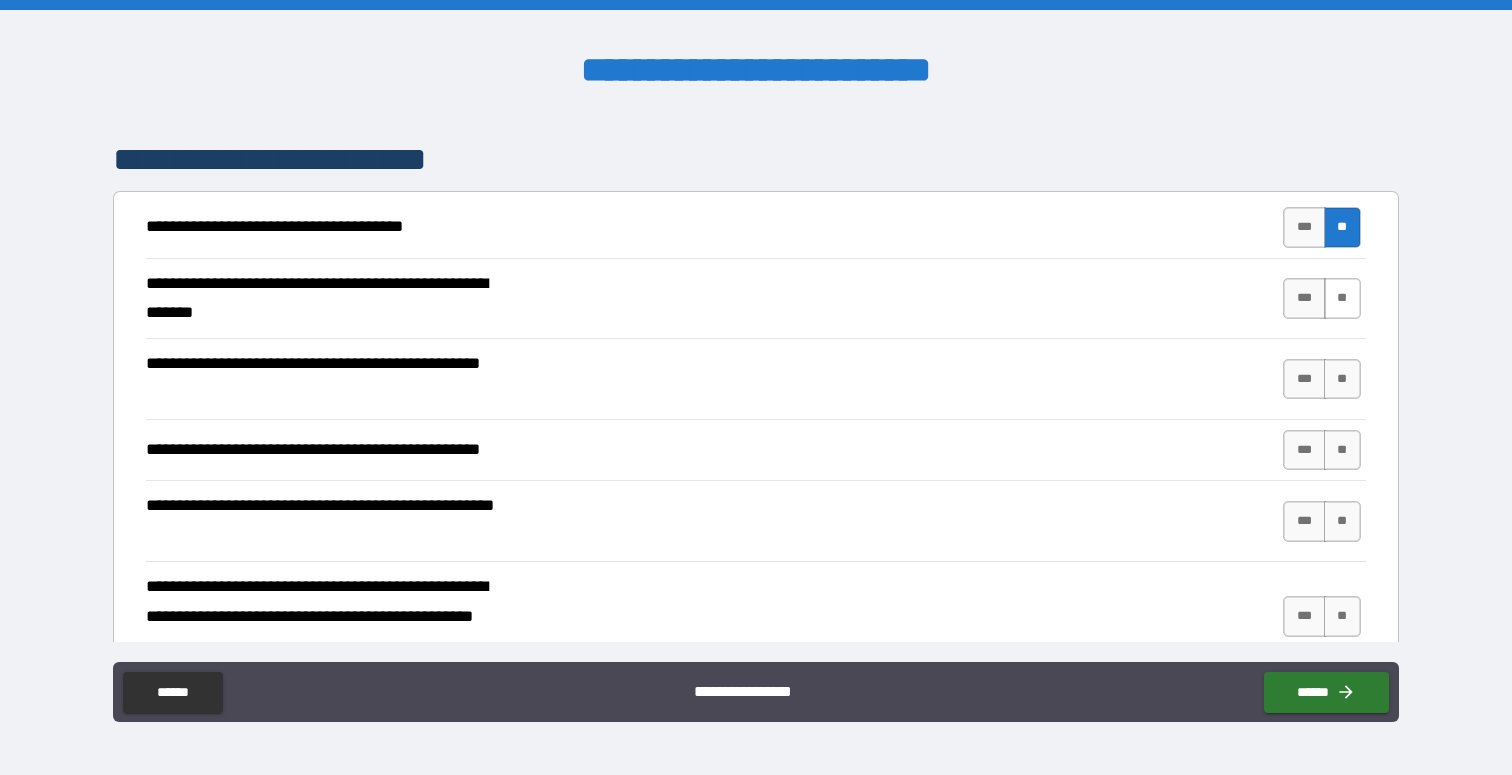 click on "**" at bounding box center (1342, 298) 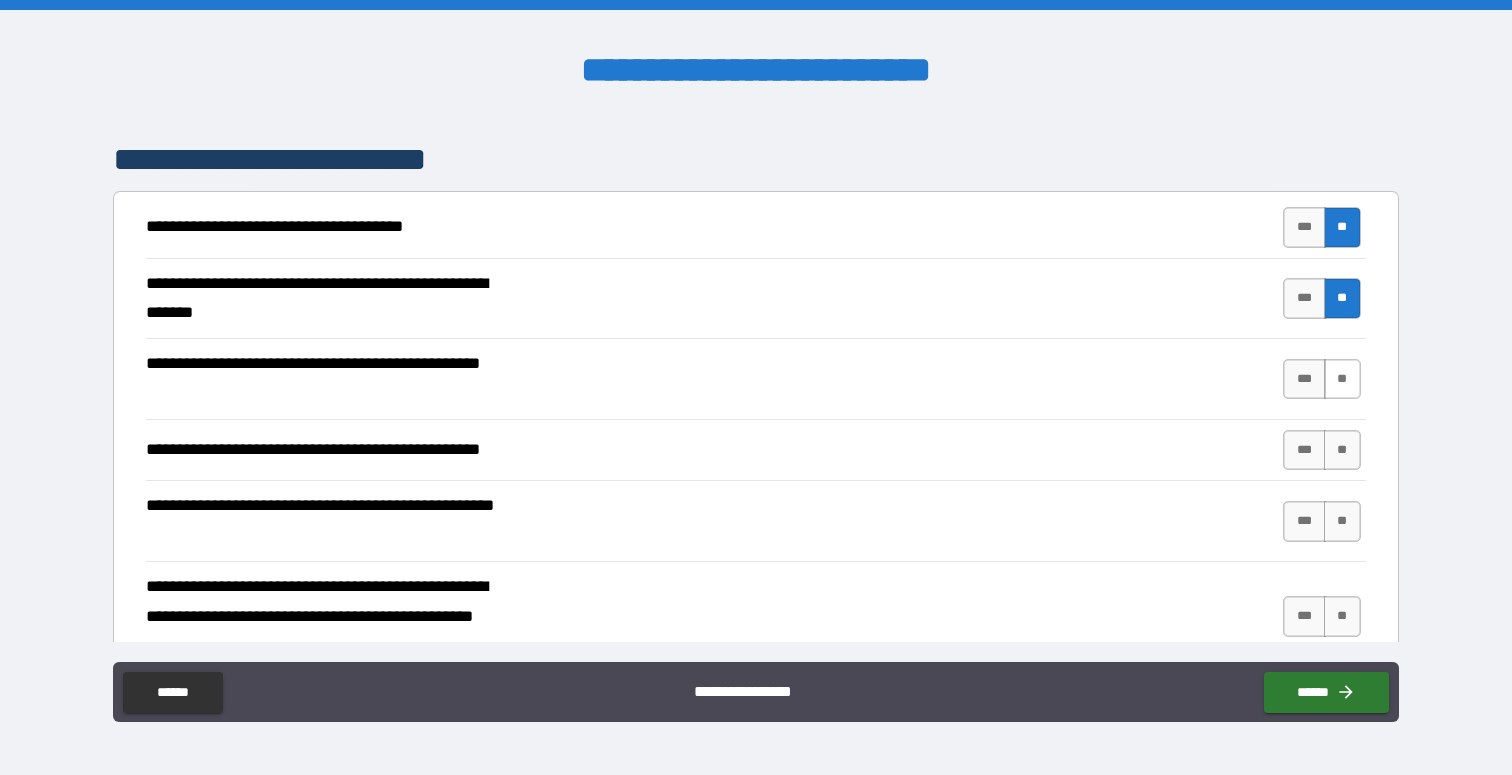 click on "**" at bounding box center (1342, 379) 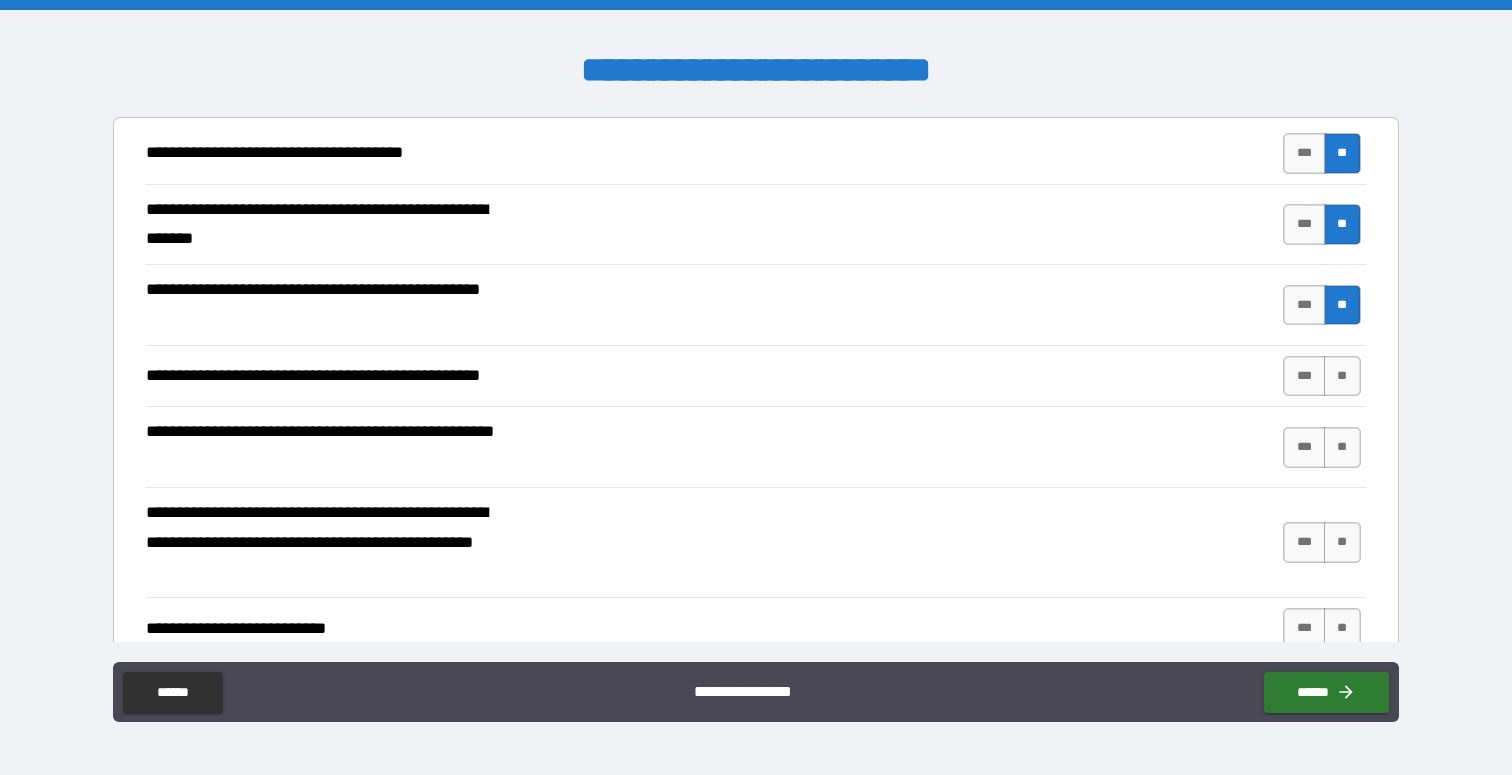 scroll, scrollTop: 387, scrollLeft: 0, axis: vertical 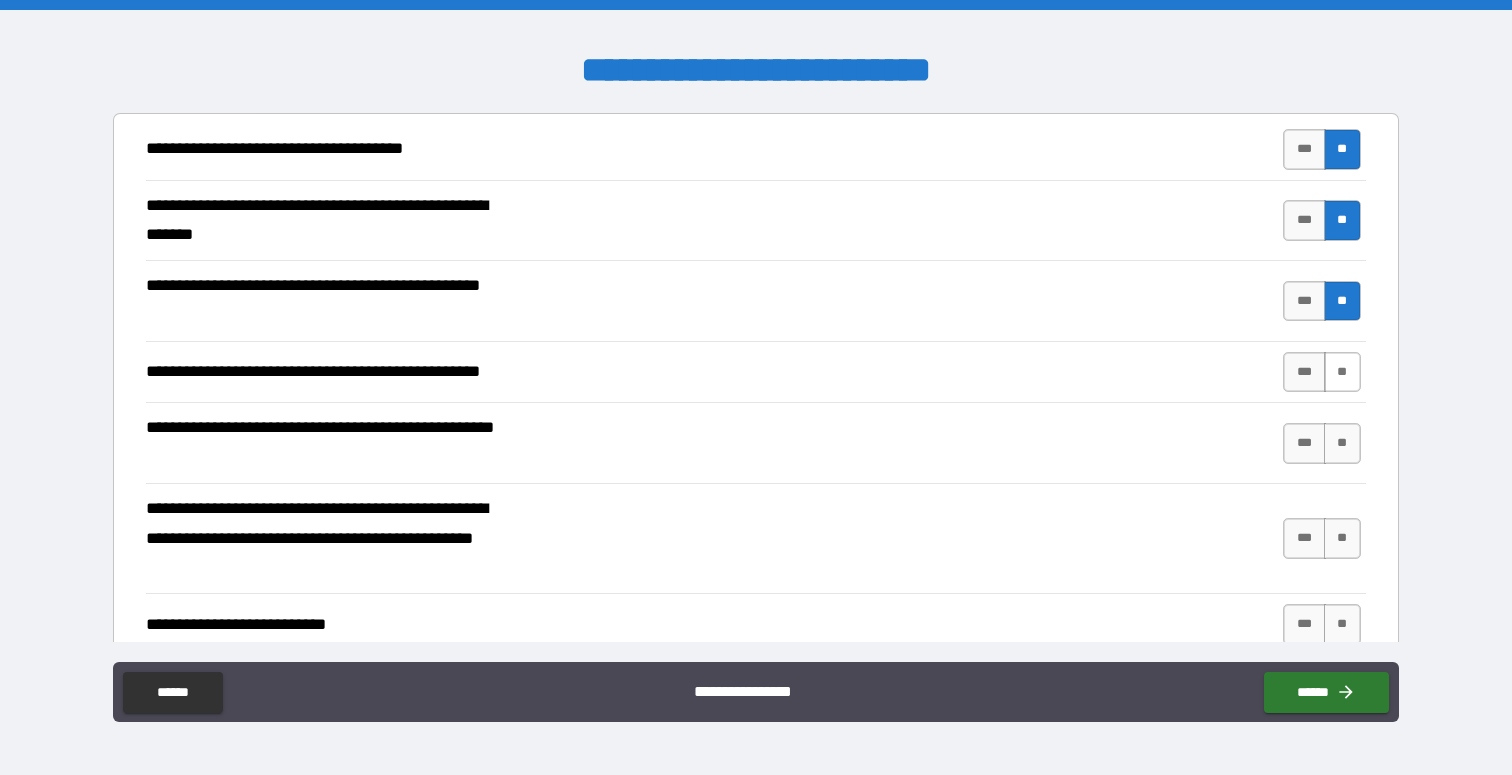 click on "**" at bounding box center (1342, 372) 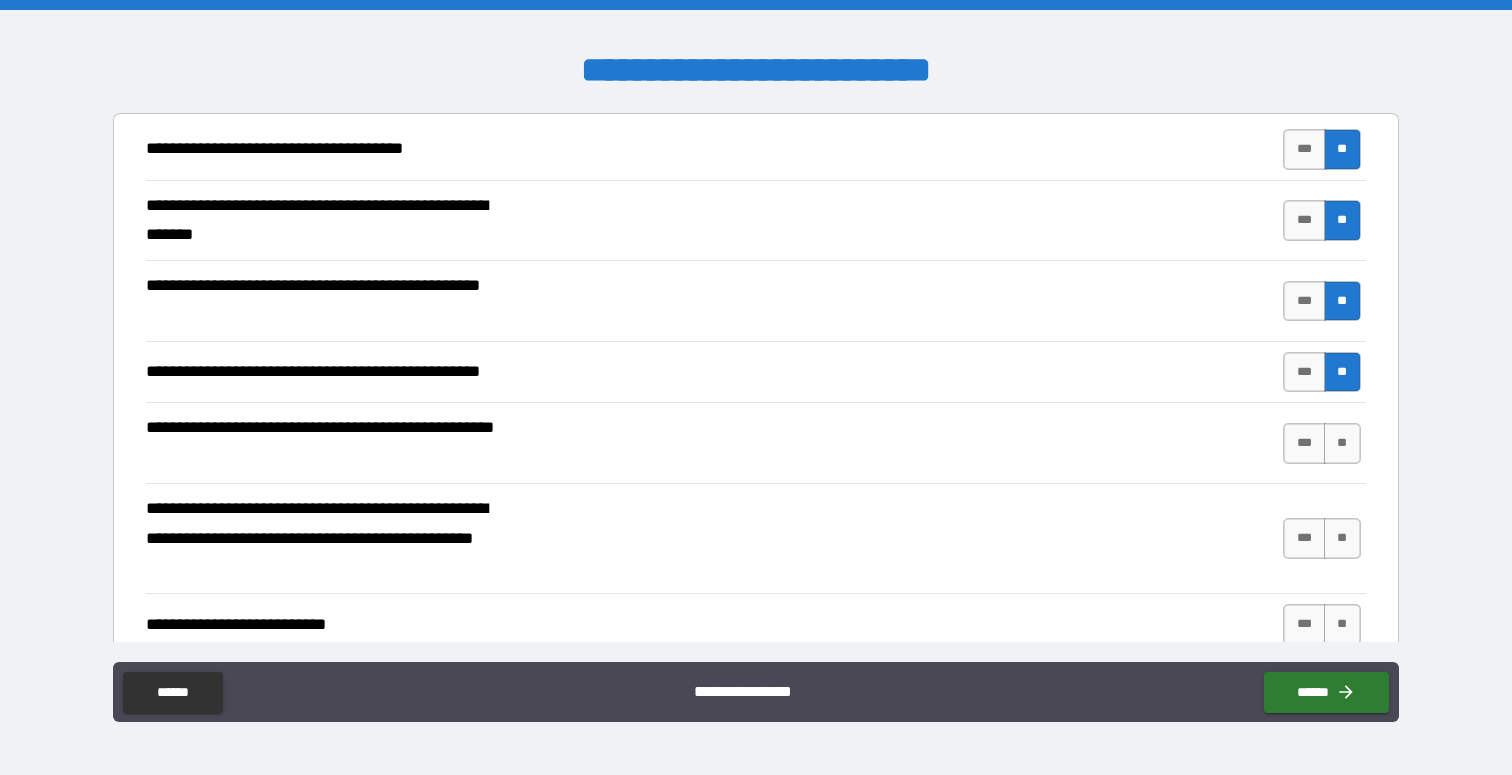 click on "**********" at bounding box center [755, 442] 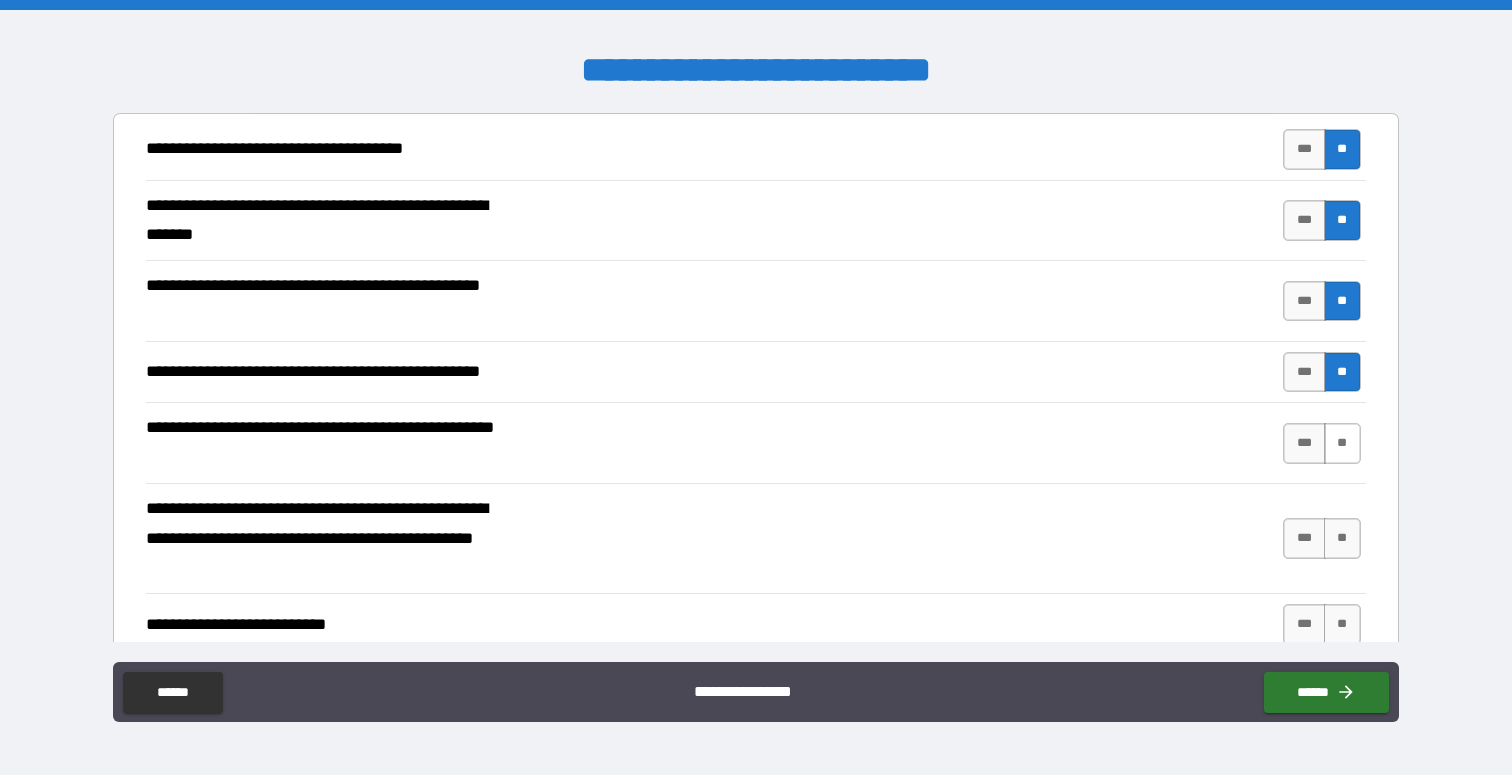 click on "**" at bounding box center [1342, 443] 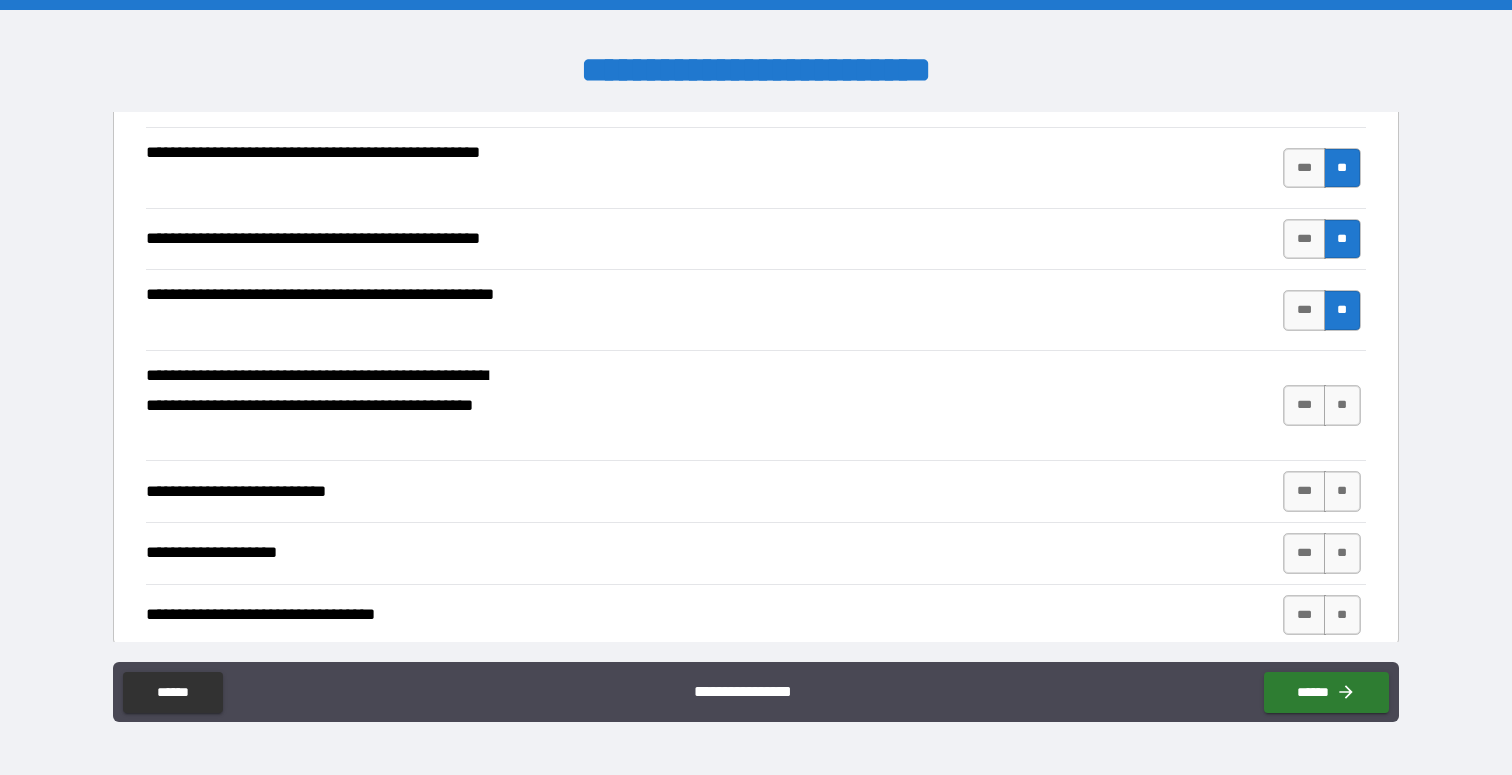 scroll, scrollTop: 541, scrollLeft: 0, axis: vertical 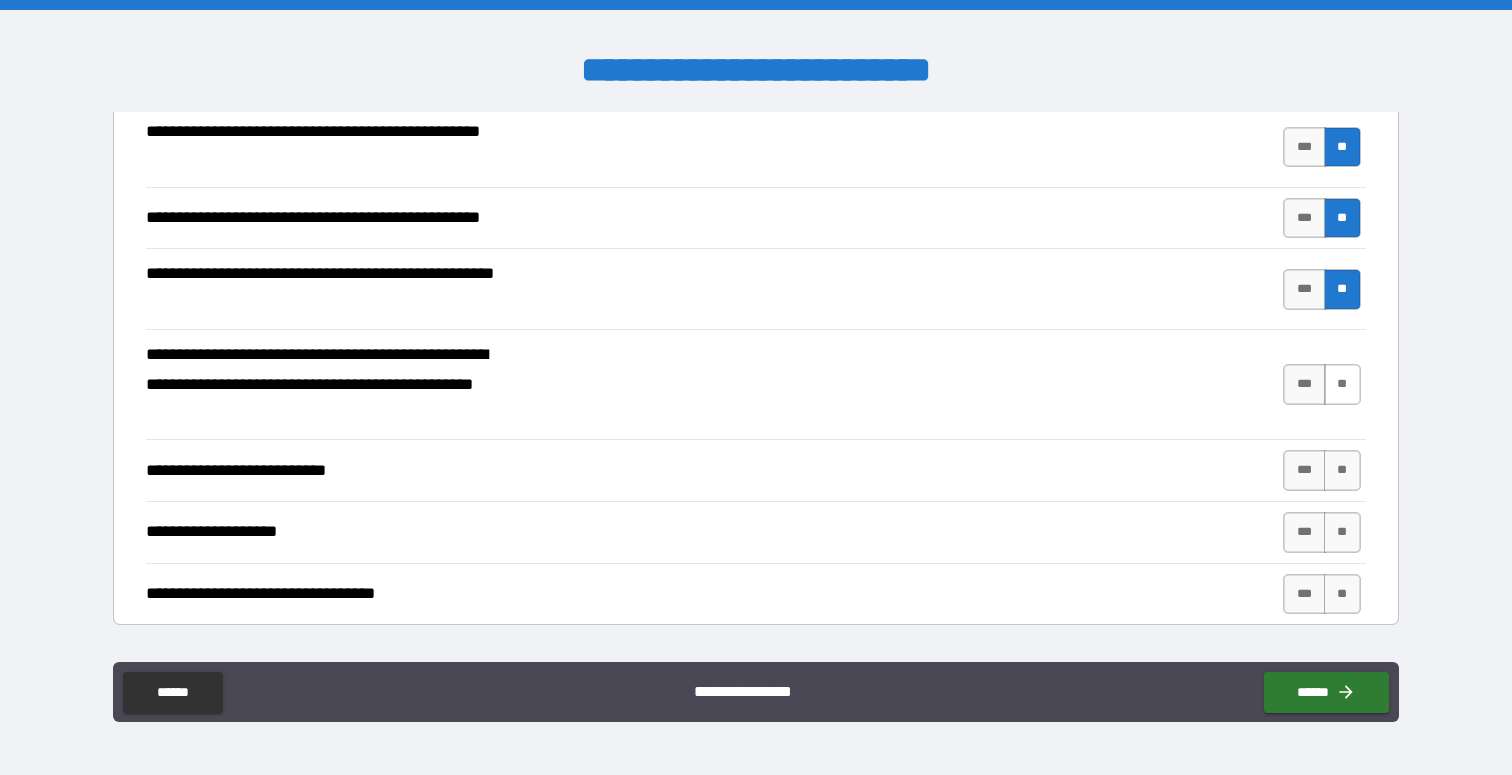 click on "**" at bounding box center [1342, 384] 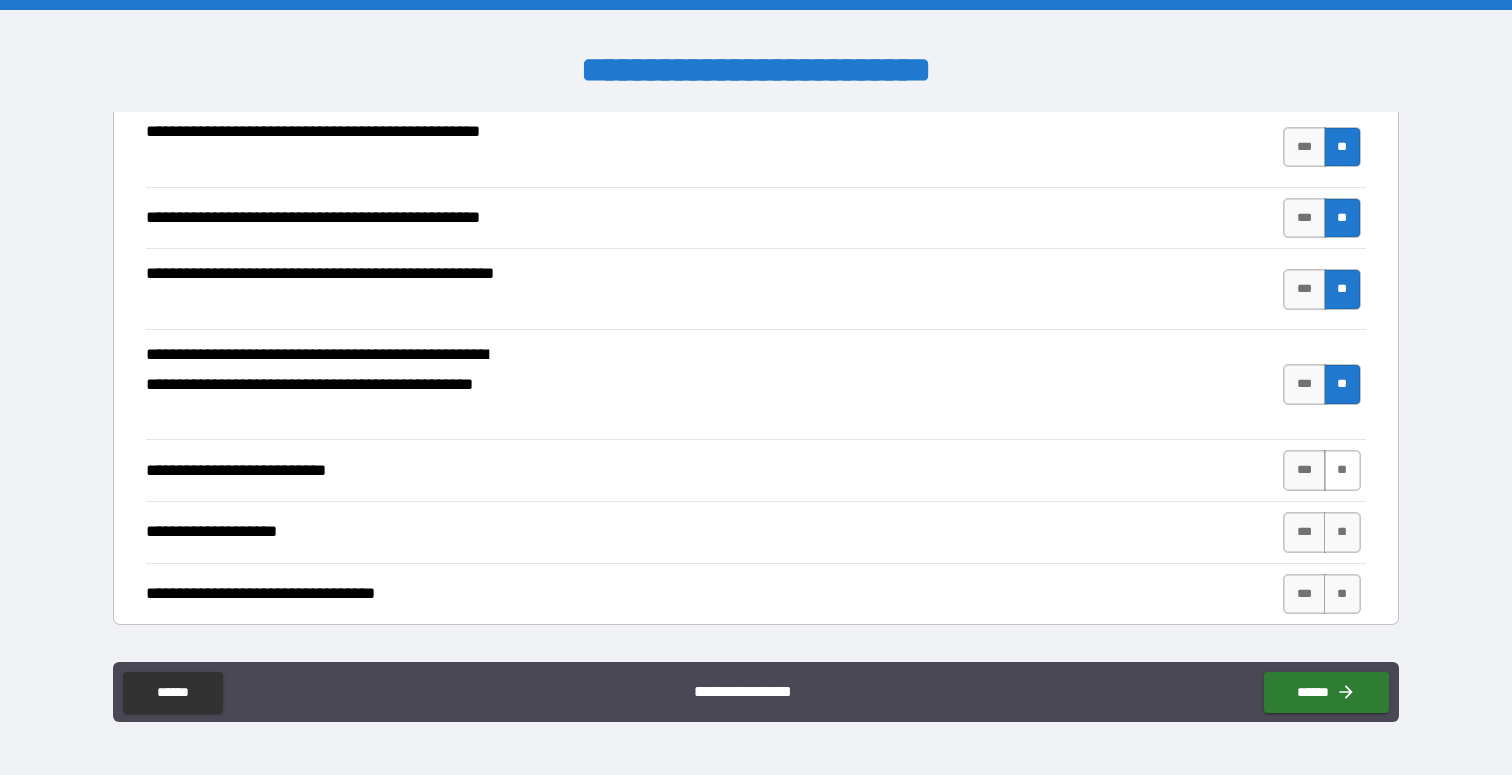 click on "**" at bounding box center (1342, 470) 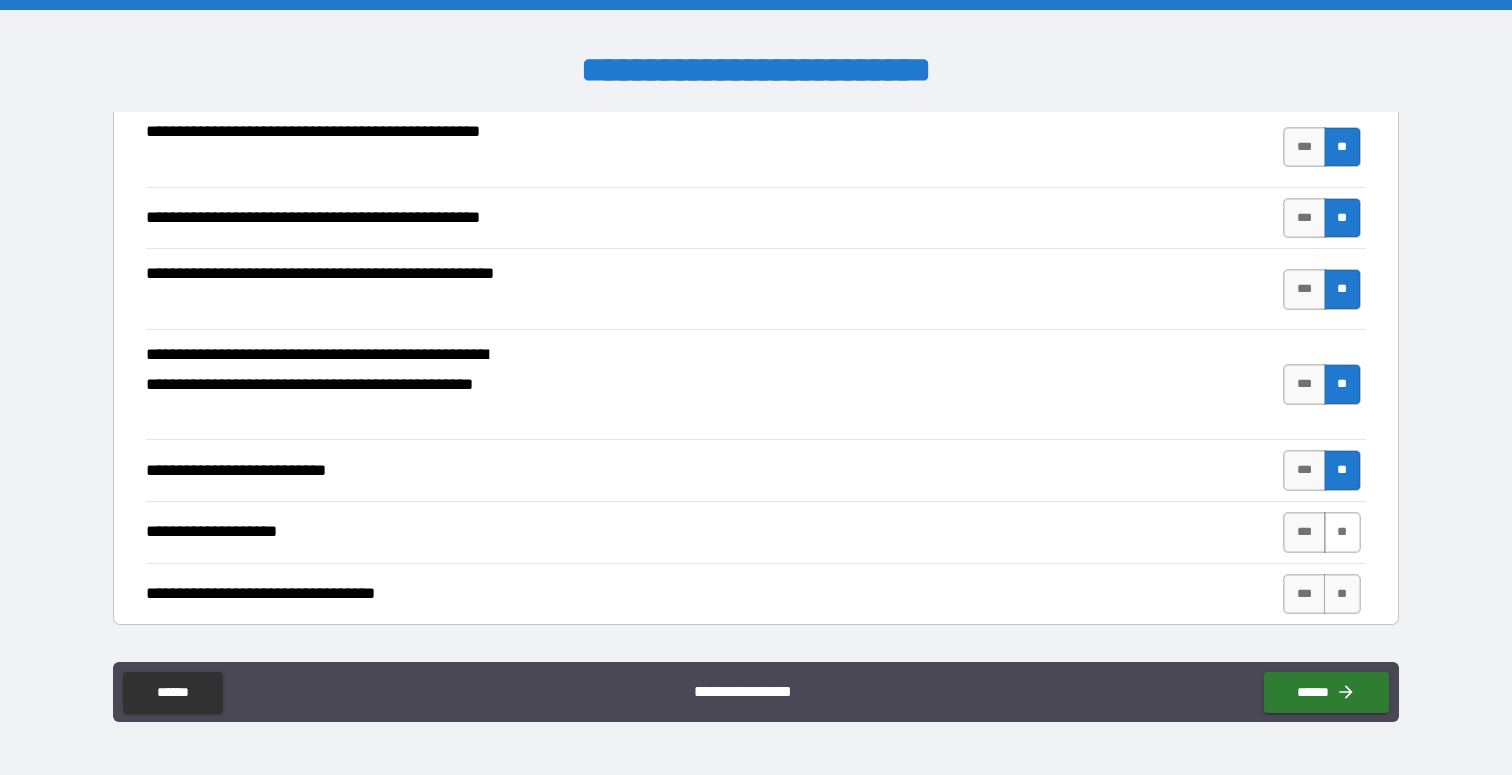 click on "**" at bounding box center (1342, 532) 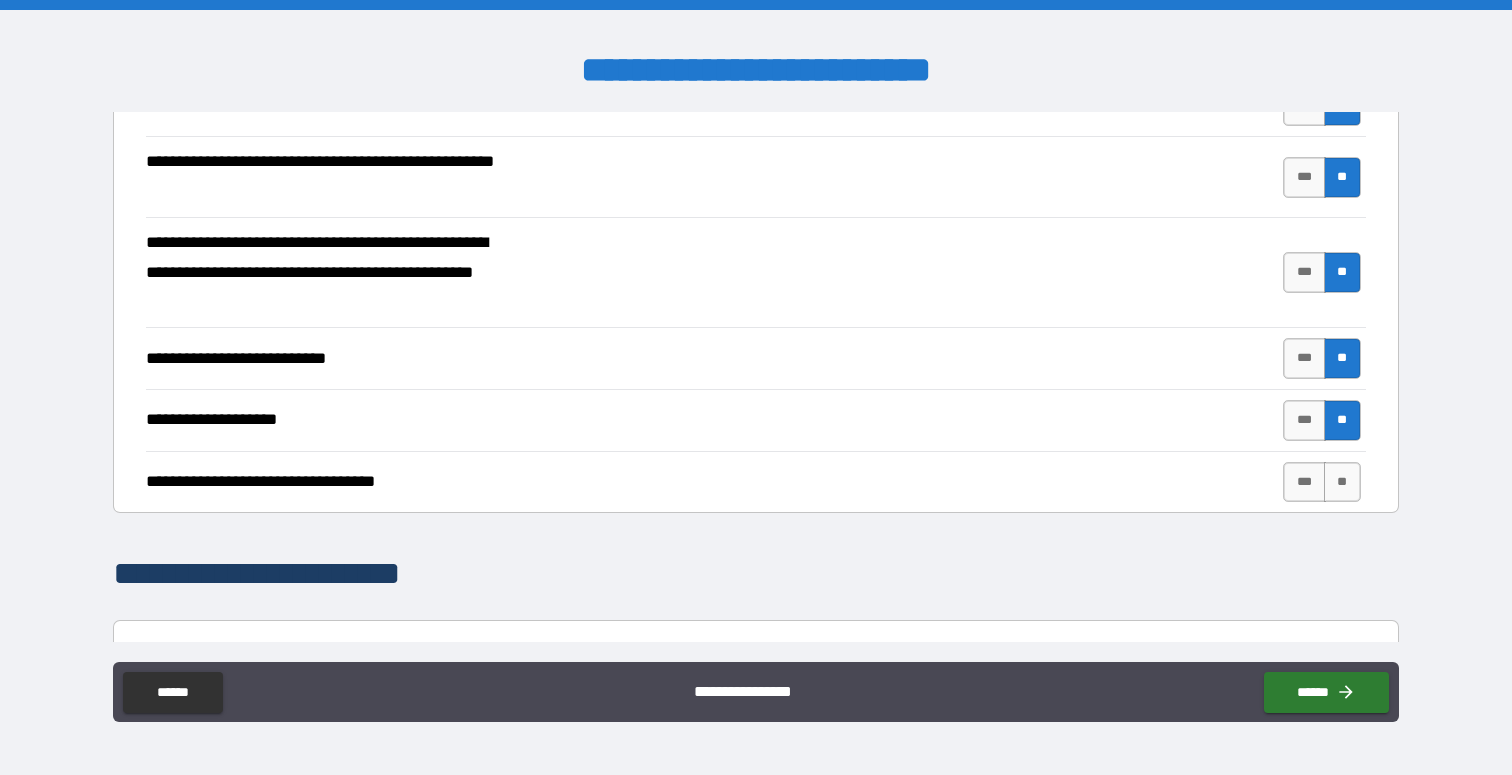 scroll, scrollTop: 672, scrollLeft: 0, axis: vertical 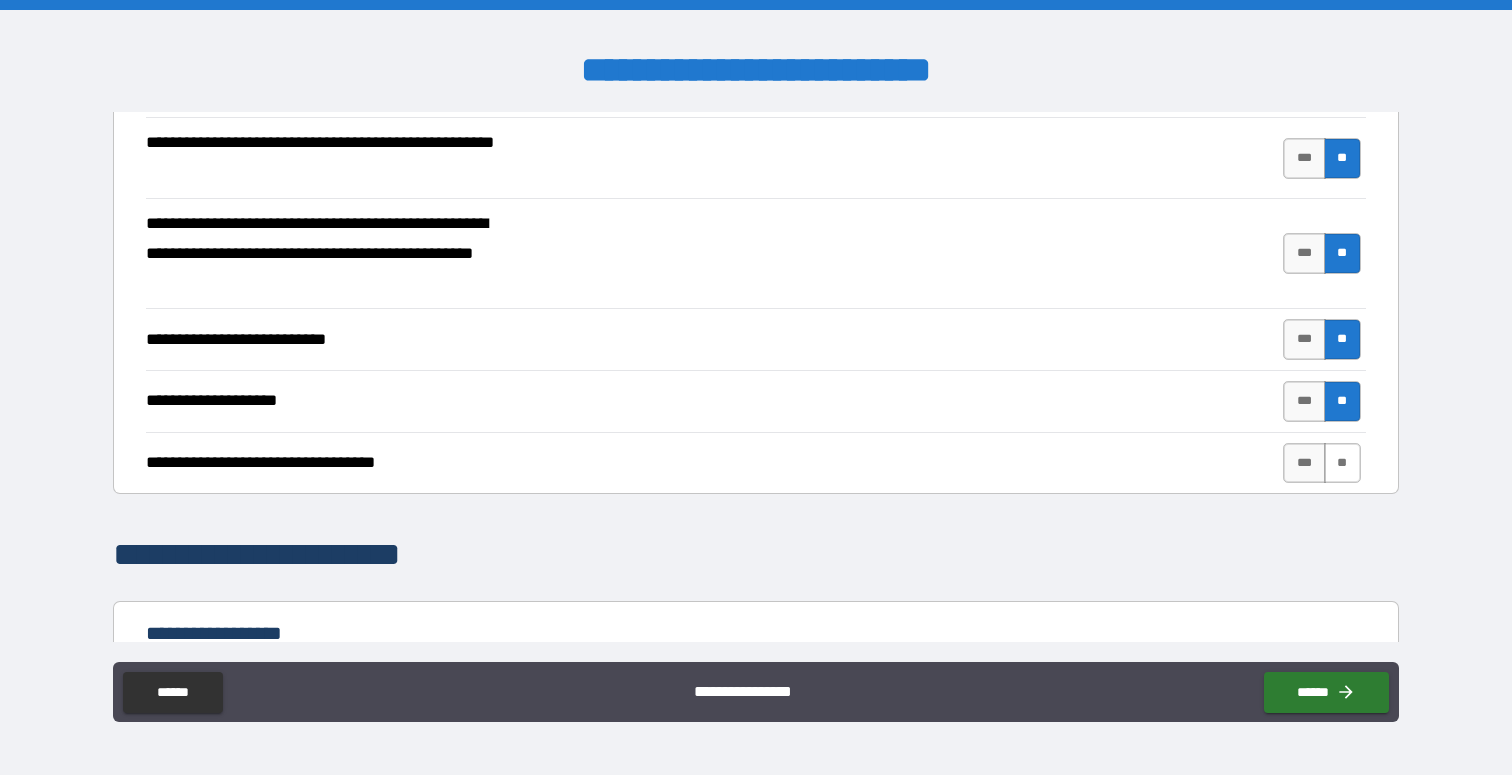 click on "**" at bounding box center (1342, 463) 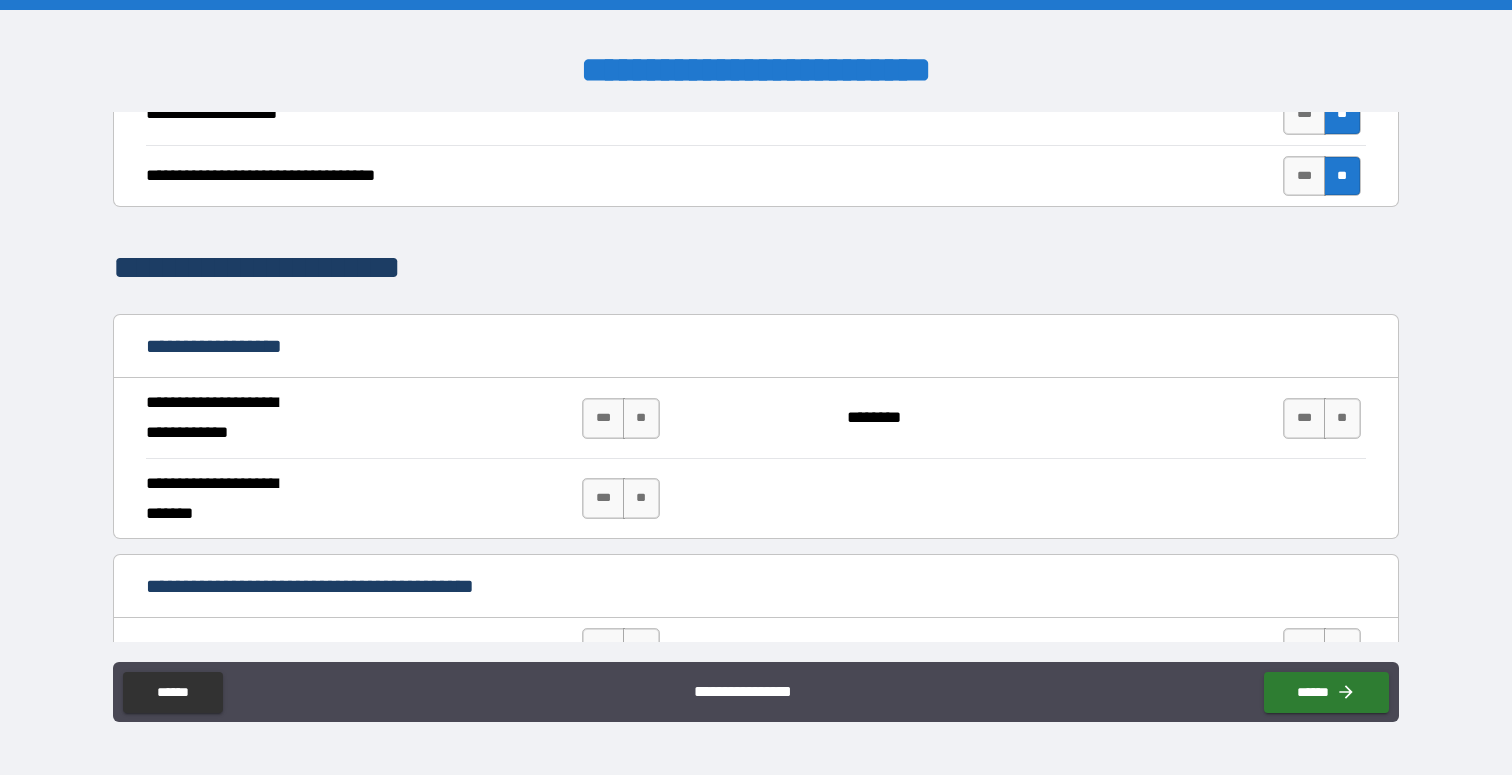 scroll, scrollTop: 1024, scrollLeft: 0, axis: vertical 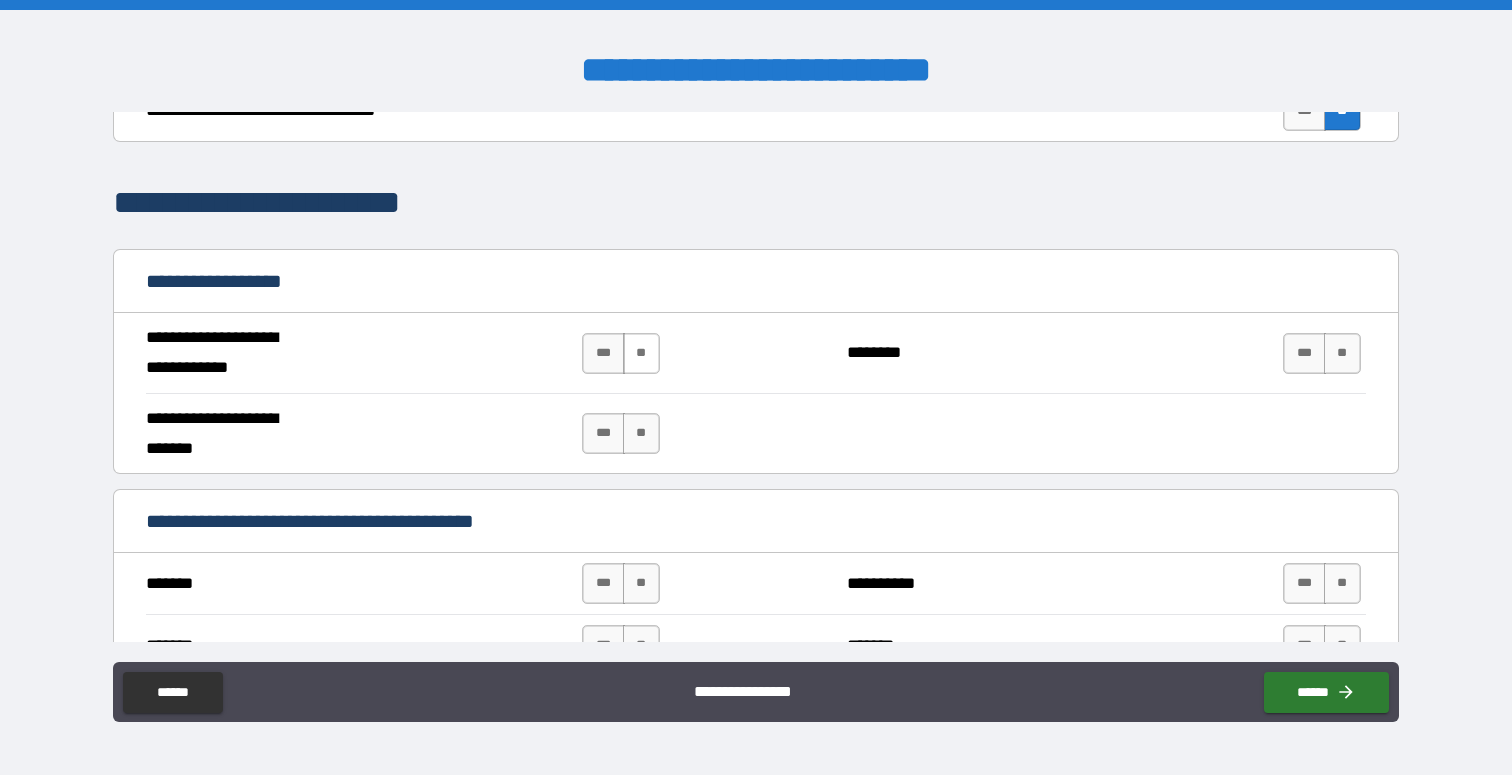 click on "**" at bounding box center (641, 353) 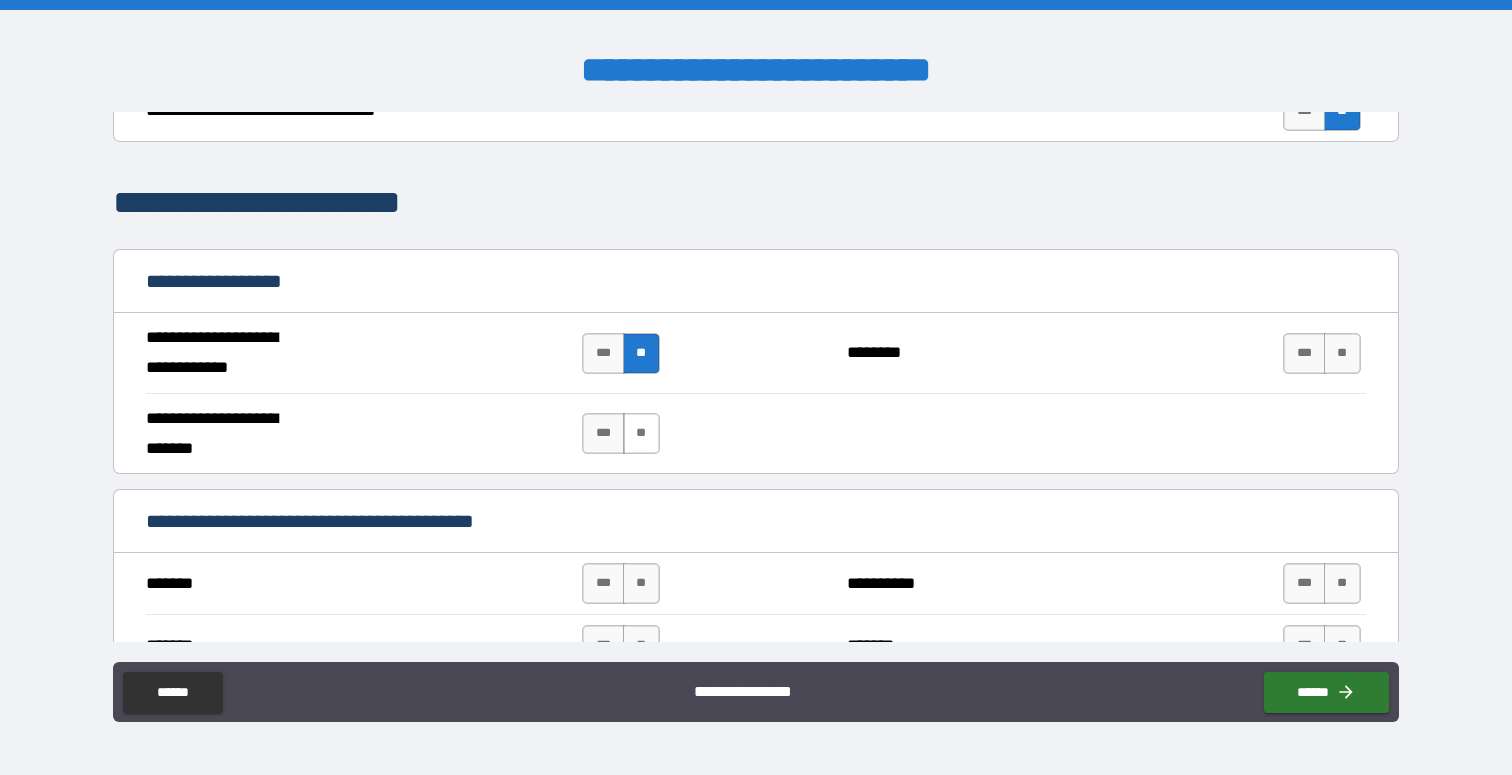 click on "**" at bounding box center (641, 433) 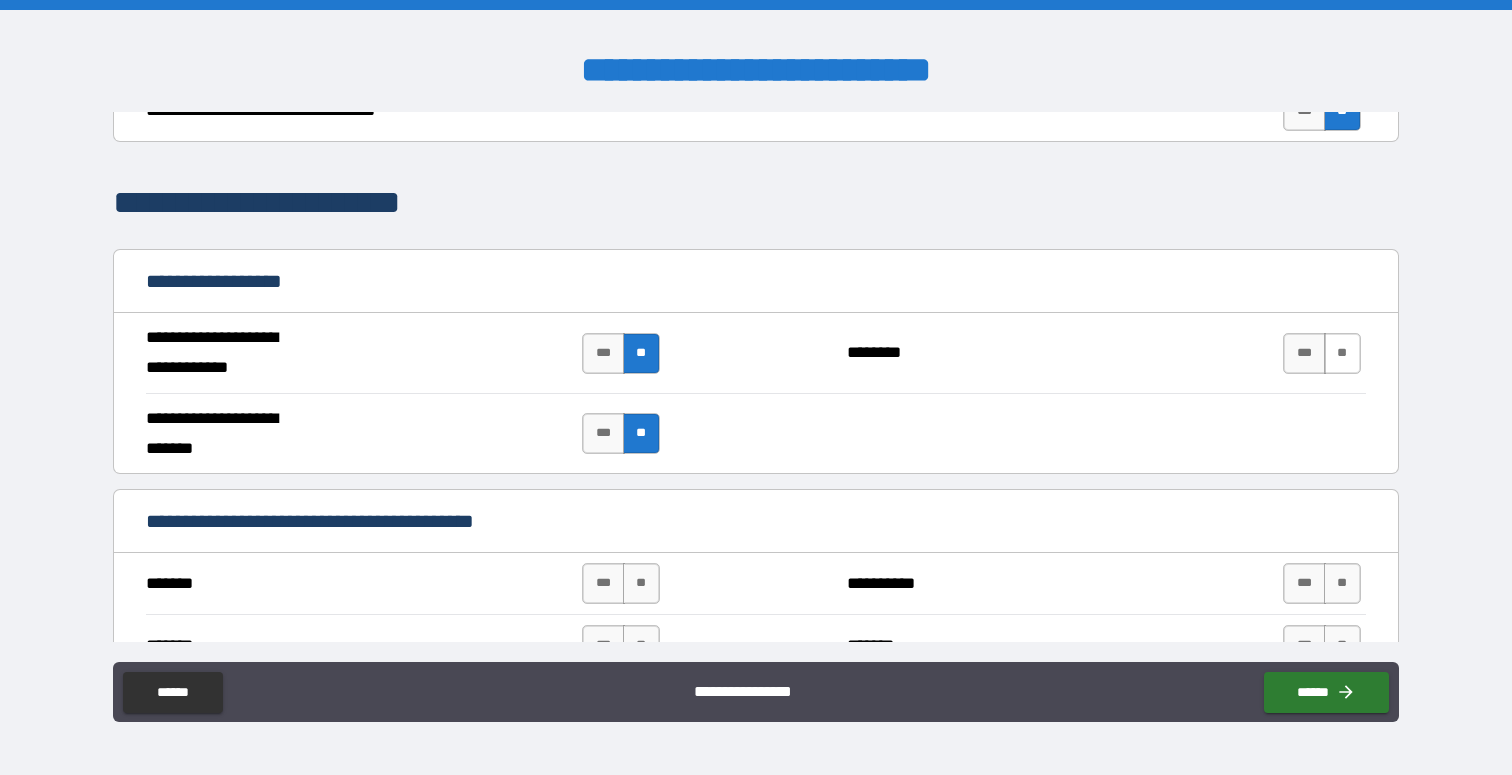 click on "**" at bounding box center (1342, 353) 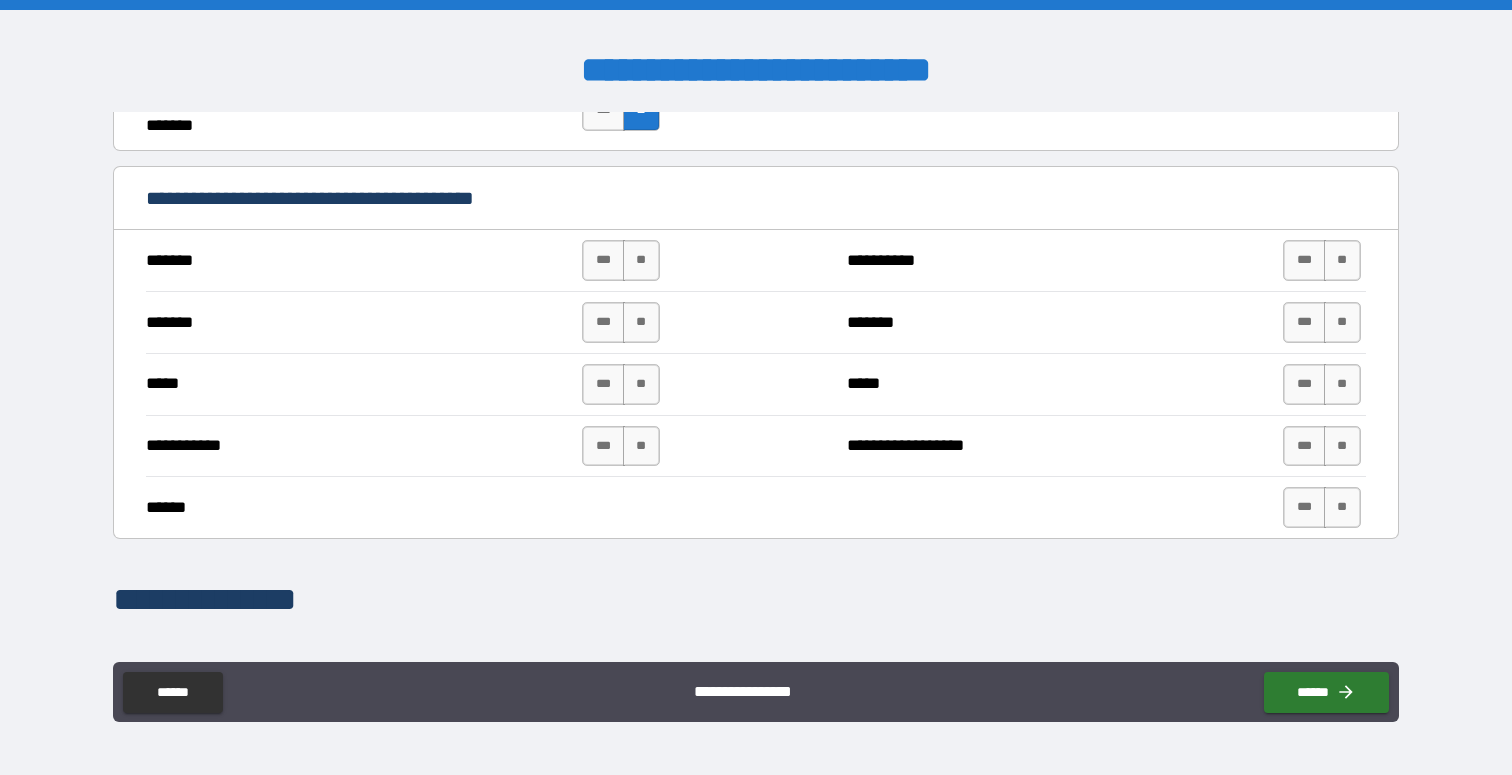 scroll, scrollTop: 1362, scrollLeft: 0, axis: vertical 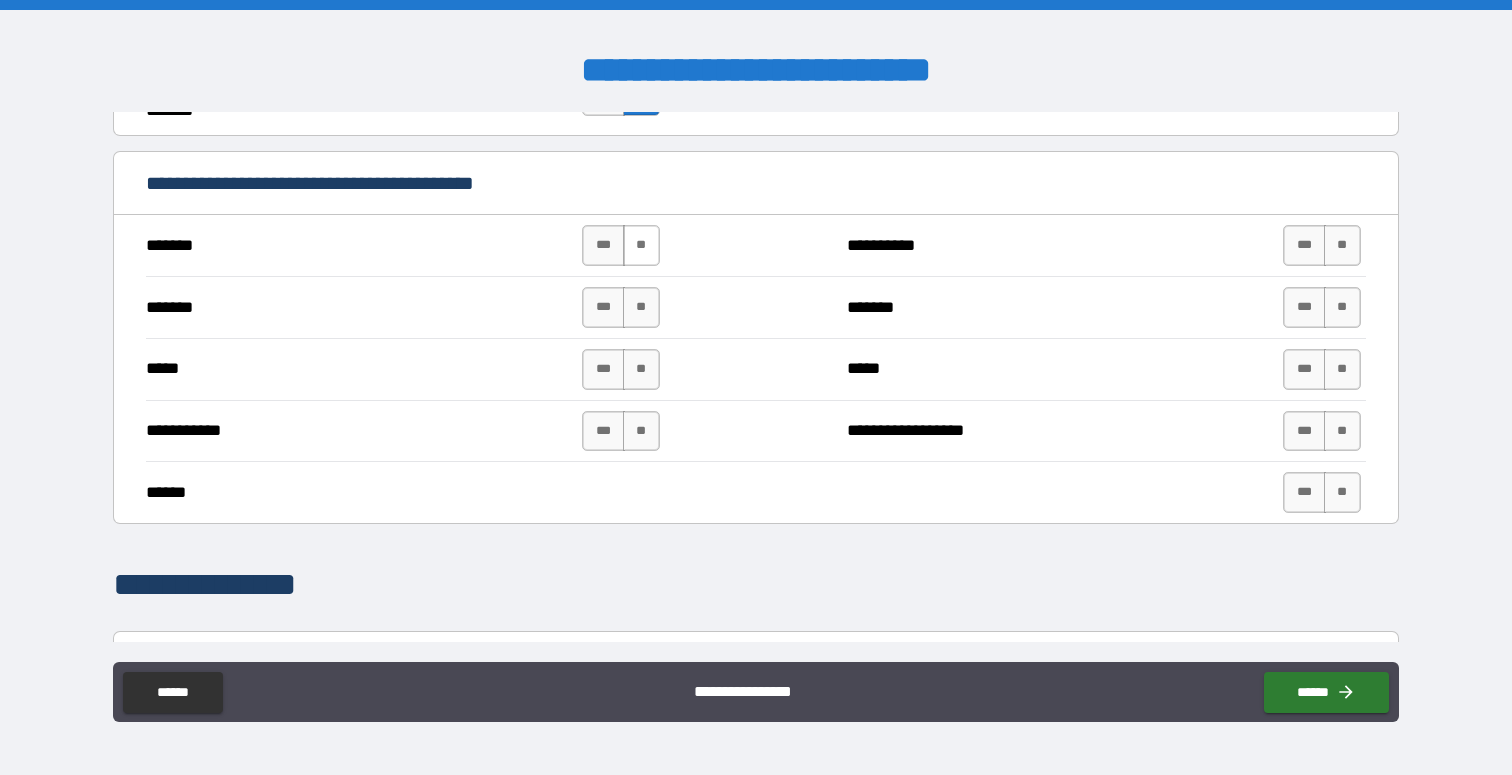 click on "**" at bounding box center (641, 245) 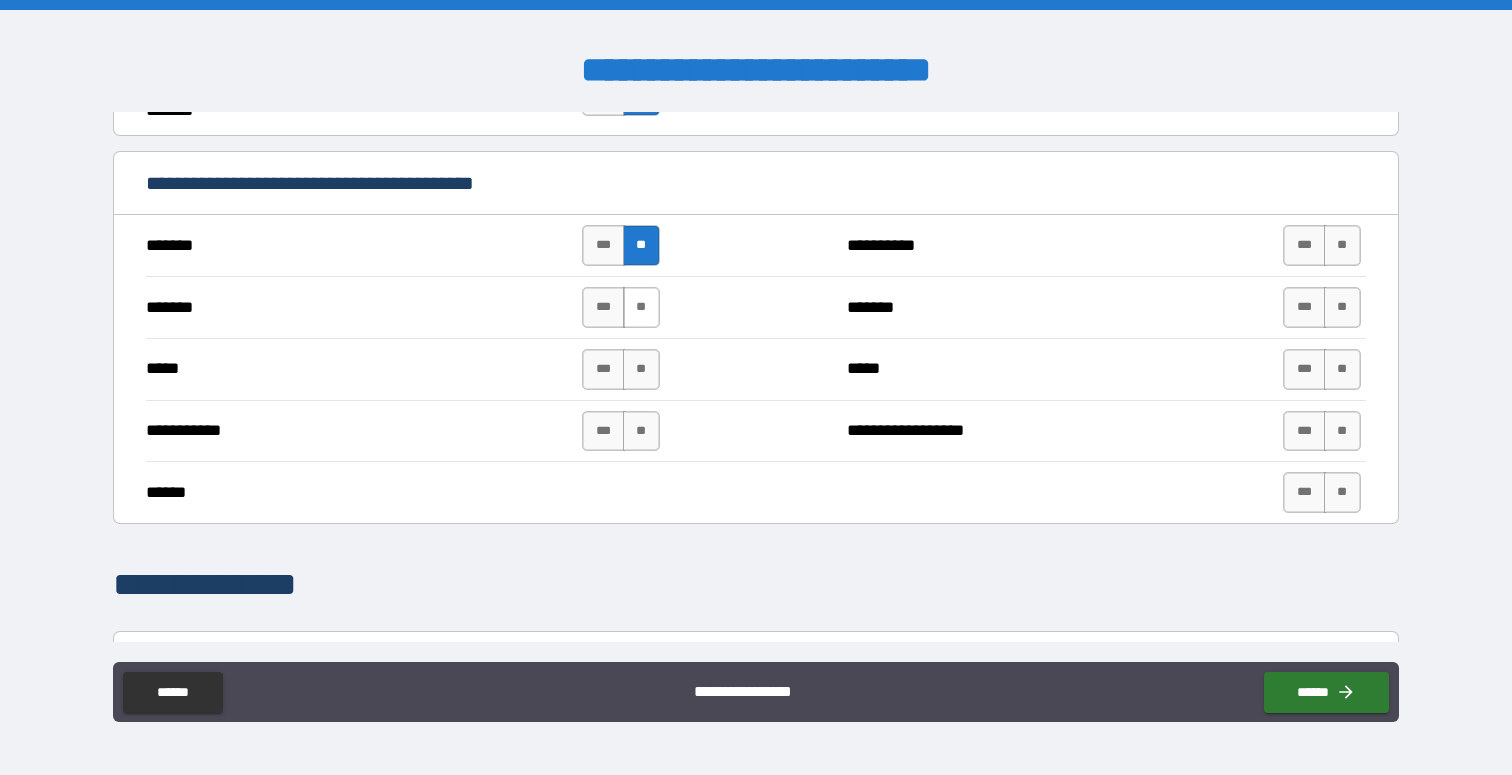 click on "**" at bounding box center (641, 307) 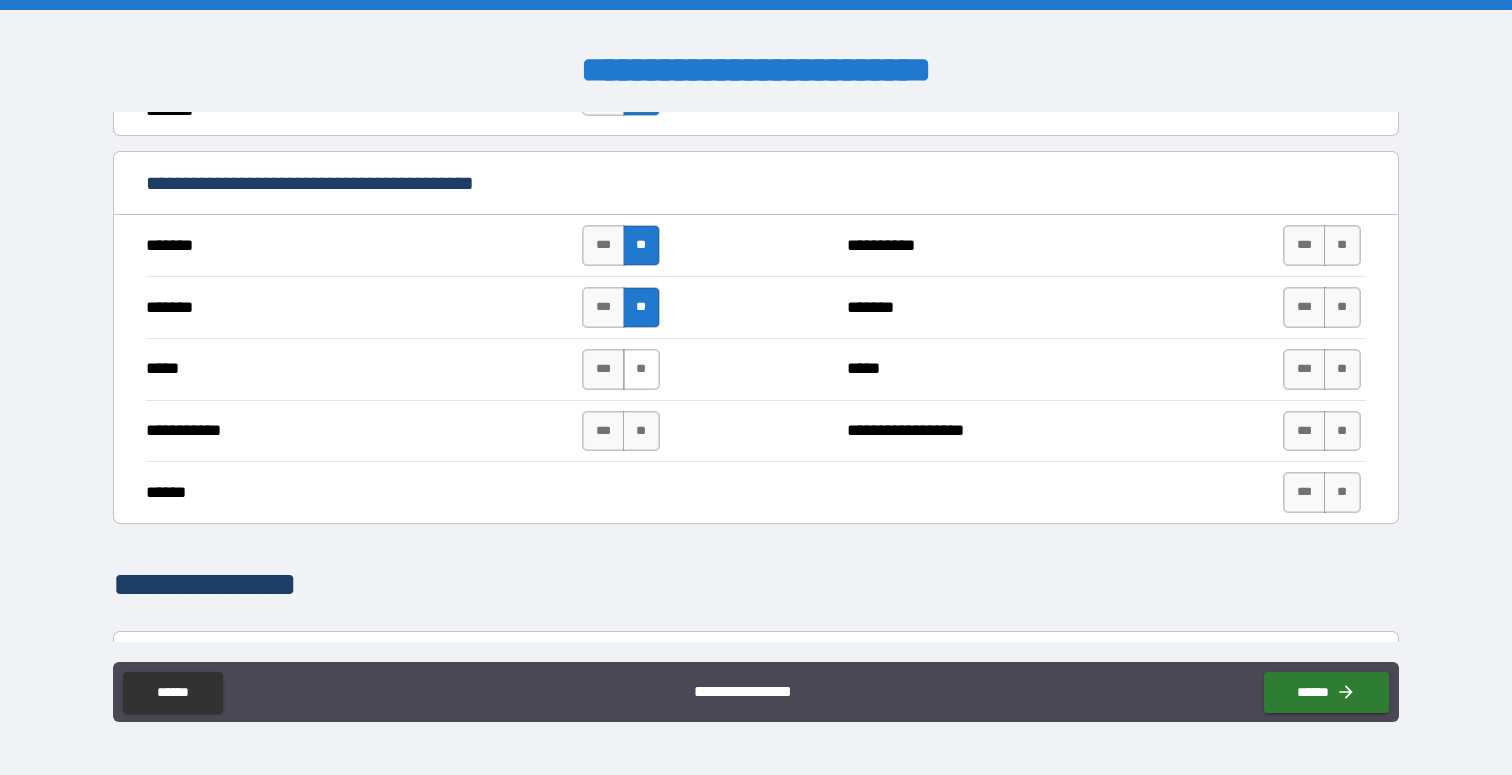 click on "**" at bounding box center [641, 369] 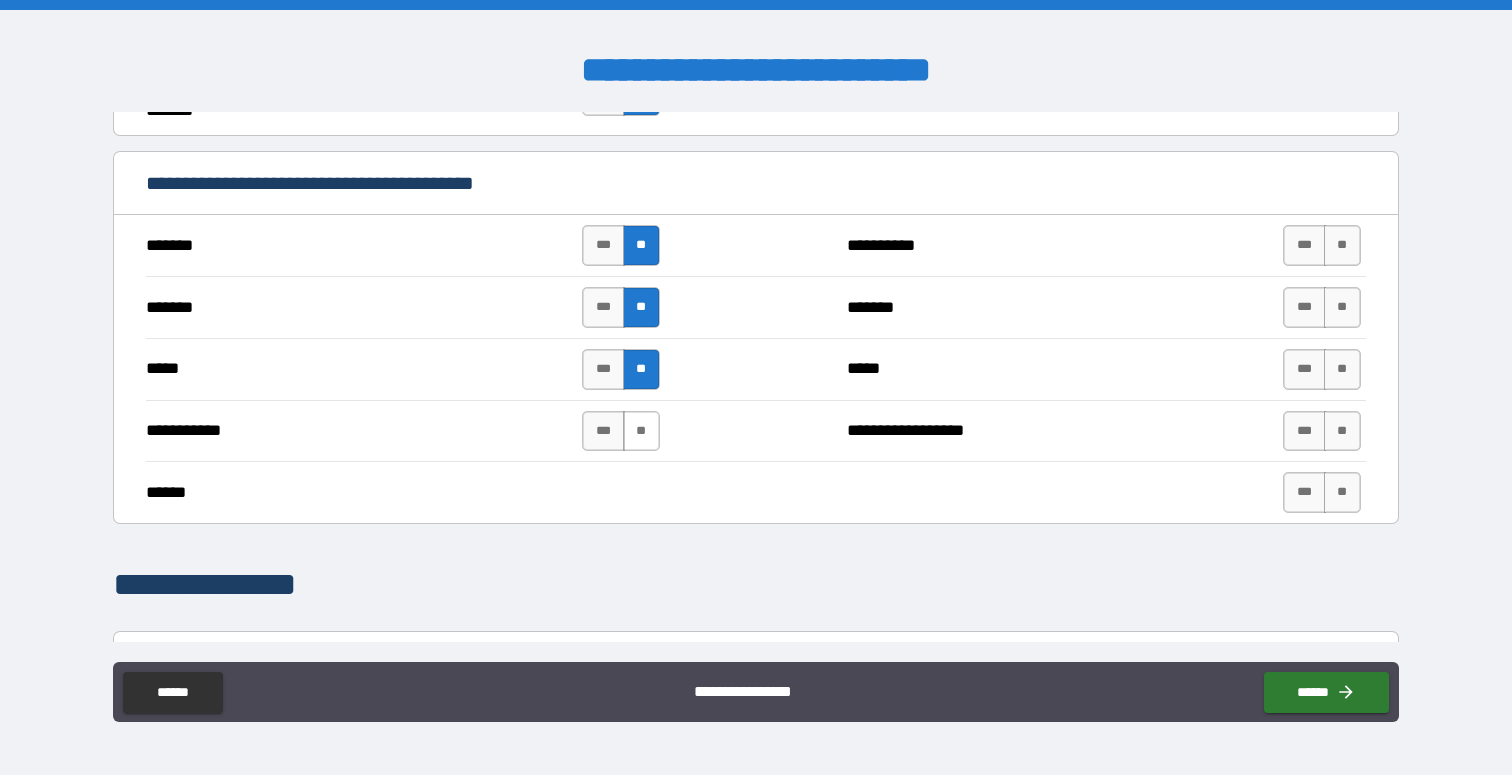 click on "**" at bounding box center [641, 431] 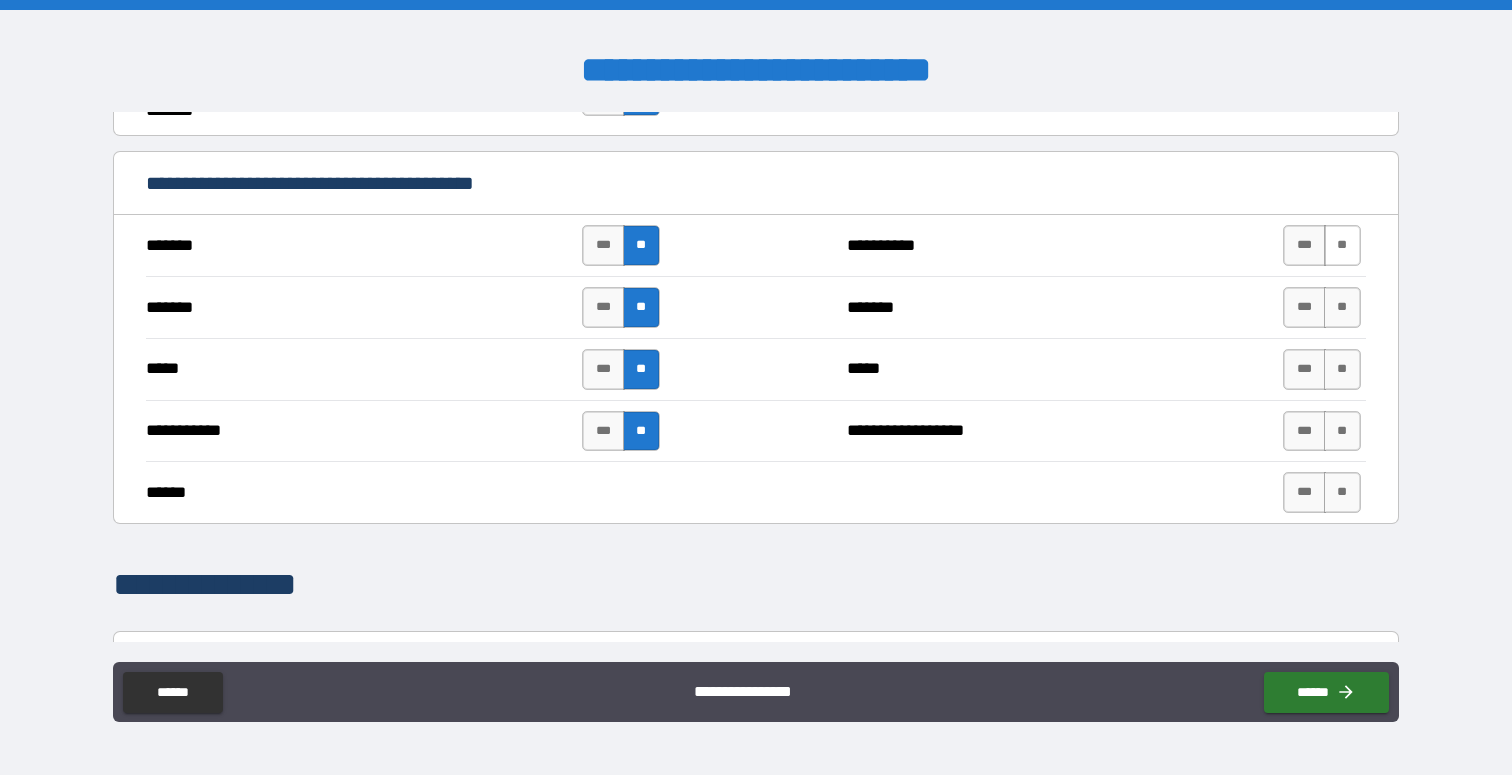 click on "**" at bounding box center [1342, 245] 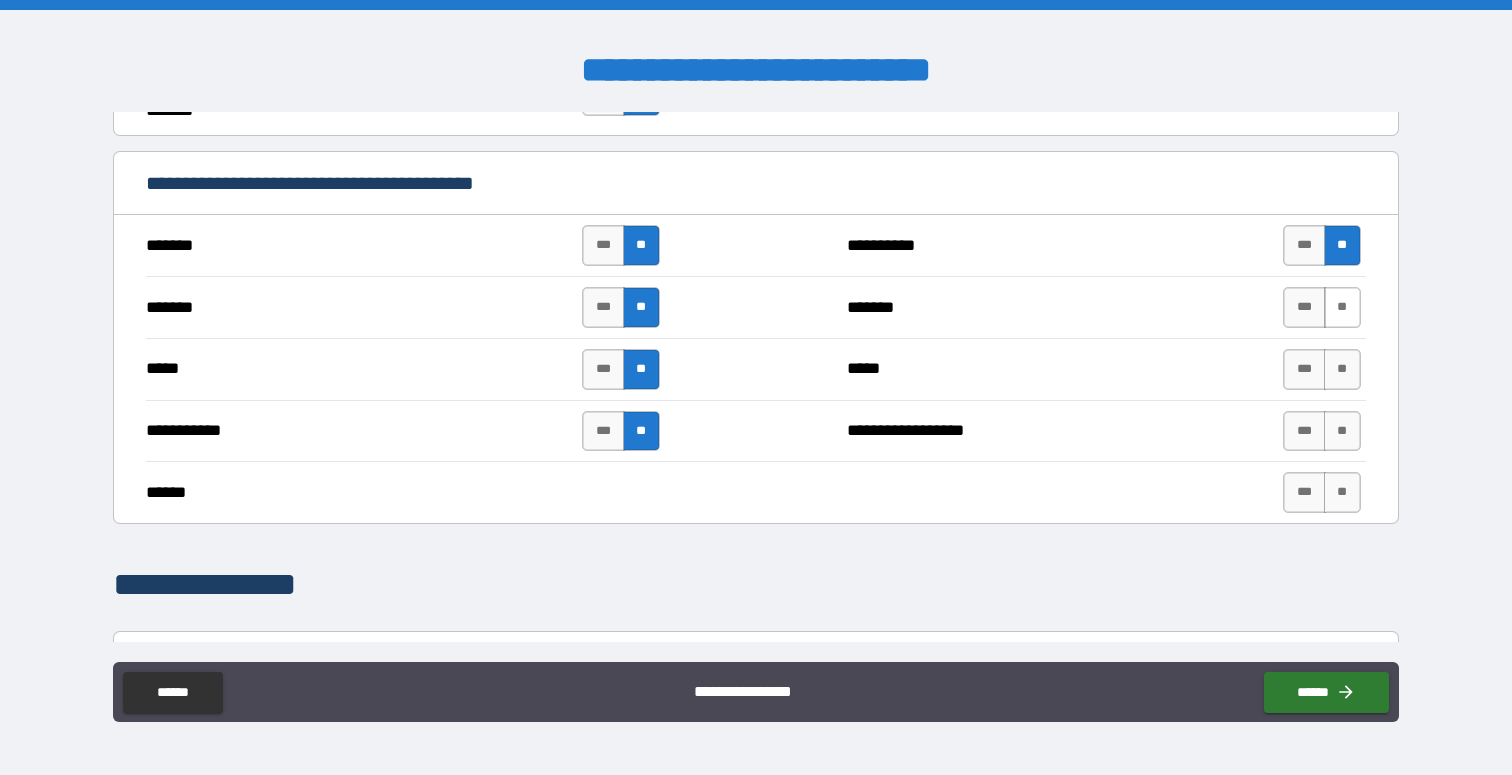click on "**" at bounding box center (1342, 307) 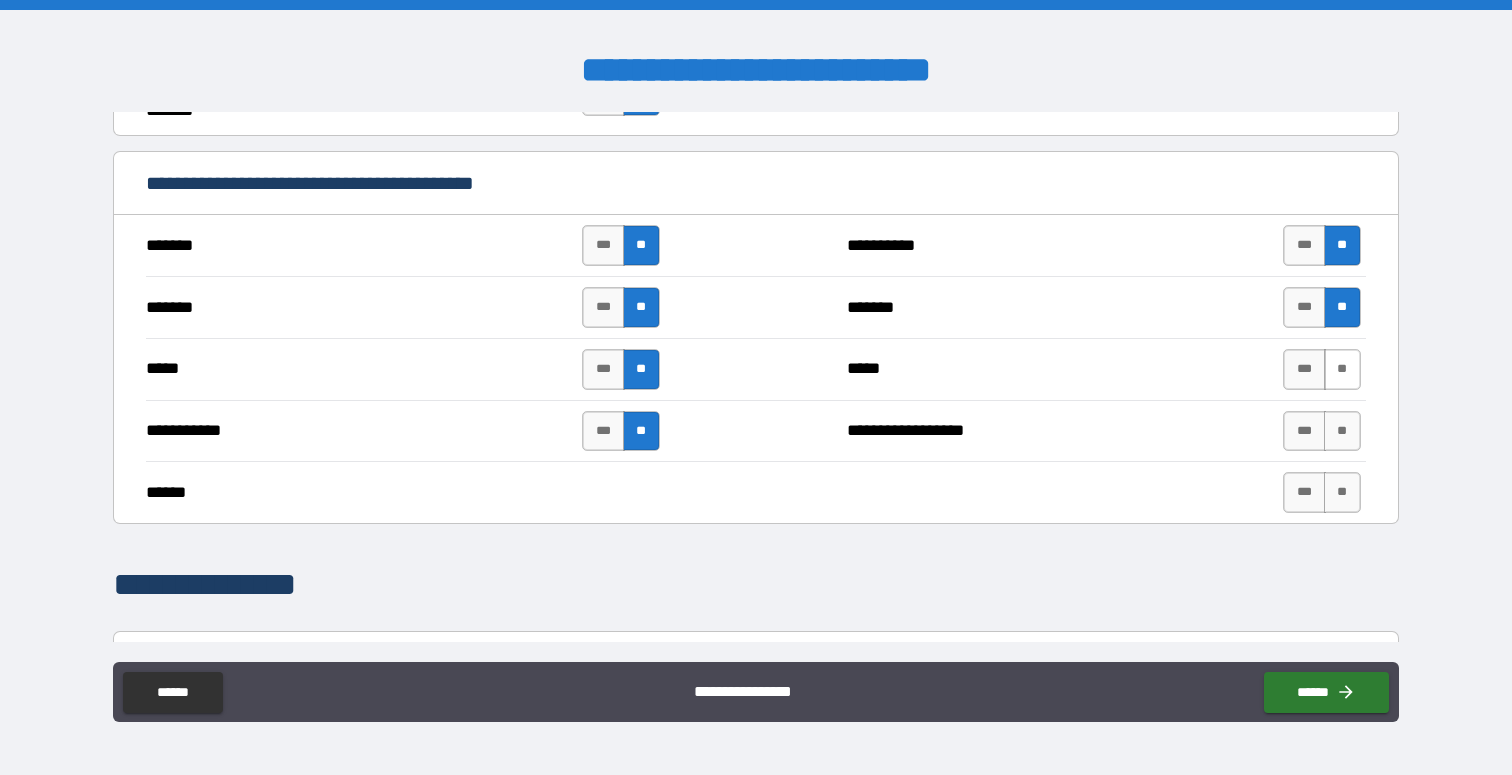 click on "**" at bounding box center (1342, 369) 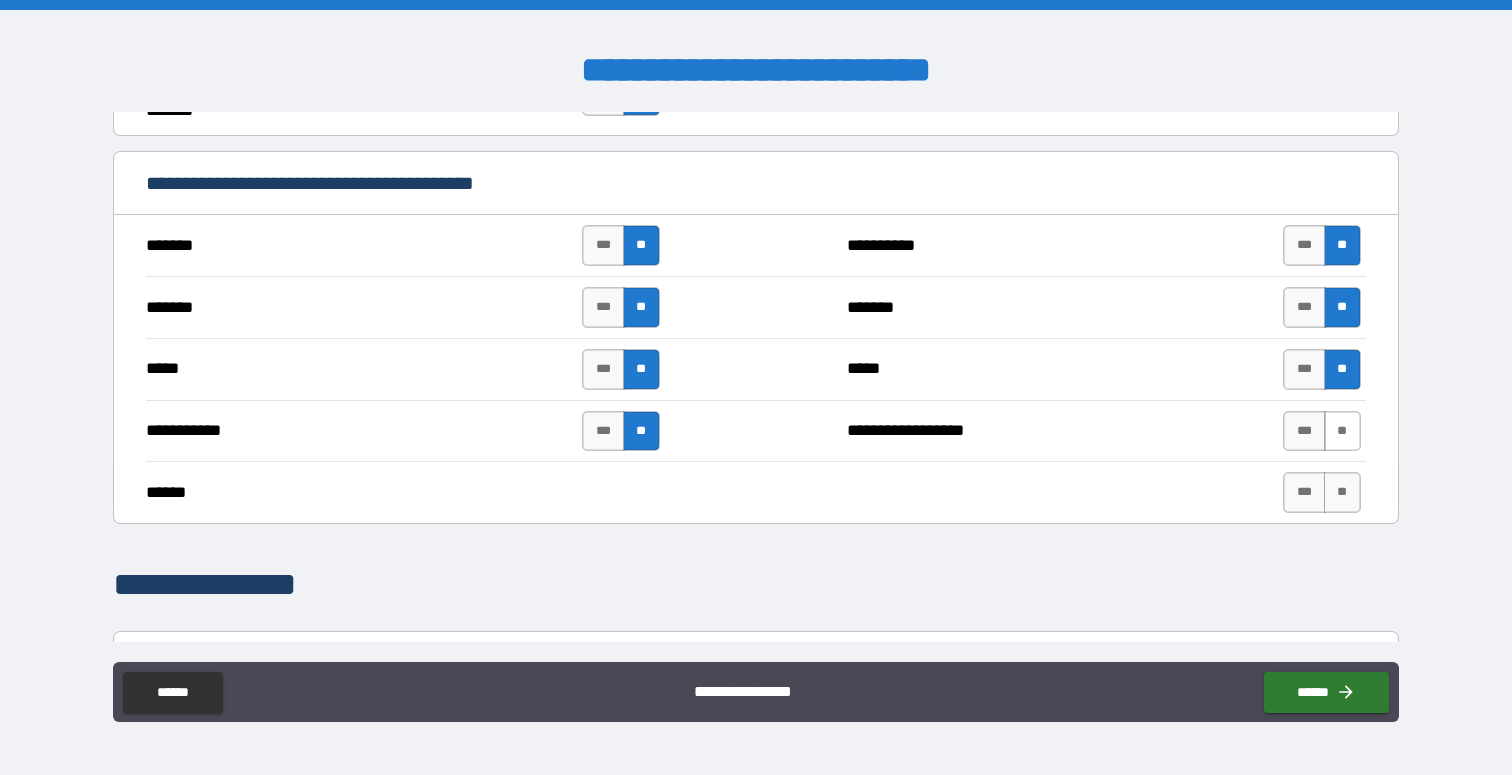 click on "**" at bounding box center [1342, 431] 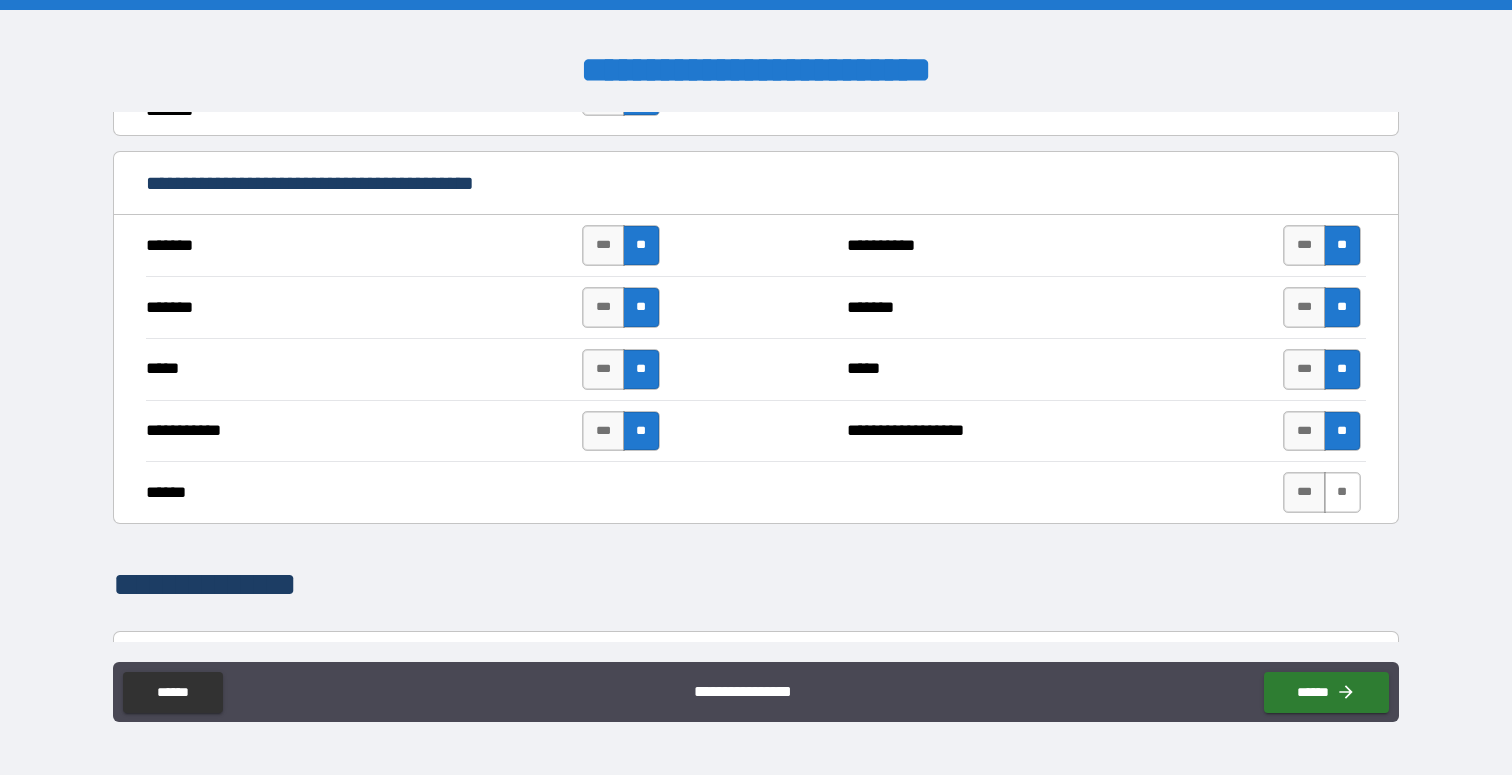 click on "**" at bounding box center (1342, 492) 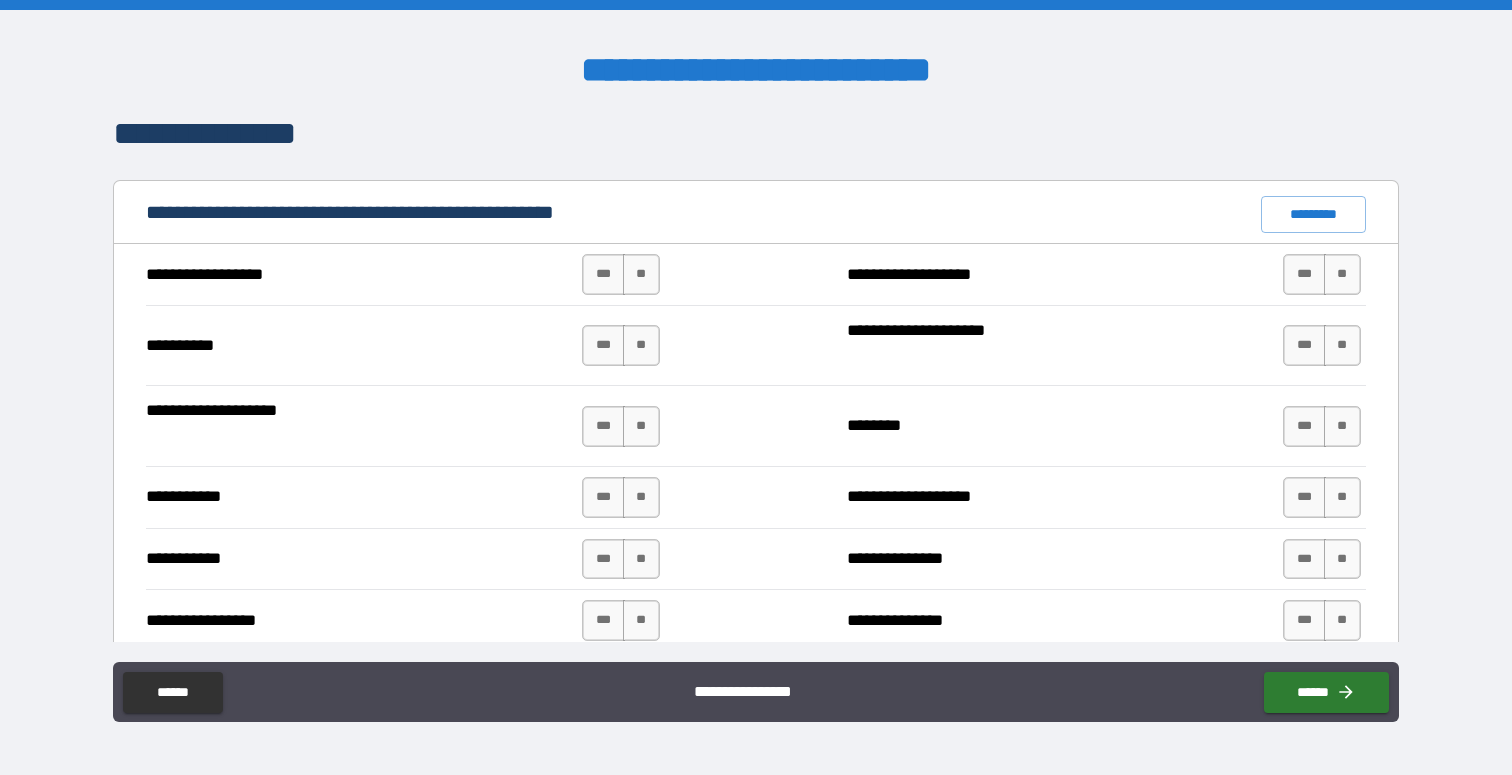 scroll, scrollTop: 1819, scrollLeft: 0, axis: vertical 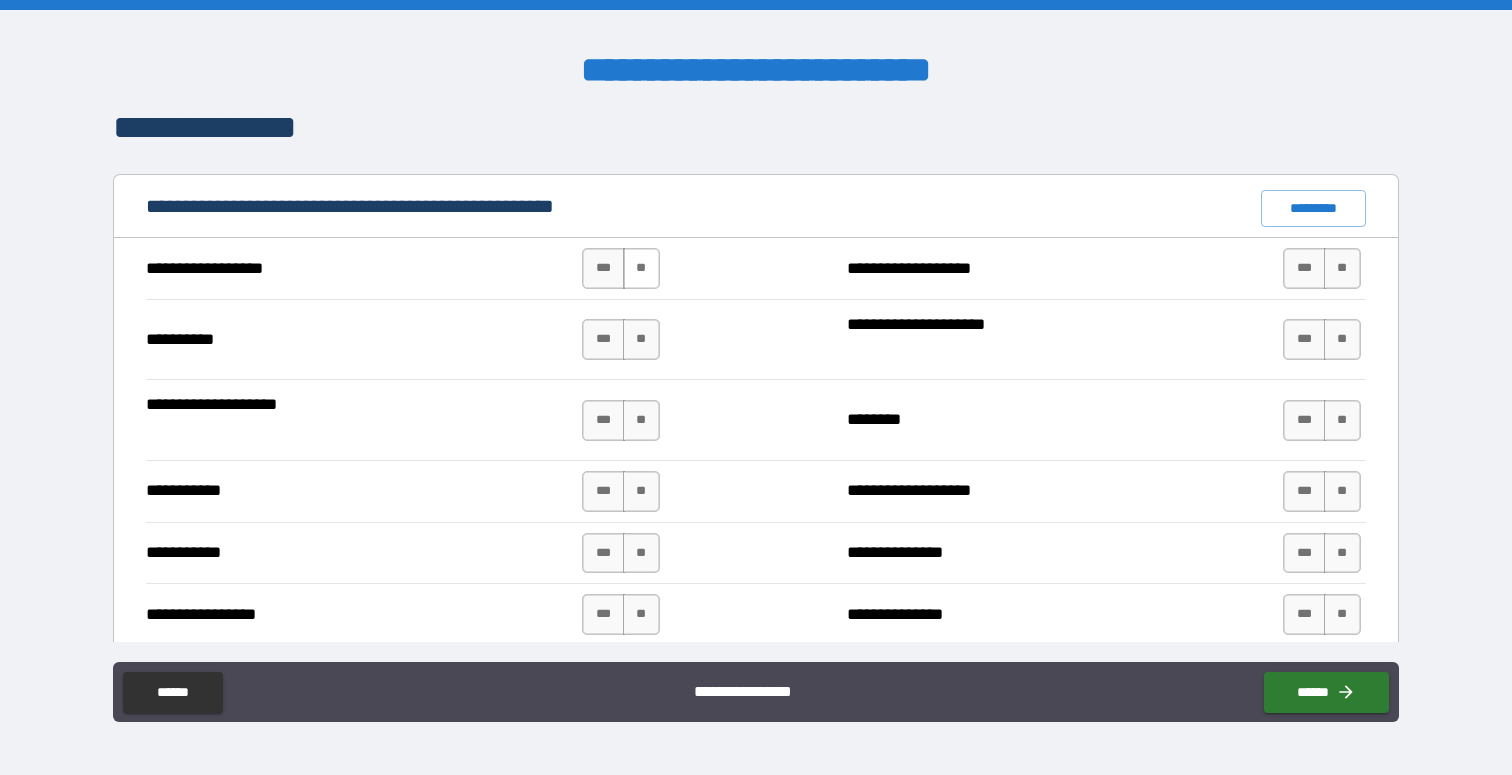click on "**" at bounding box center [641, 268] 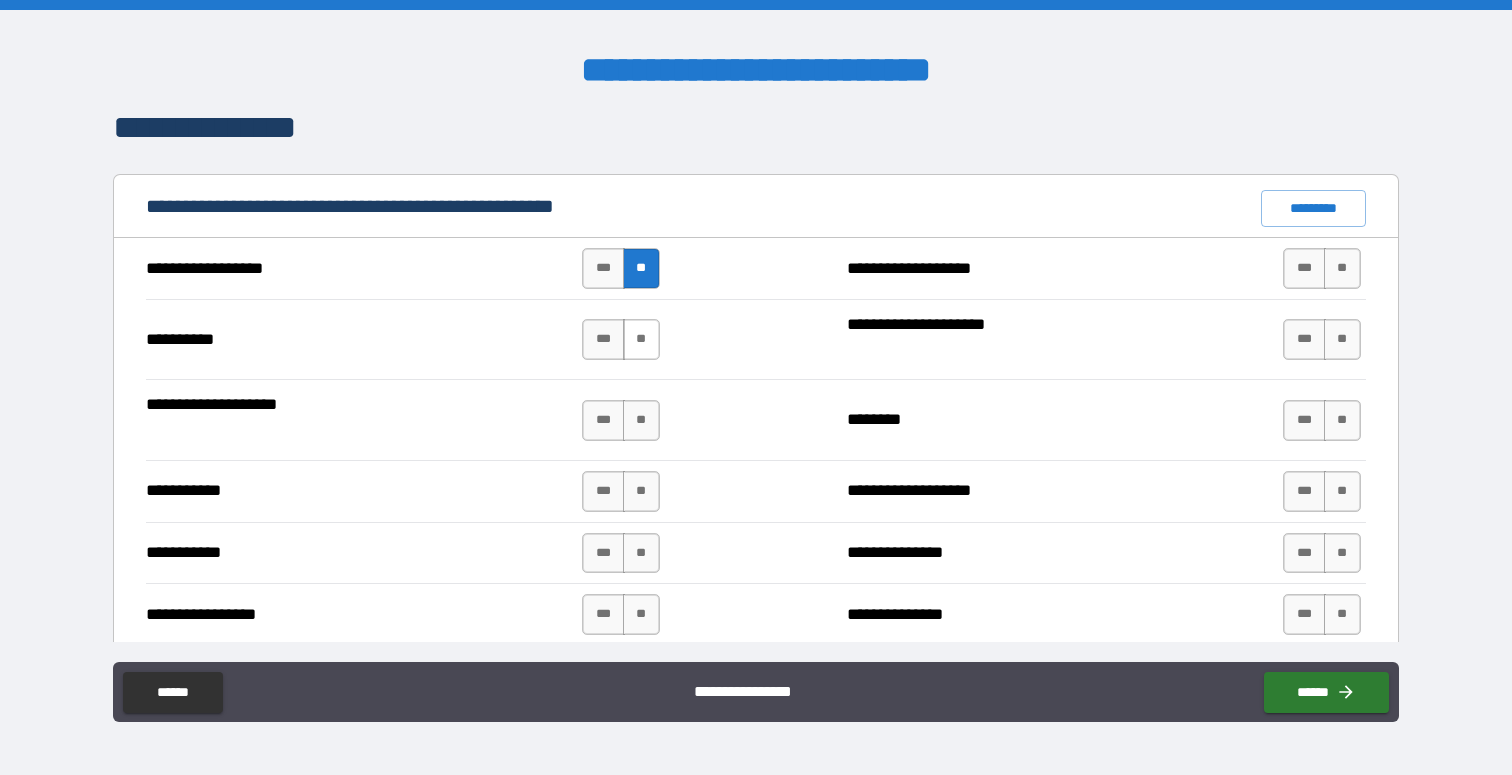 click on "**" at bounding box center [641, 339] 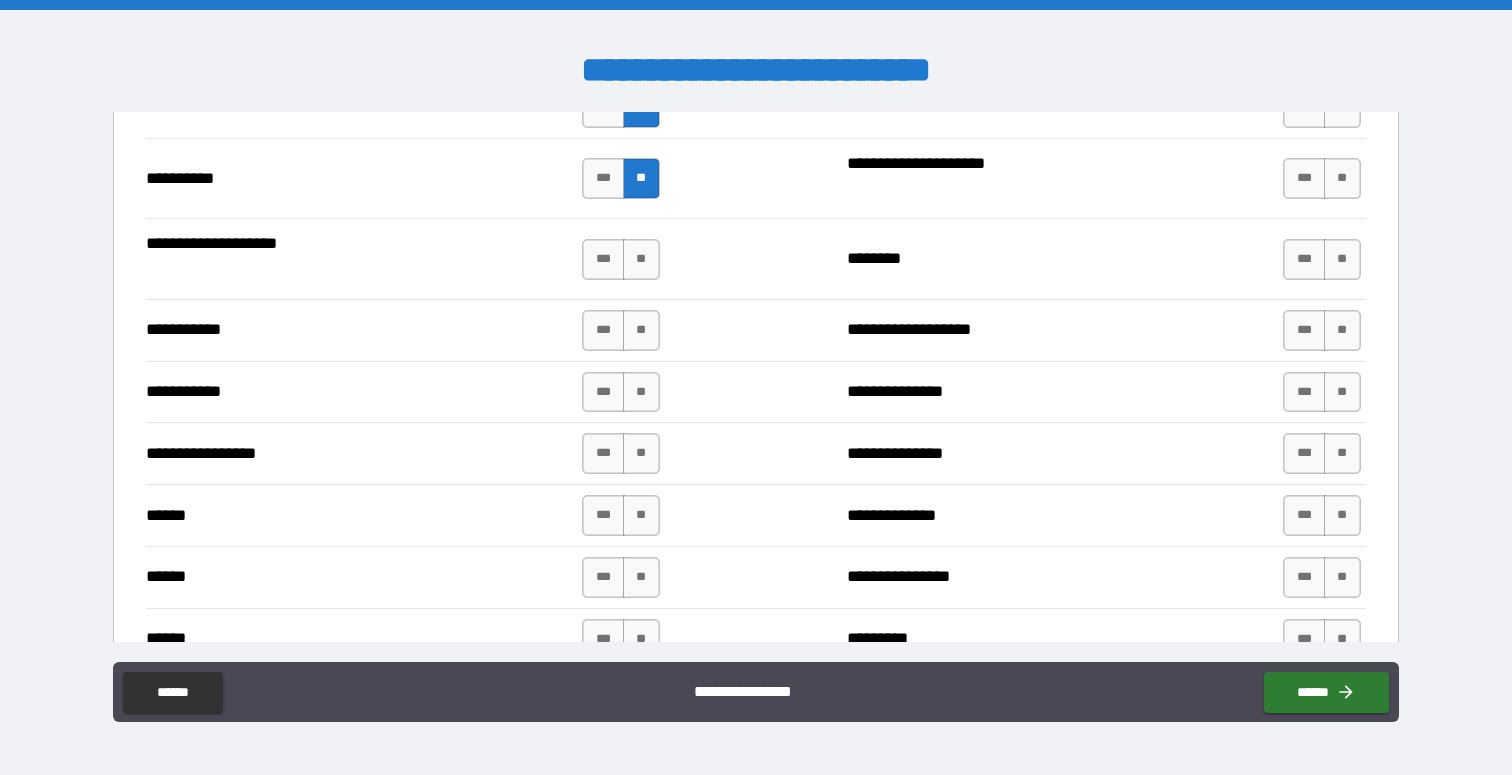 scroll, scrollTop: 1990, scrollLeft: 0, axis: vertical 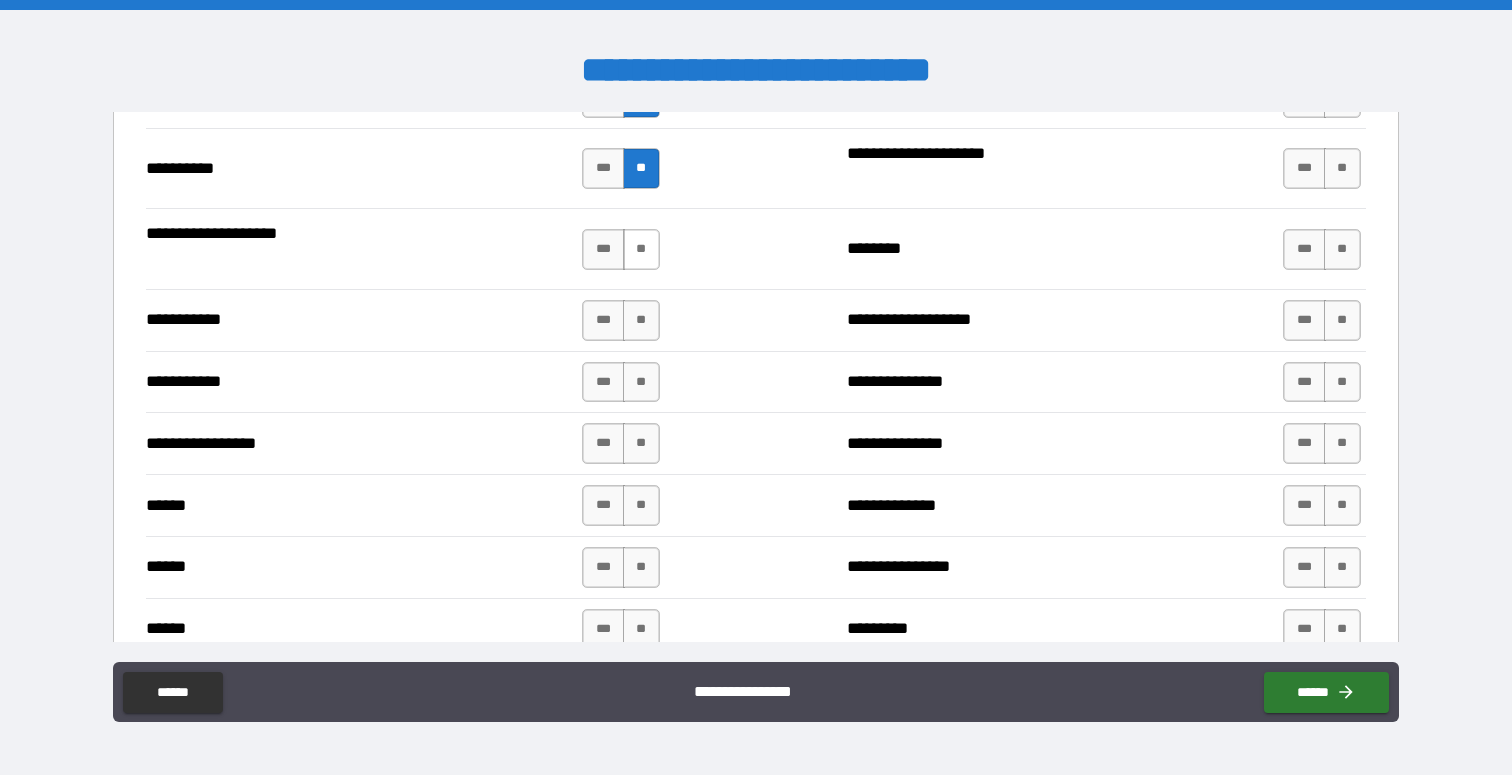 click on "**" at bounding box center (641, 249) 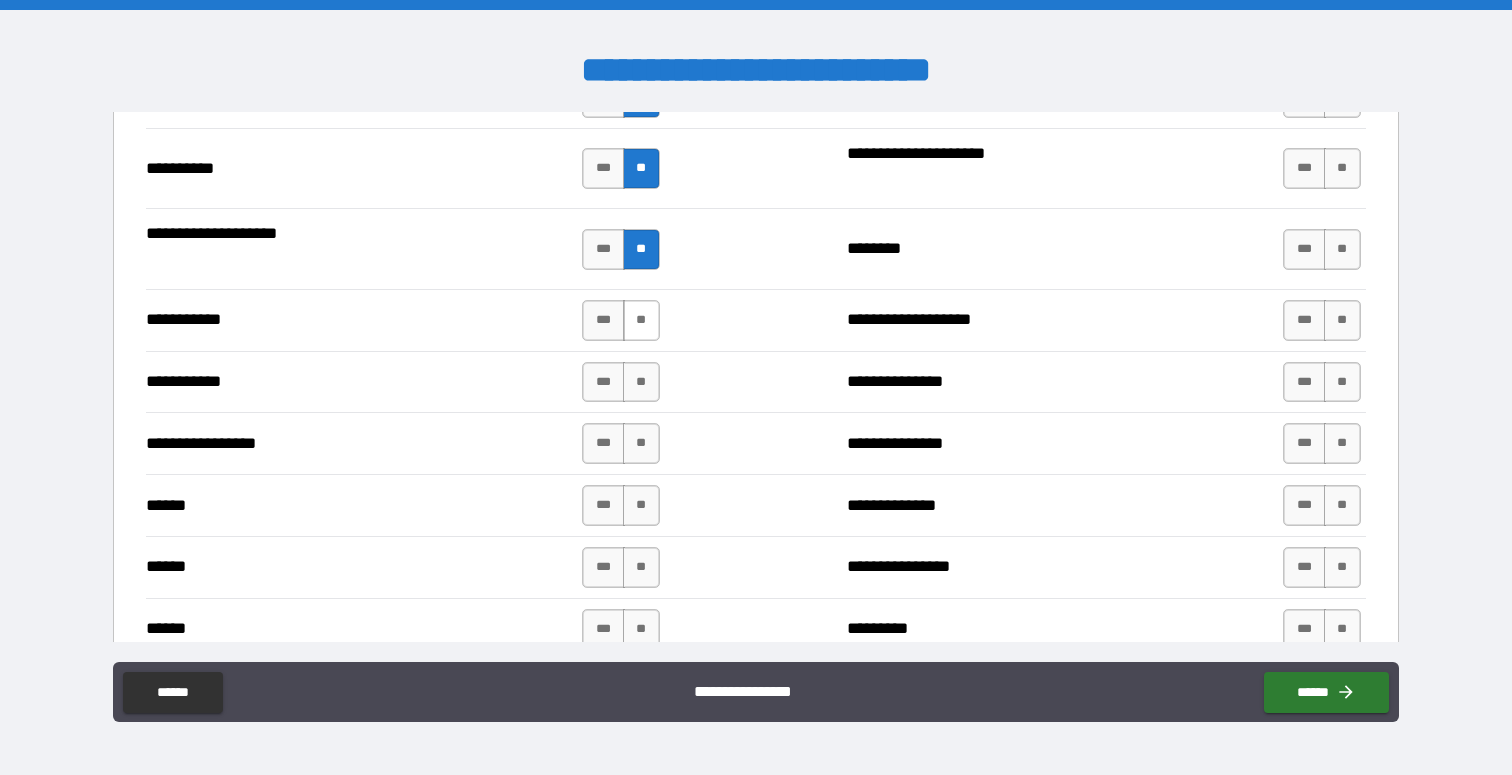 click on "**" at bounding box center [641, 320] 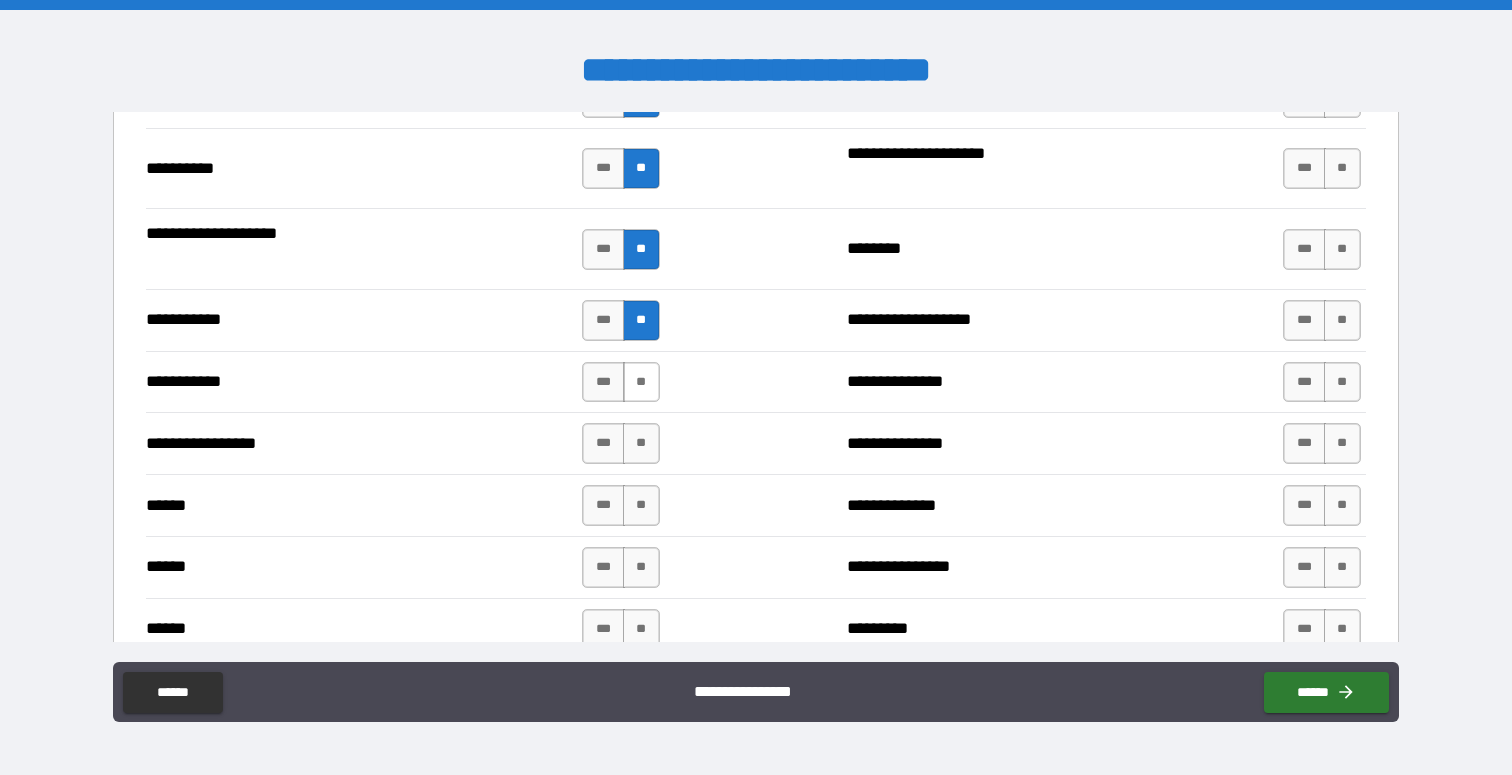 click on "**" at bounding box center [641, 382] 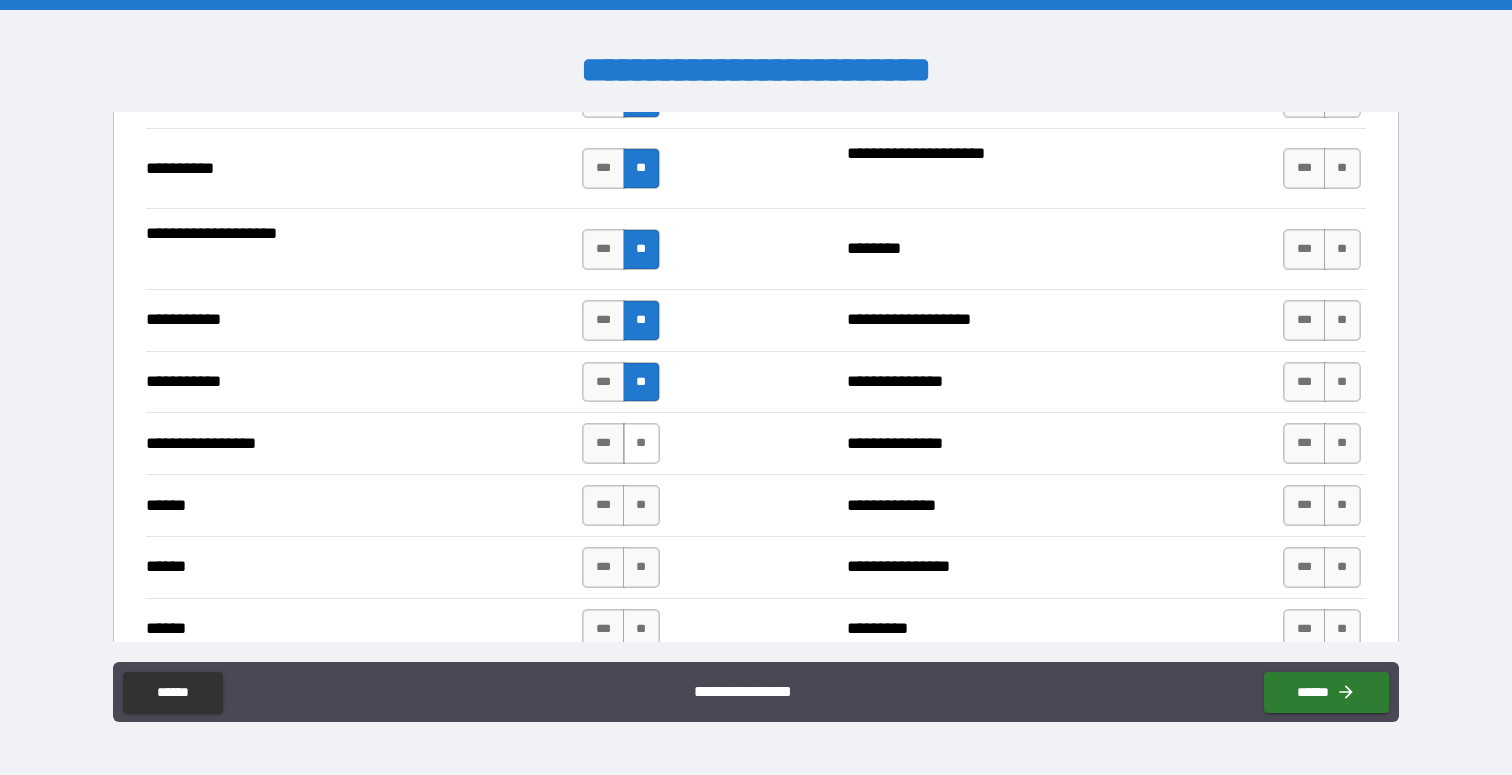 click on "**" at bounding box center (641, 443) 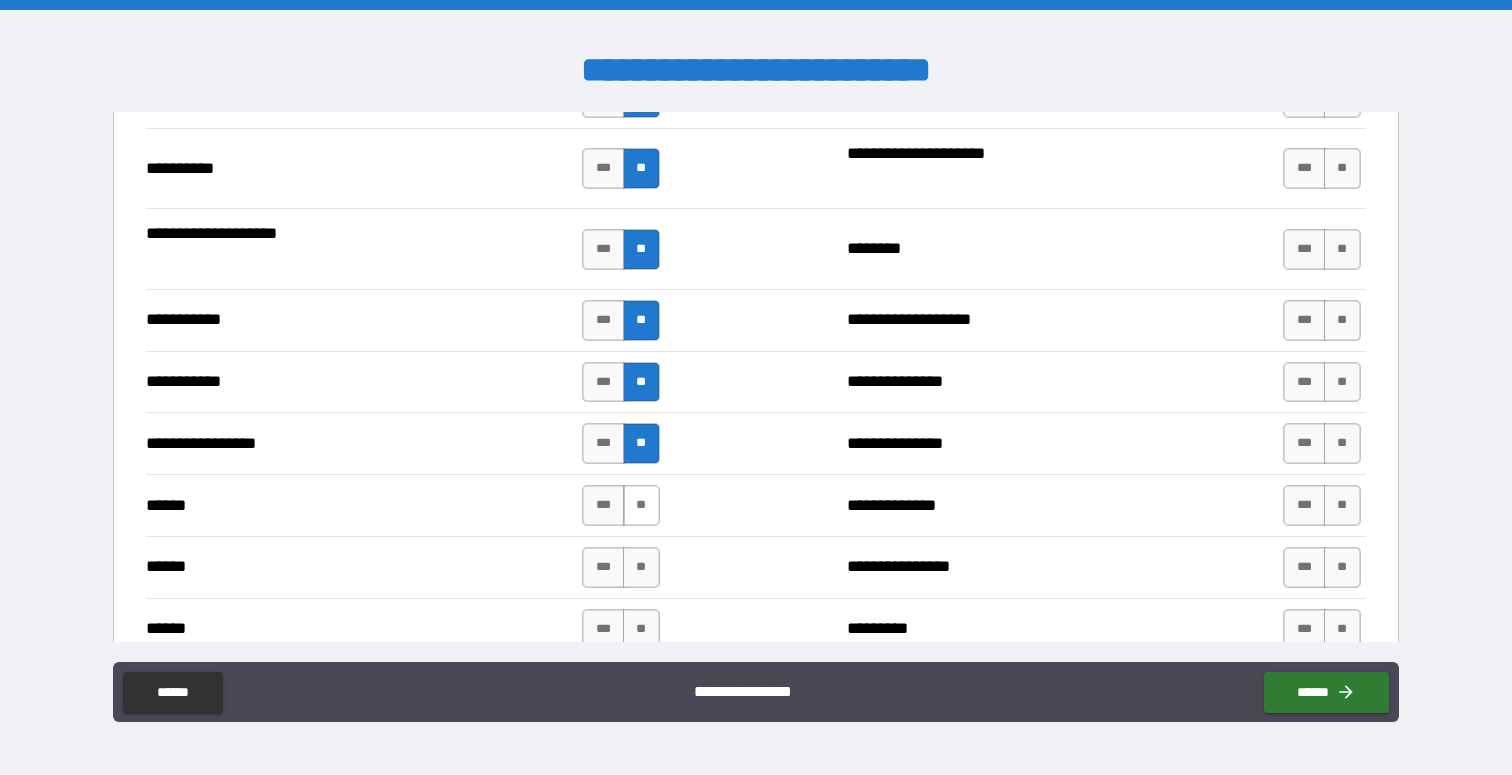 click on "**" at bounding box center [641, 505] 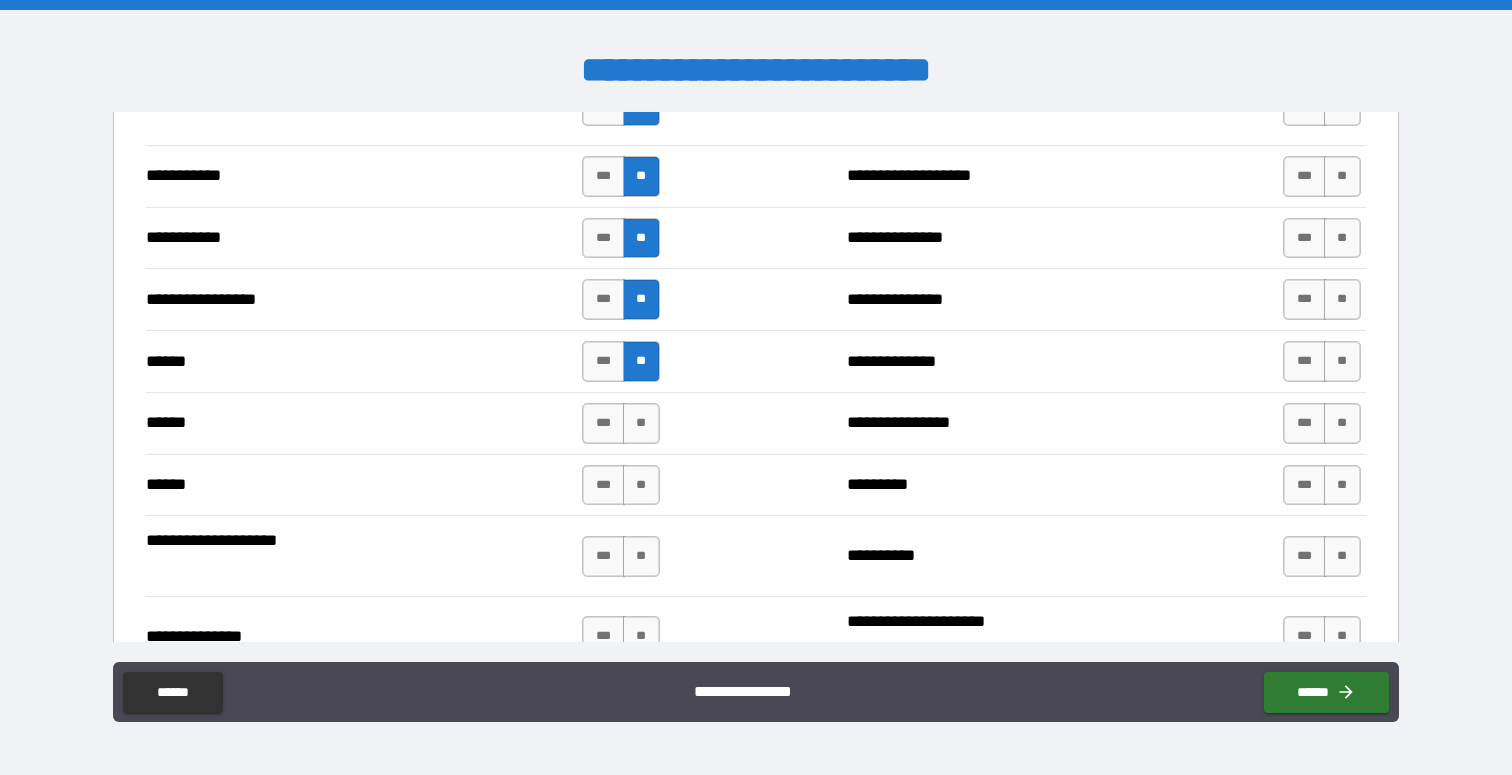 scroll, scrollTop: 2146, scrollLeft: 0, axis: vertical 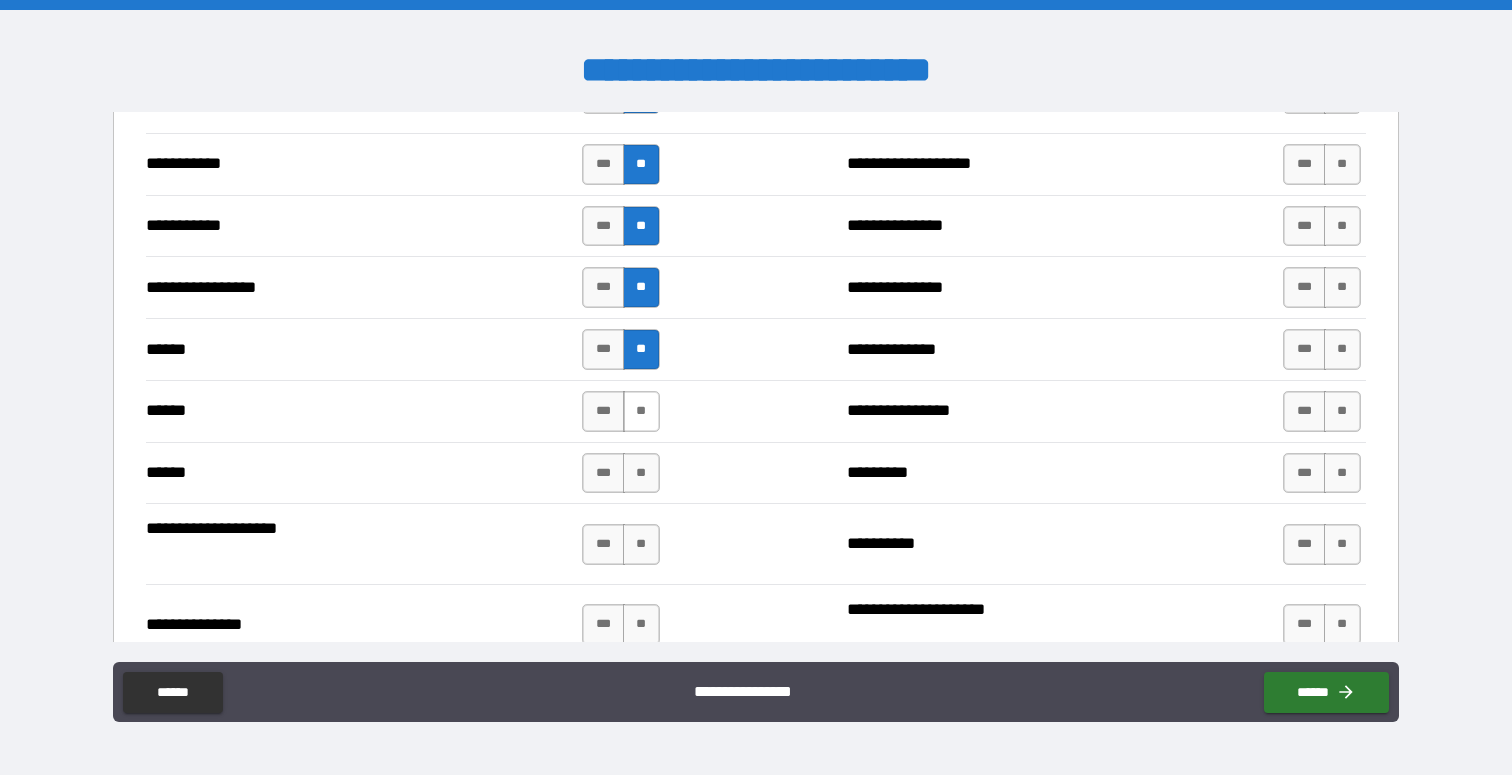 click on "**" at bounding box center [641, 411] 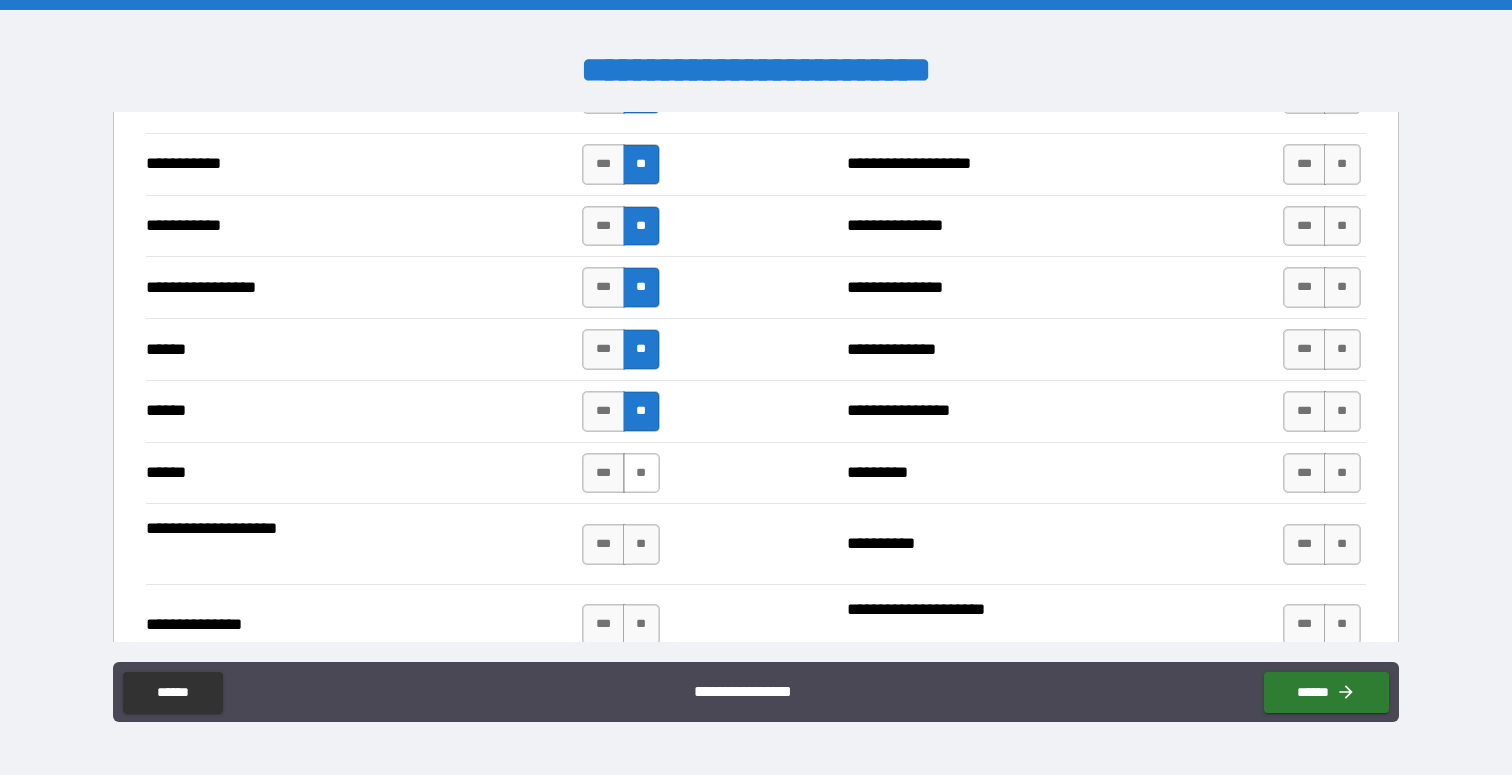 click on "**" at bounding box center [641, 473] 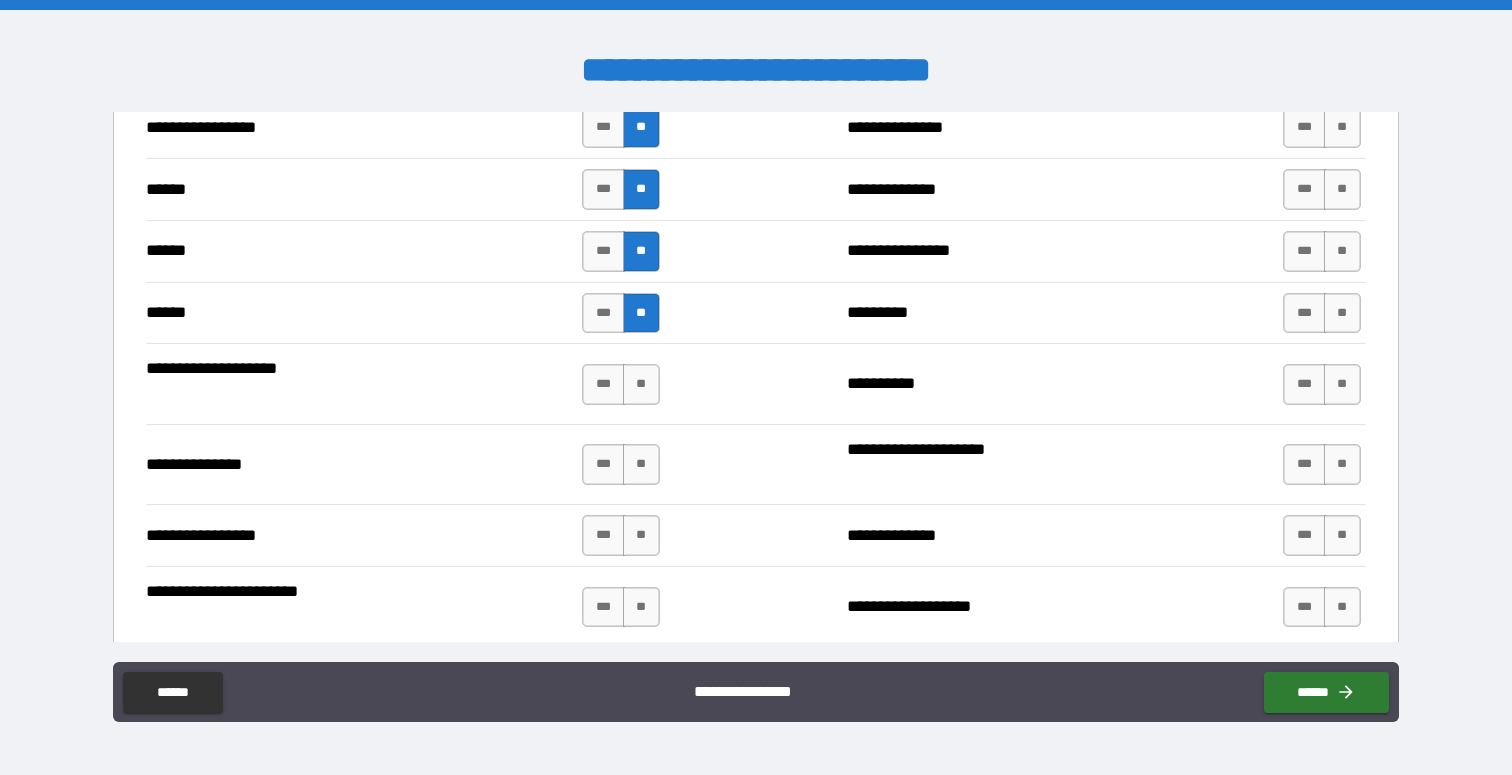 scroll, scrollTop: 2330, scrollLeft: 0, axis: vertical 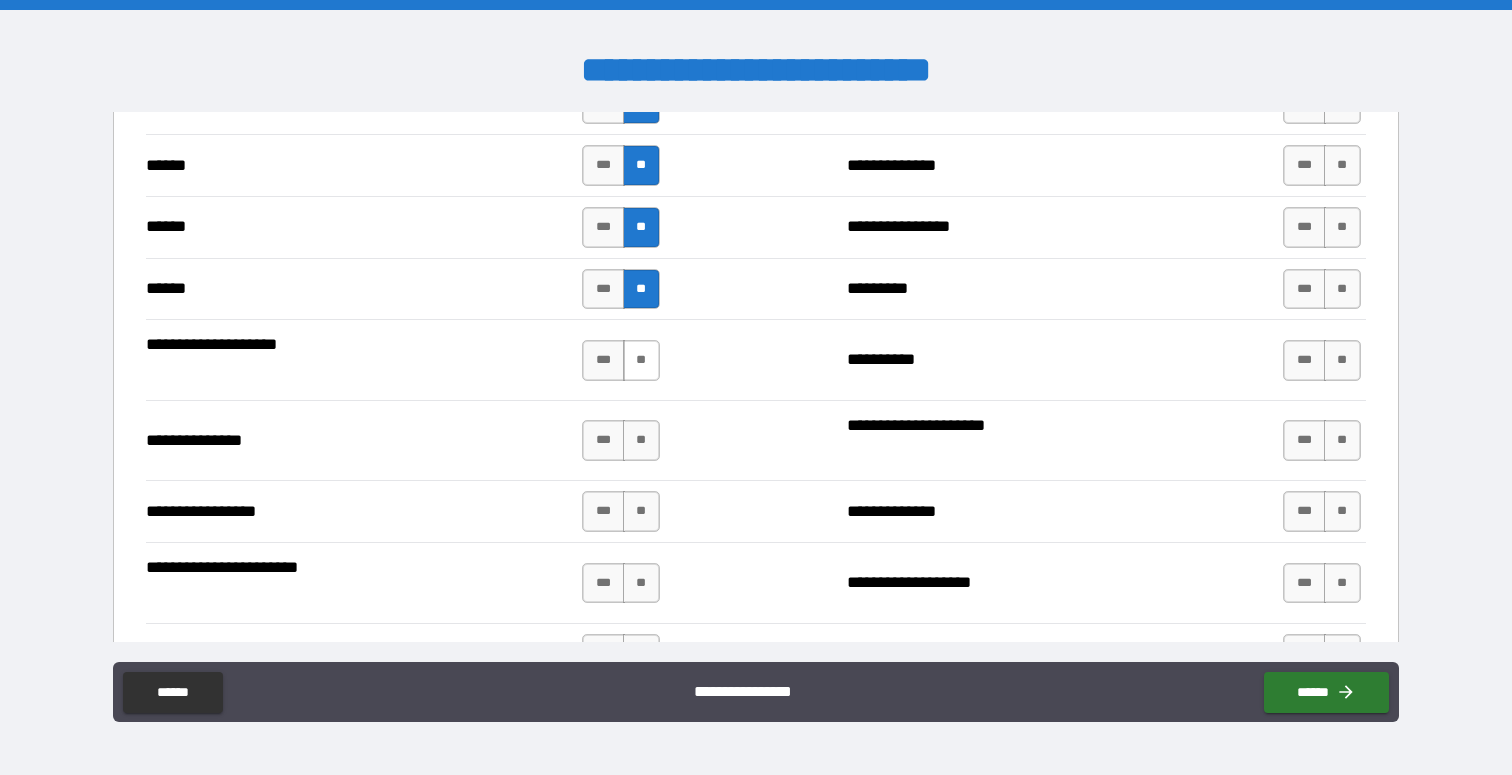 click on "**" at bounding box center [641, 360] 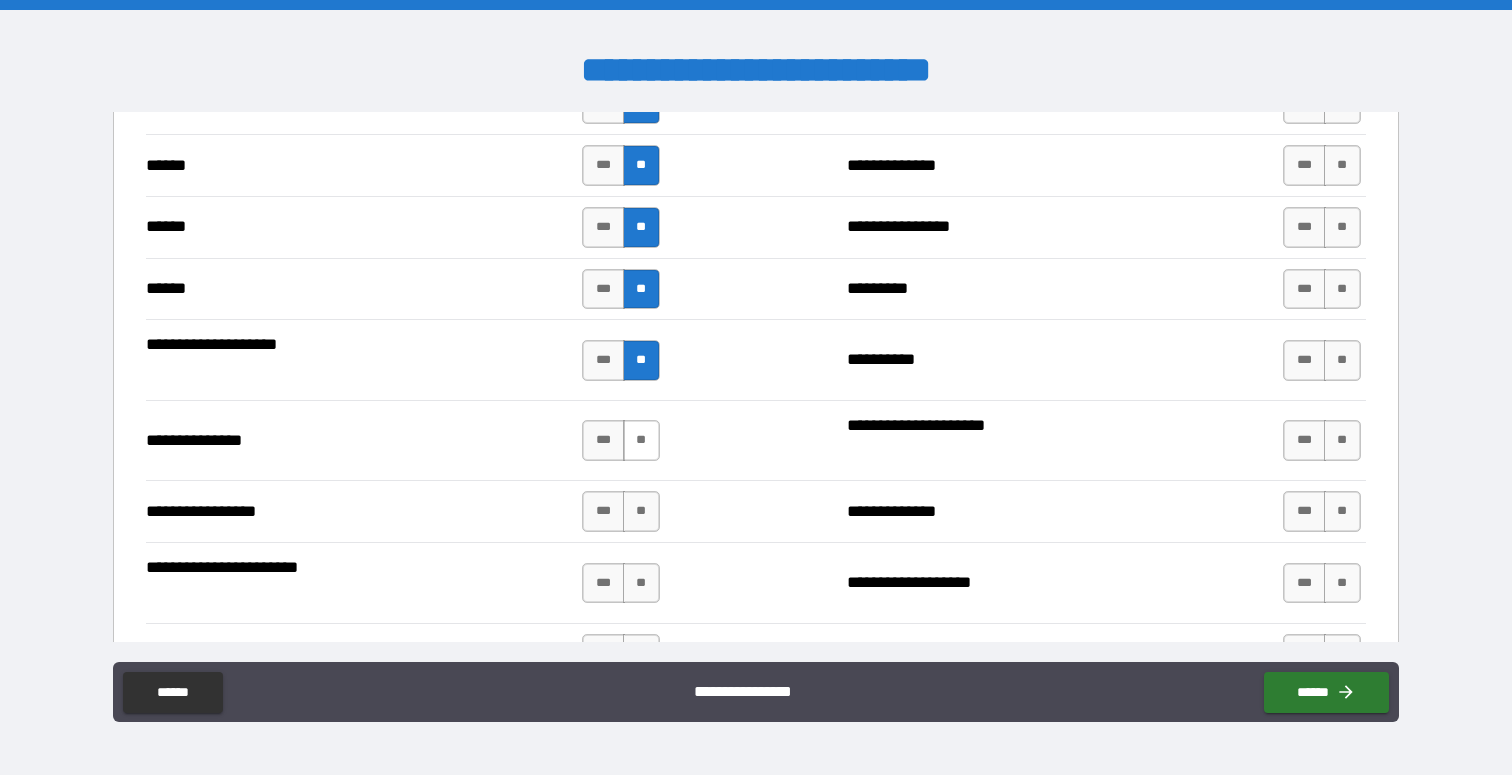 click on "**" at bounding box center [641, 440] 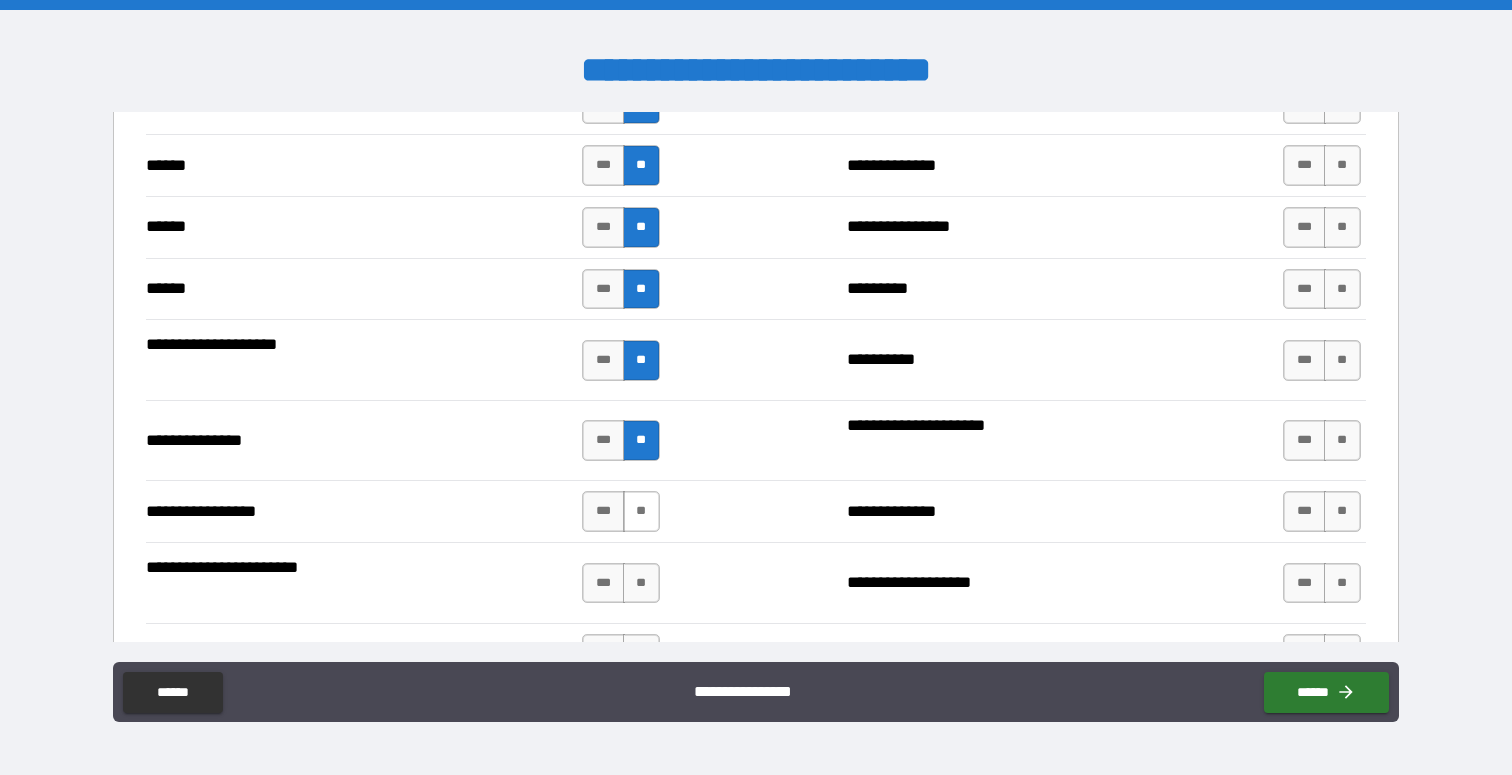 click on "**" at bounding box center (641, 511) 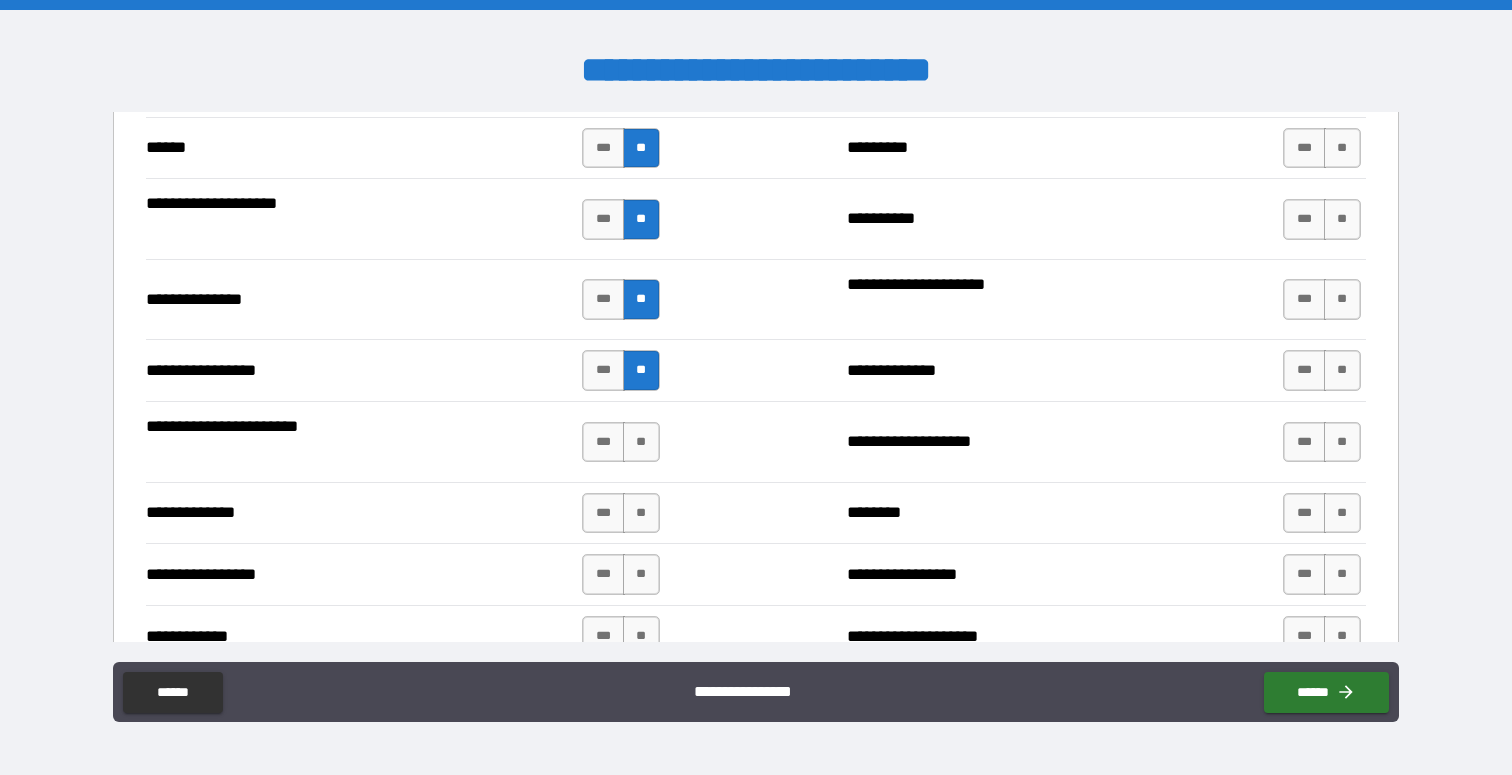scroll, scrollTop: 2485, scrollLeft: 0, axis: vertical 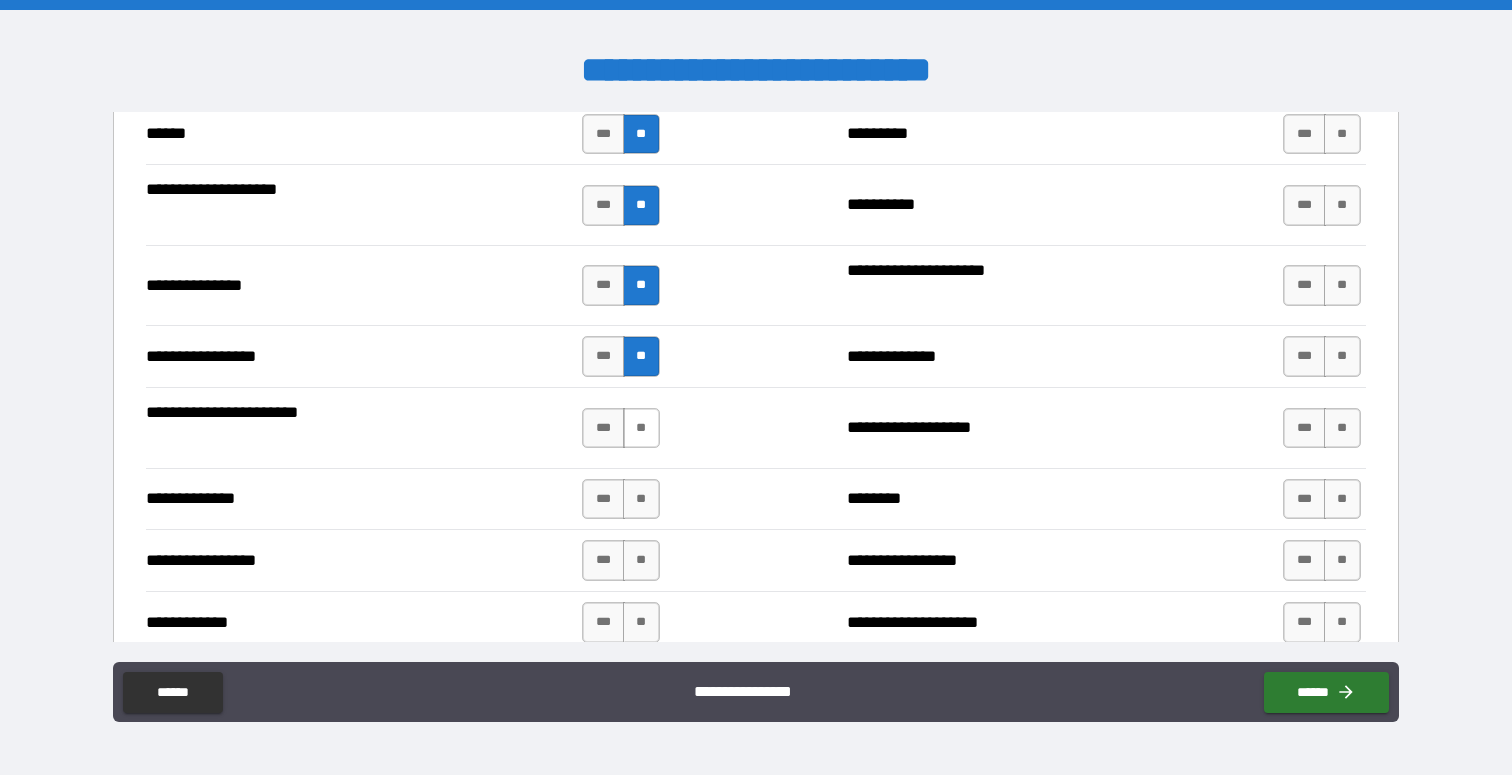 click on "**" at bounding box center [641, 428] 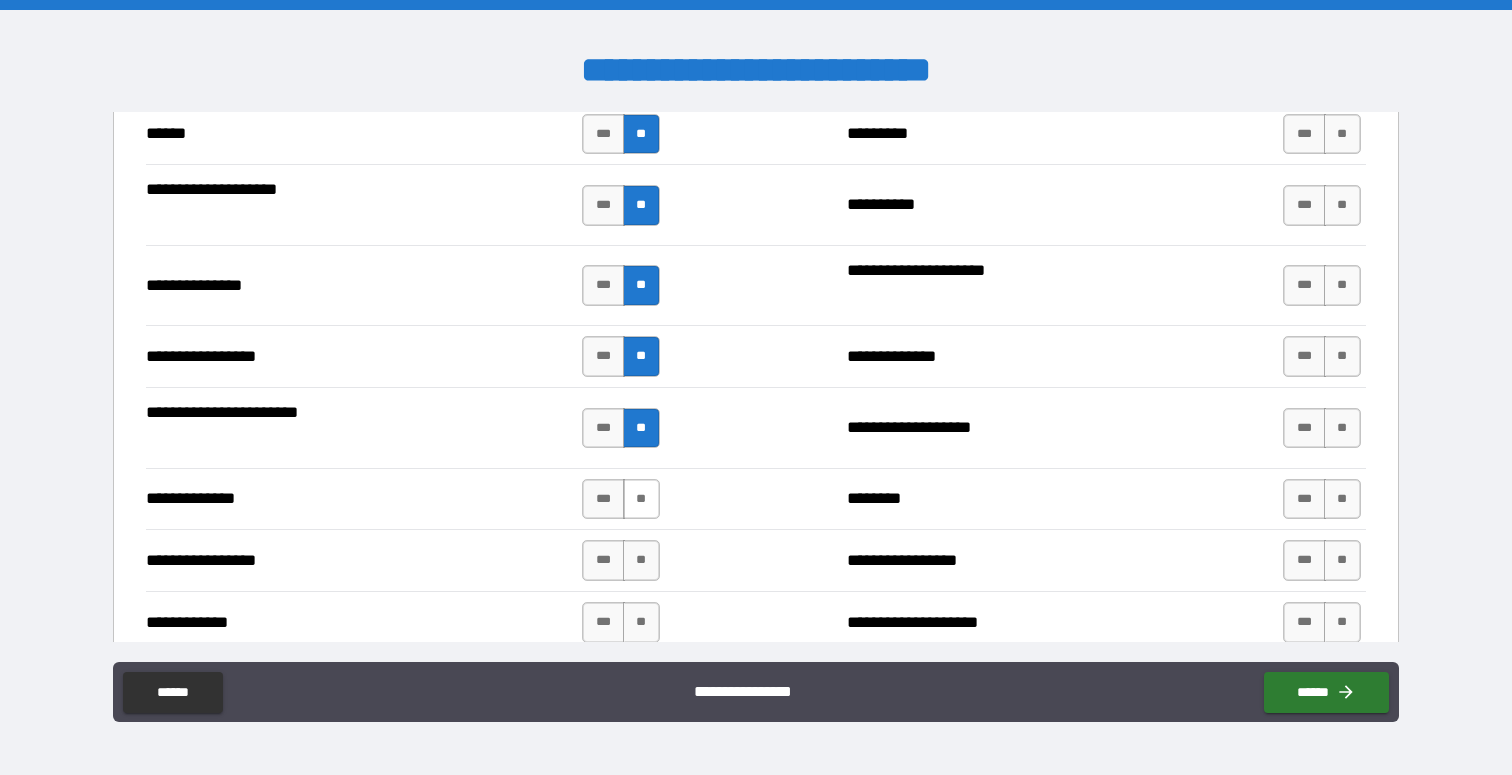 click on "**" at bounding box center [641, 499] 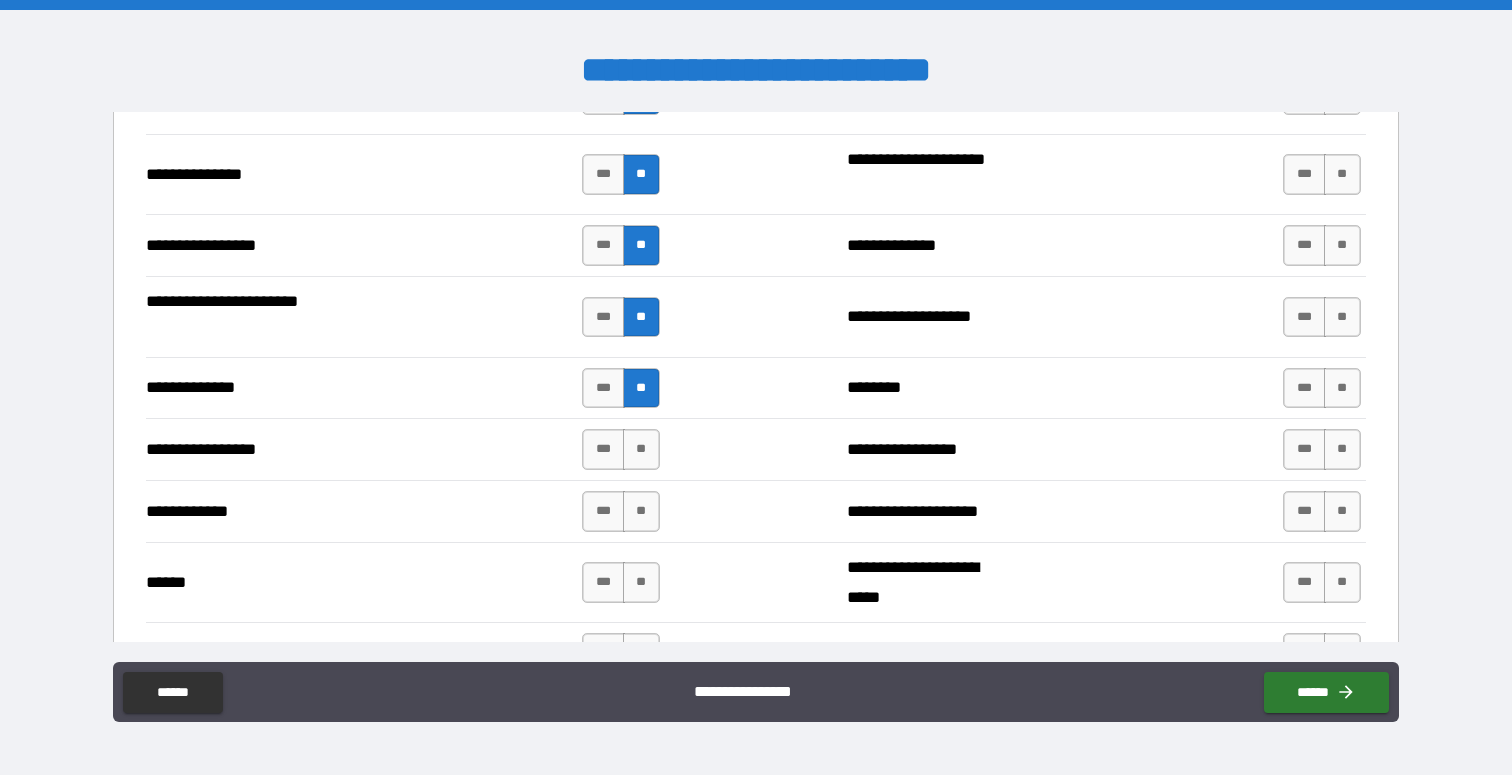scroll, scrollTop: 2613, scrollLeft: 0, axis: vertical 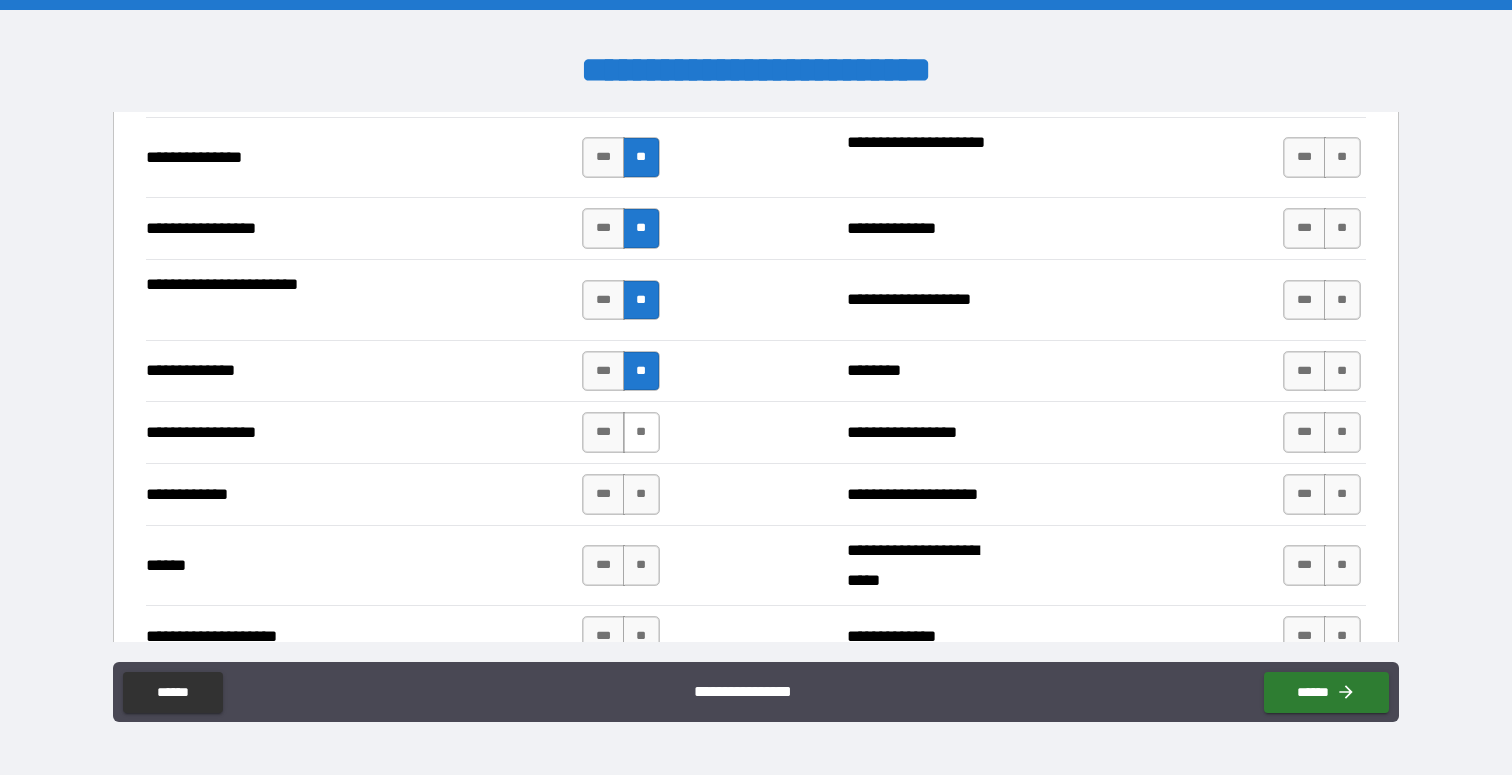 click on "**" at bounding box center [641, 432] 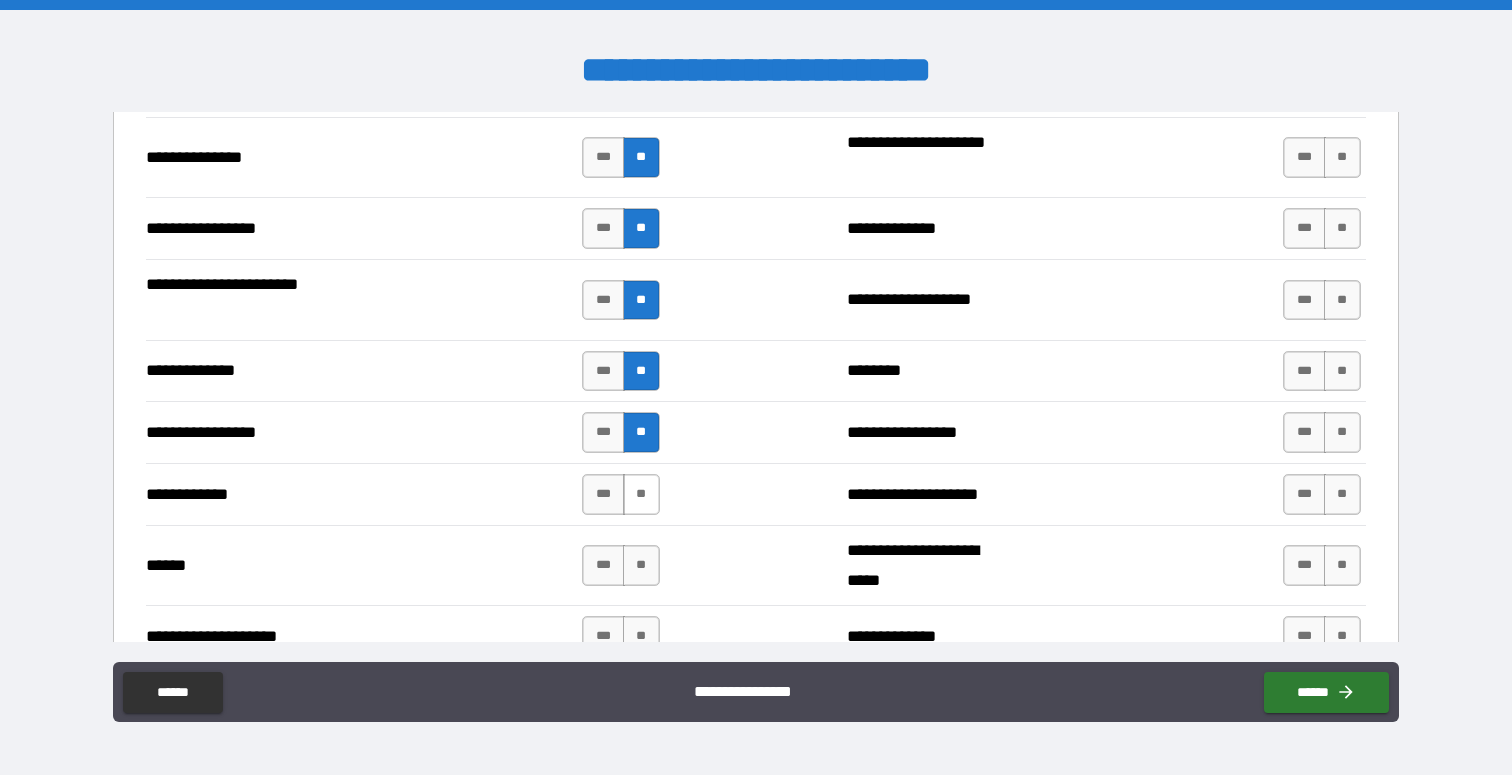 click on "**" at bounding box center (641, 494) 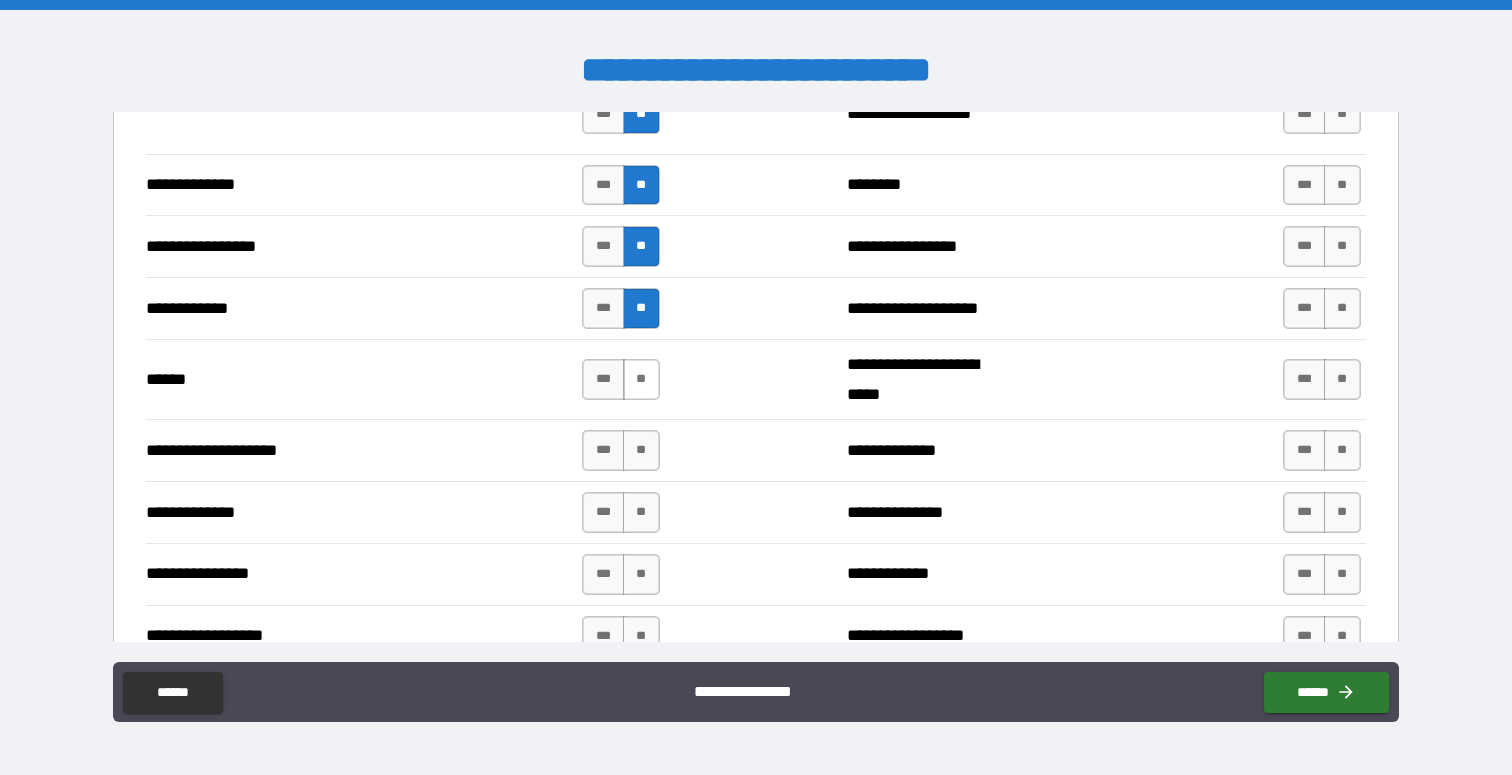 scroll, scrollTop: 2801, scrollLeft: 0, axis: vertical 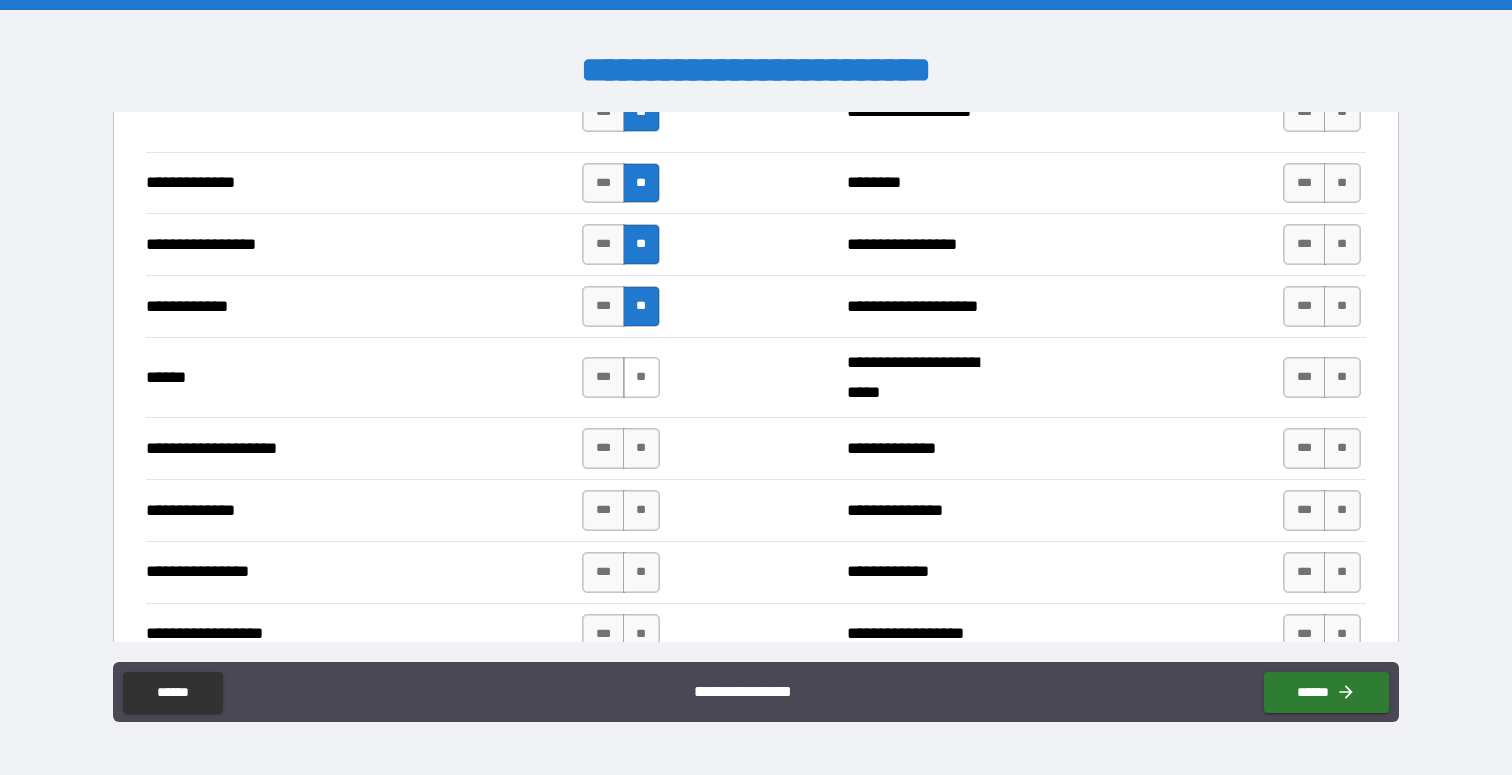 click on "**" at bounding box center [641, 377] 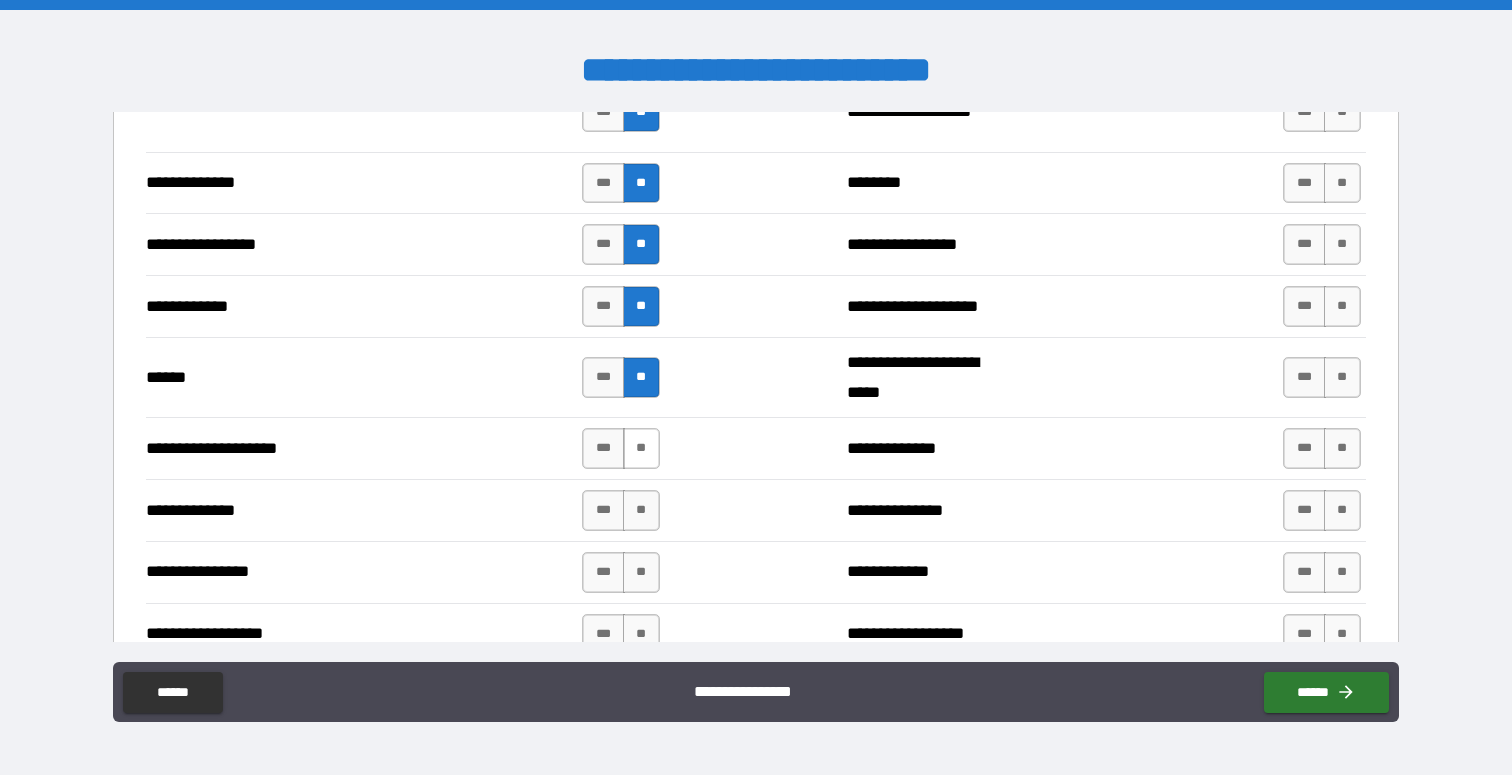 click on "**" at bounding box center [641, 448] 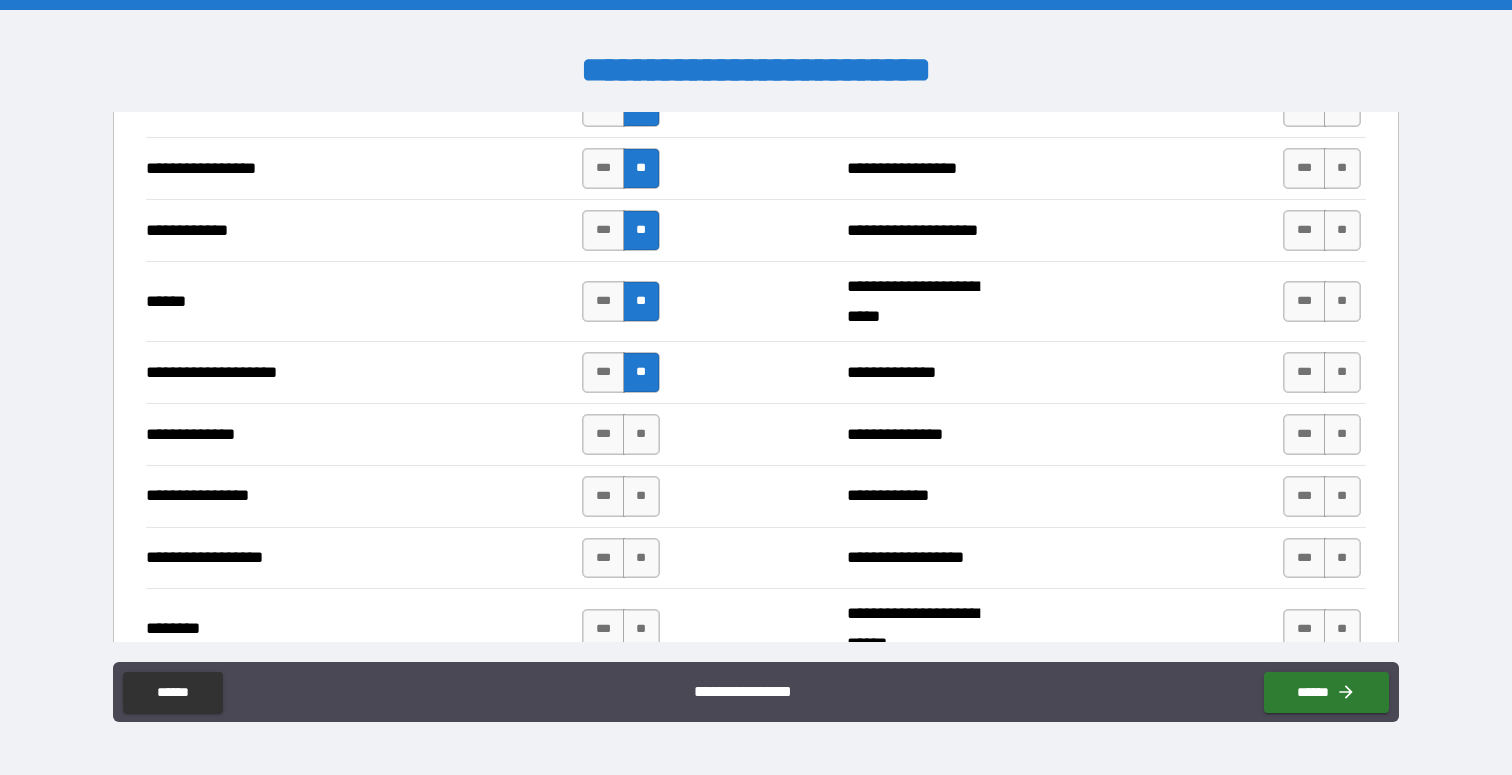 scroll, scrollTop: 2889, scrollLeft: 0, axis: vertical 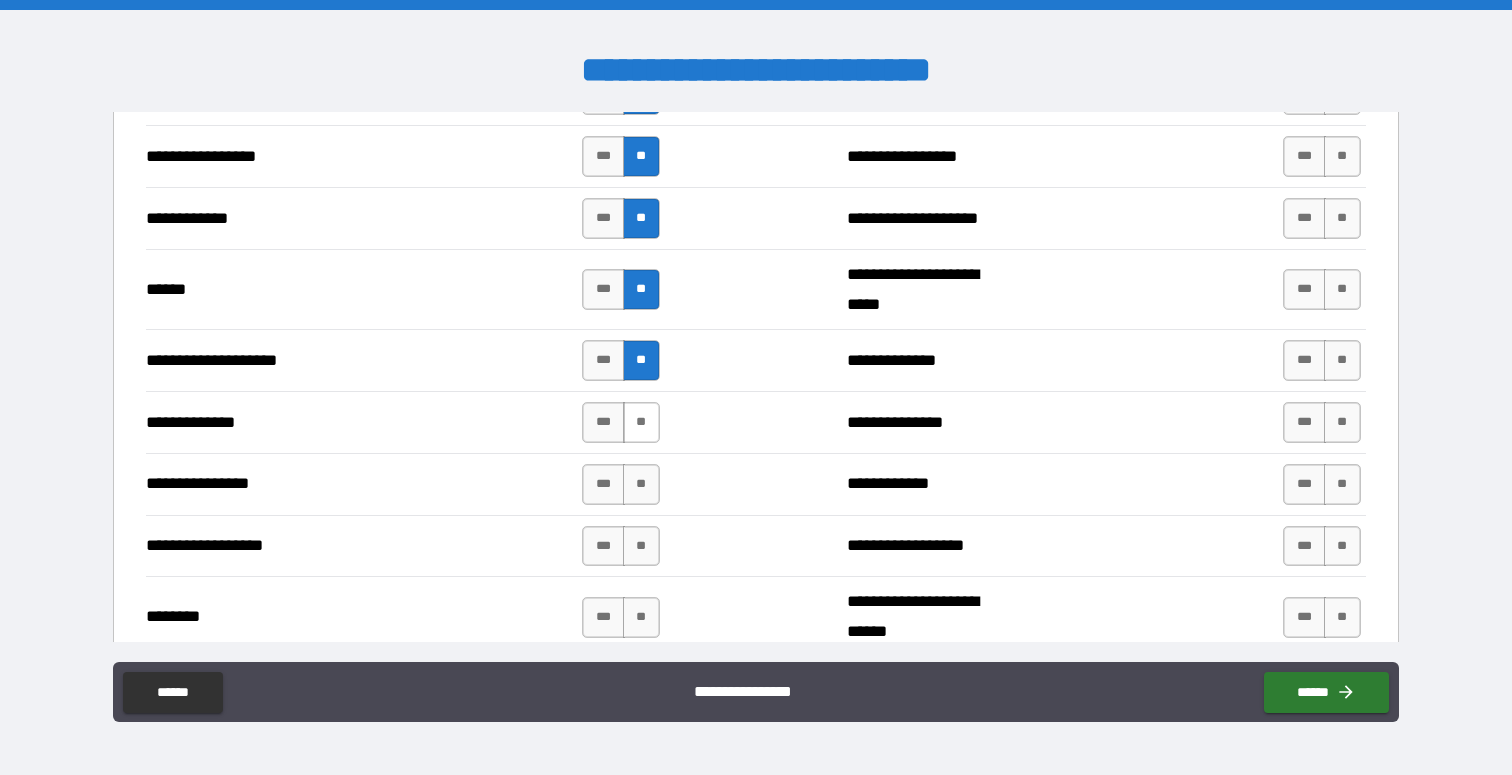 click on "**" at bounding box center (641, 422) 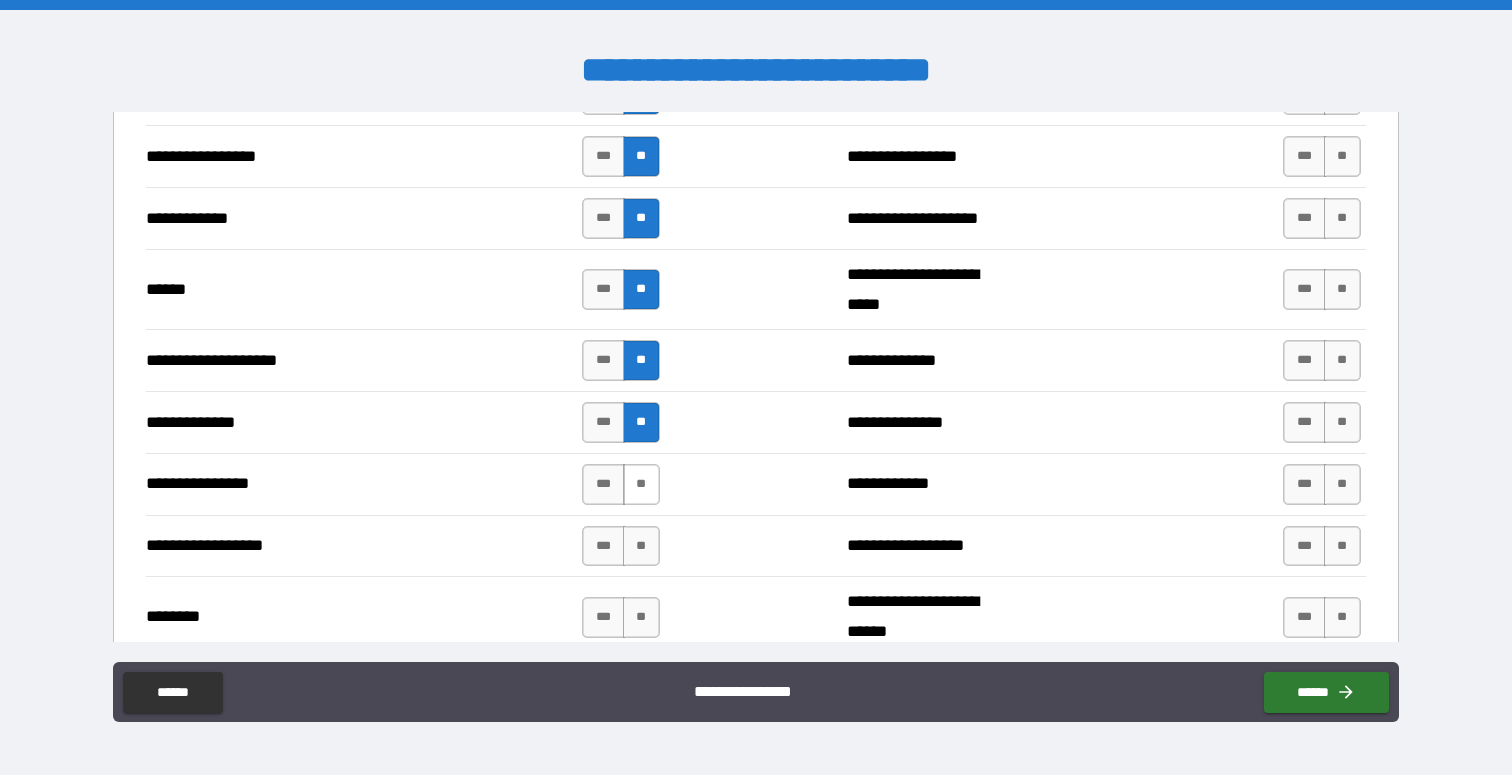 click on "**" at bounding box center [641, 484] 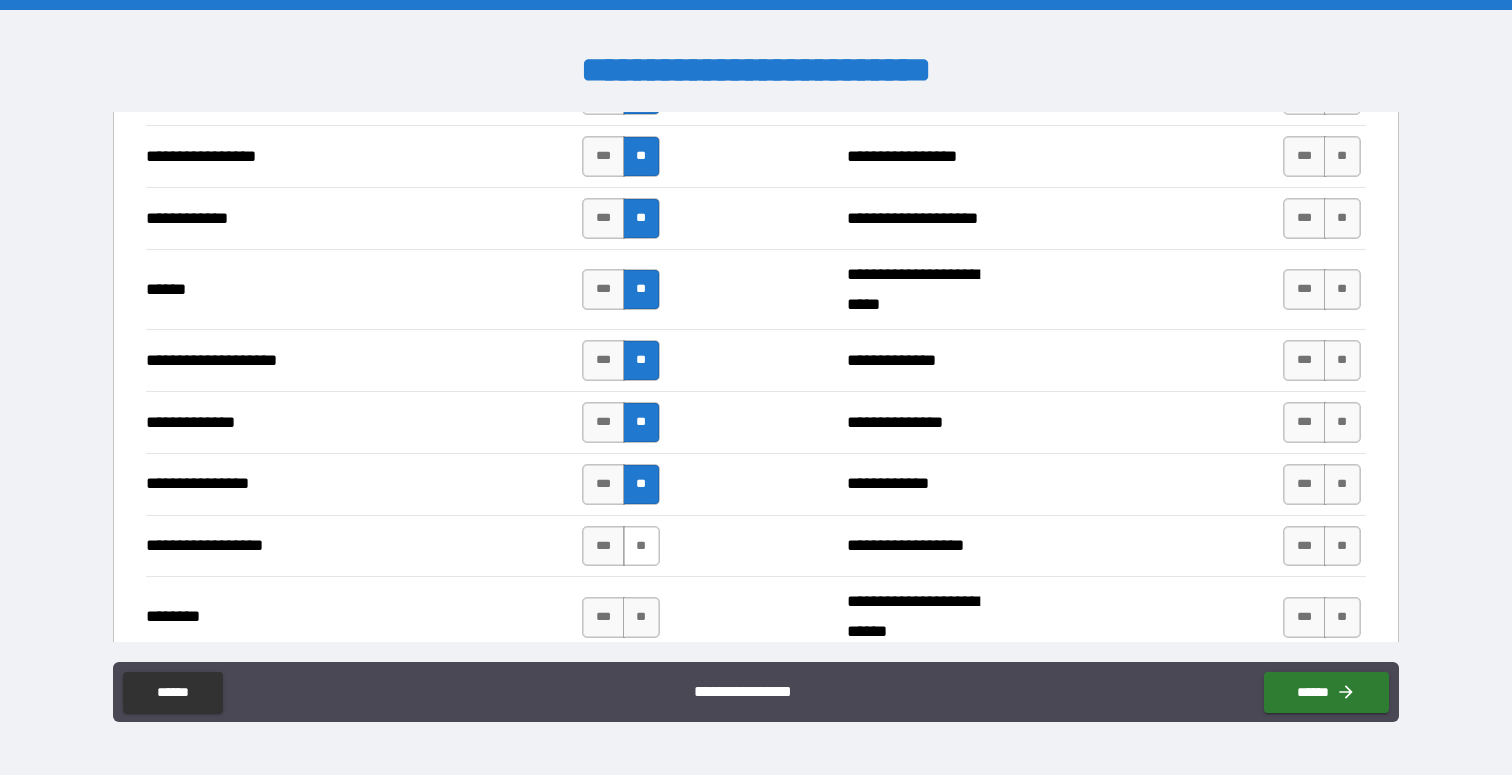 click on "**" at bounding box center (641, 546) 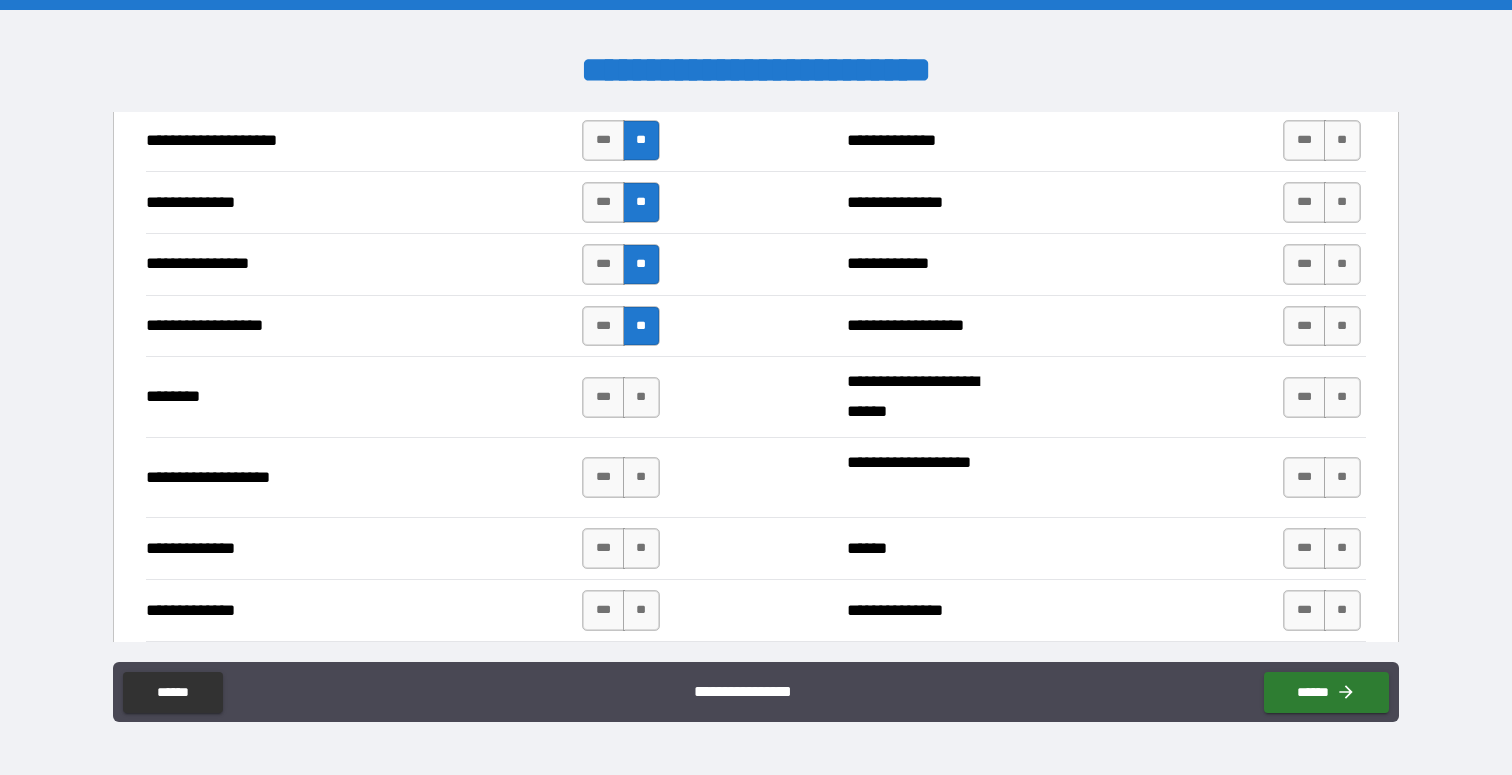 scroll, scrollTop: 3133, scrollLeft: 0, axis: vertical 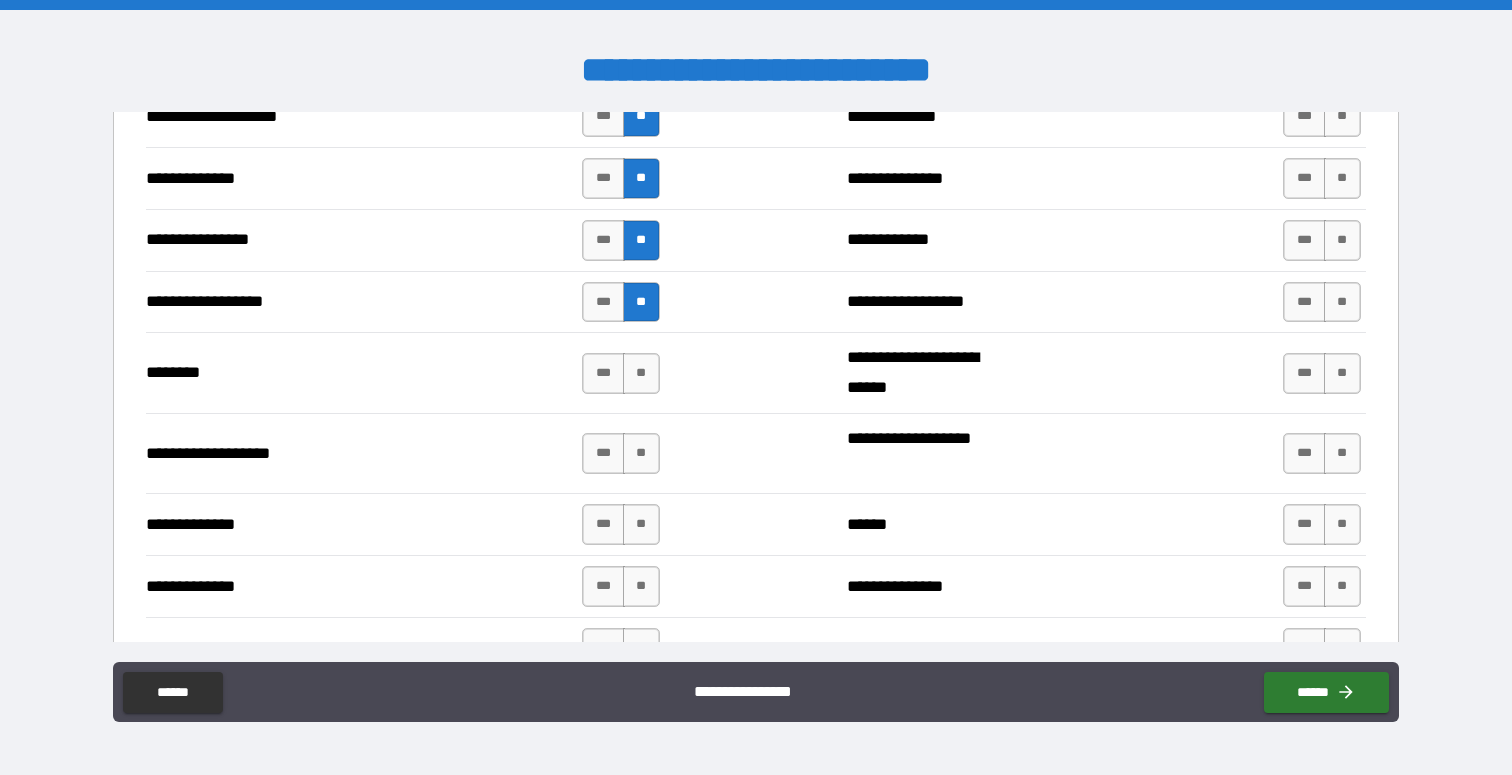 click on "**********" at bounding box center [755, 372] 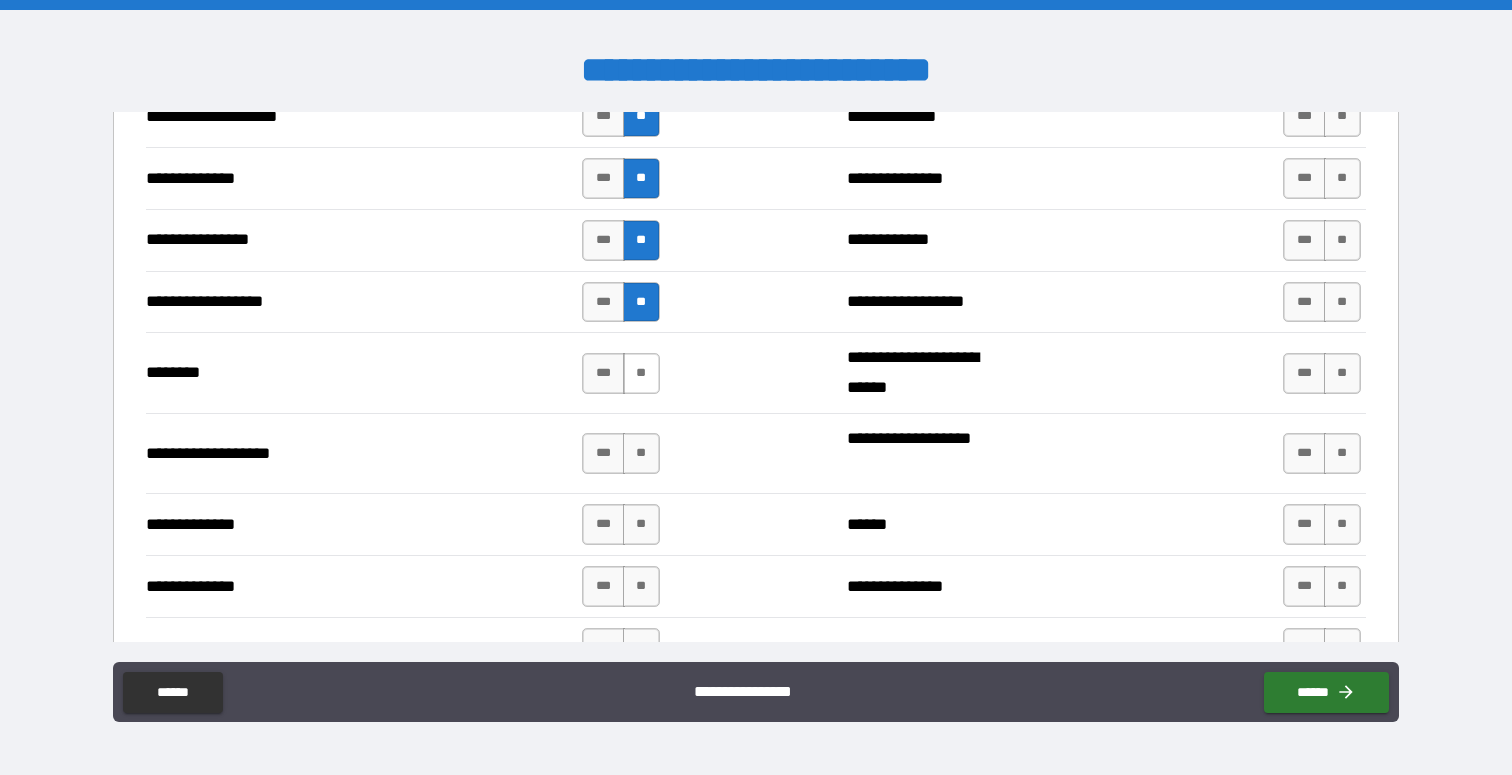 click on "**" at bounding box center [641, 373] 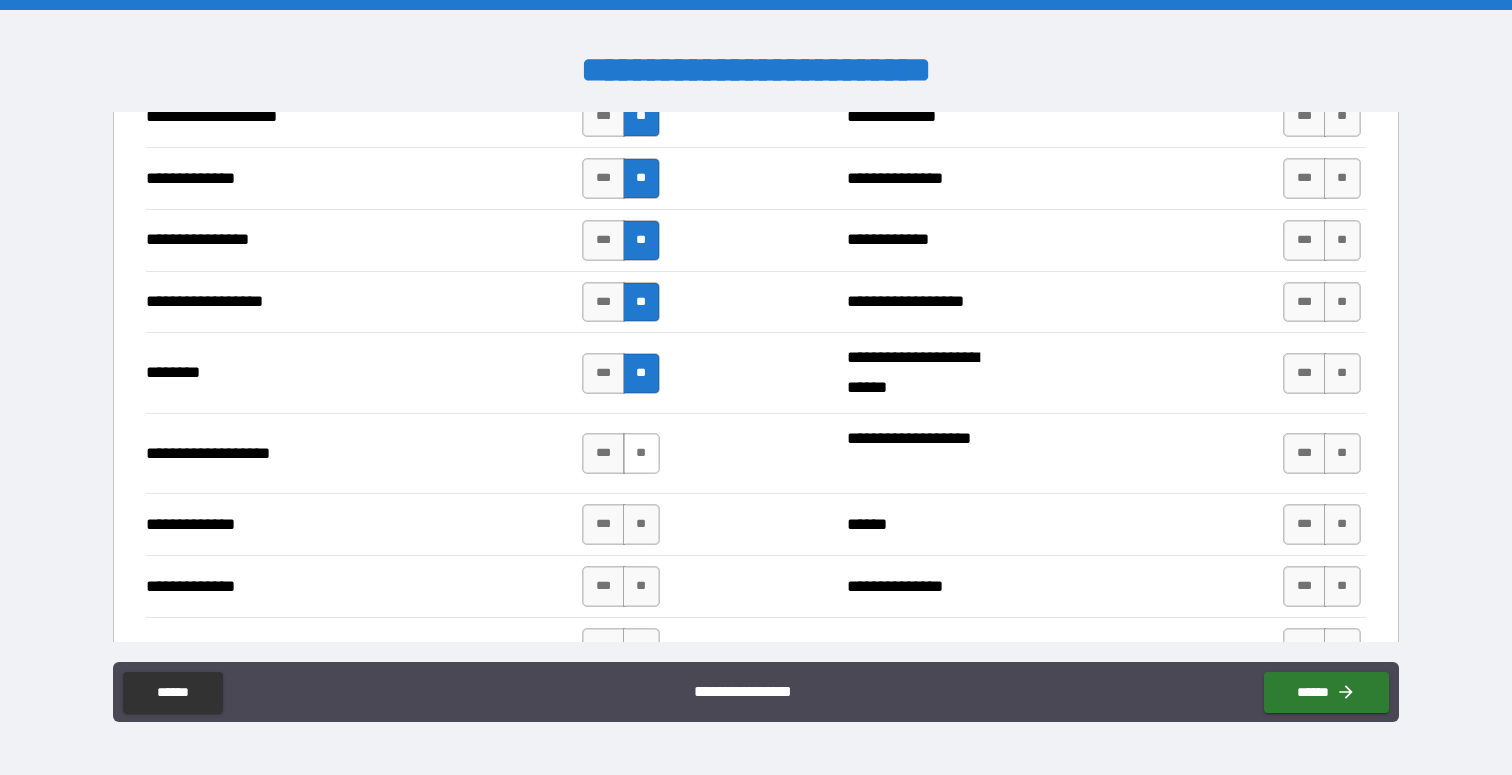 click on "**" at bounding box center (641, 453) 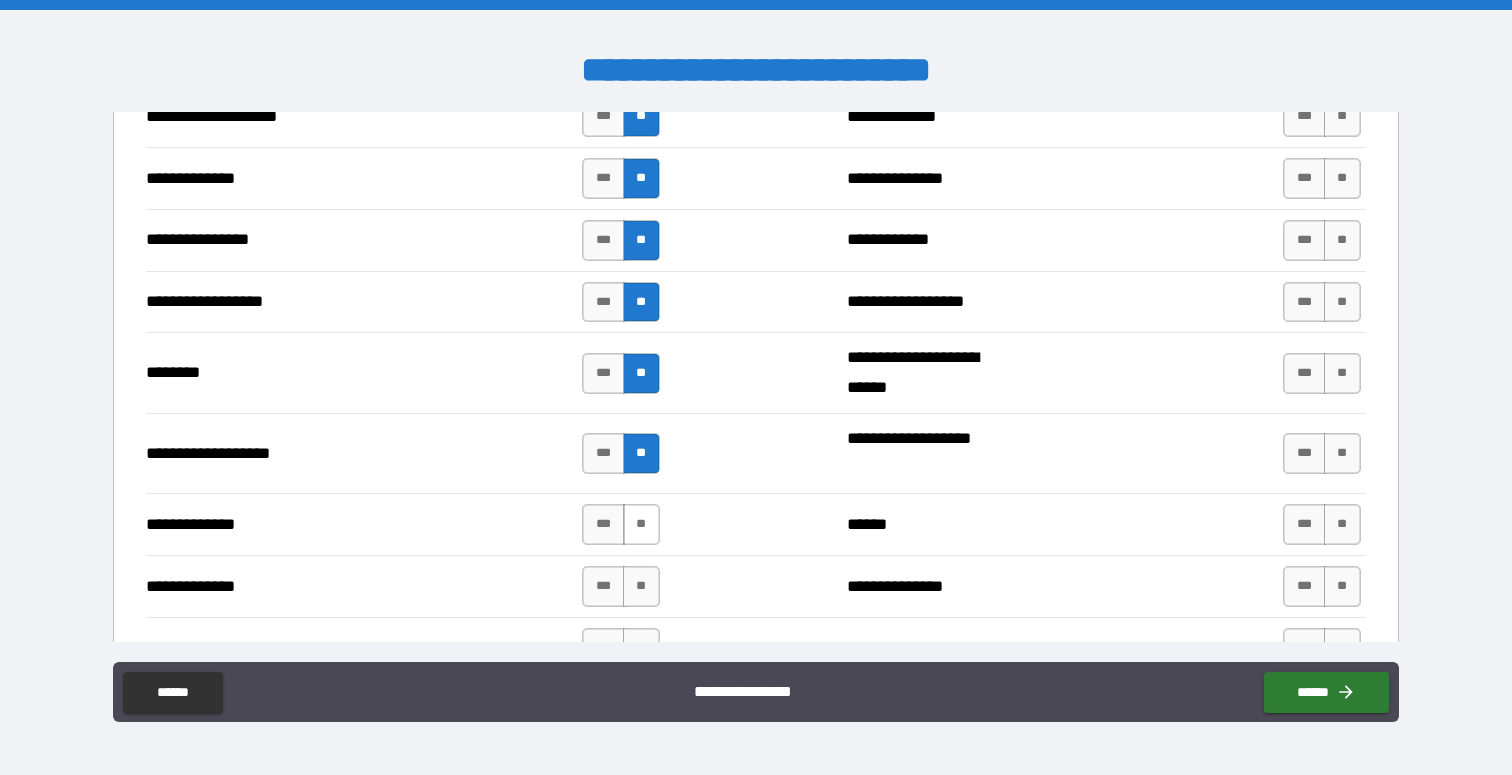 click on "**" at bounding box center [641, 524] 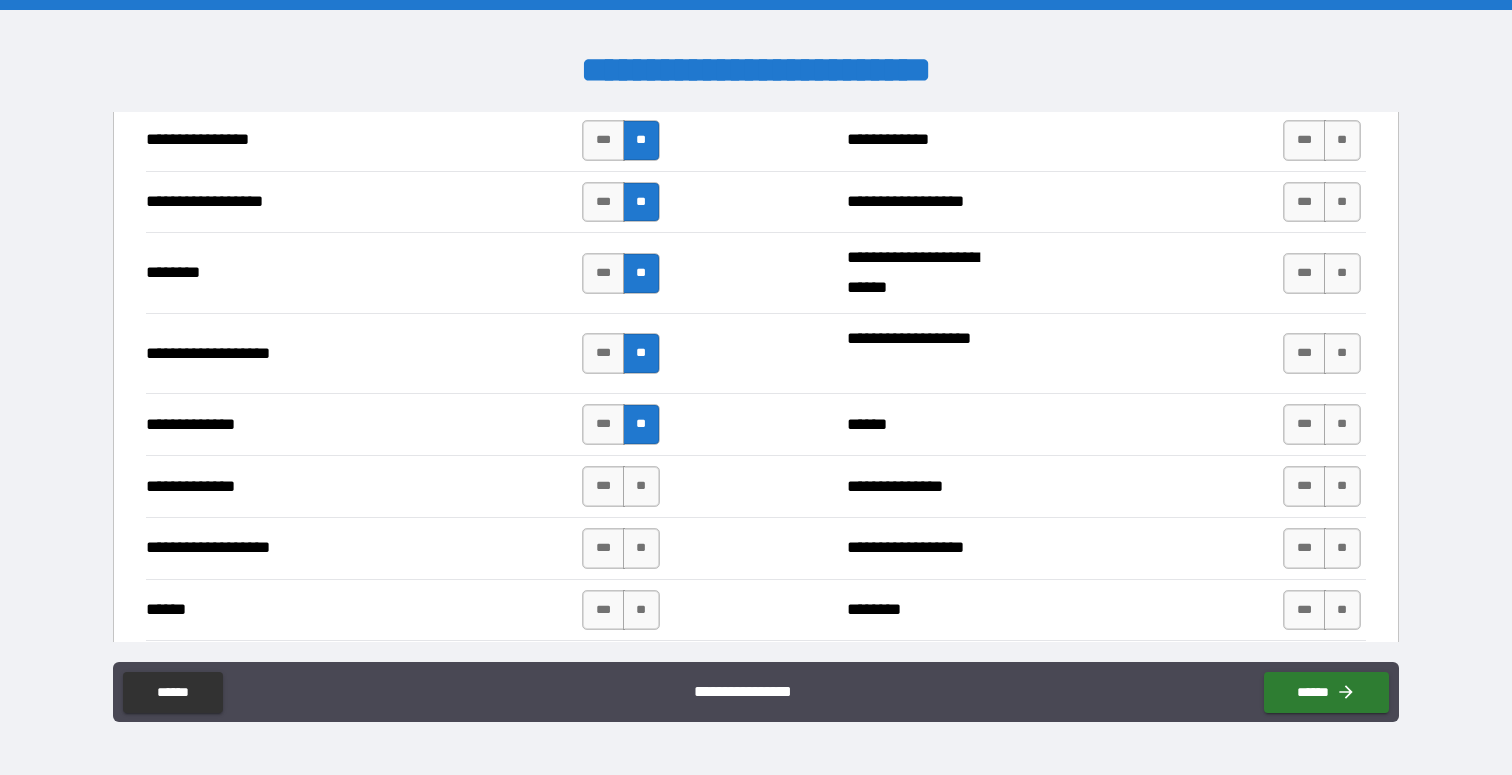 scroll, scrollTop: 3332, scrollLeft: 0, axis: vertical 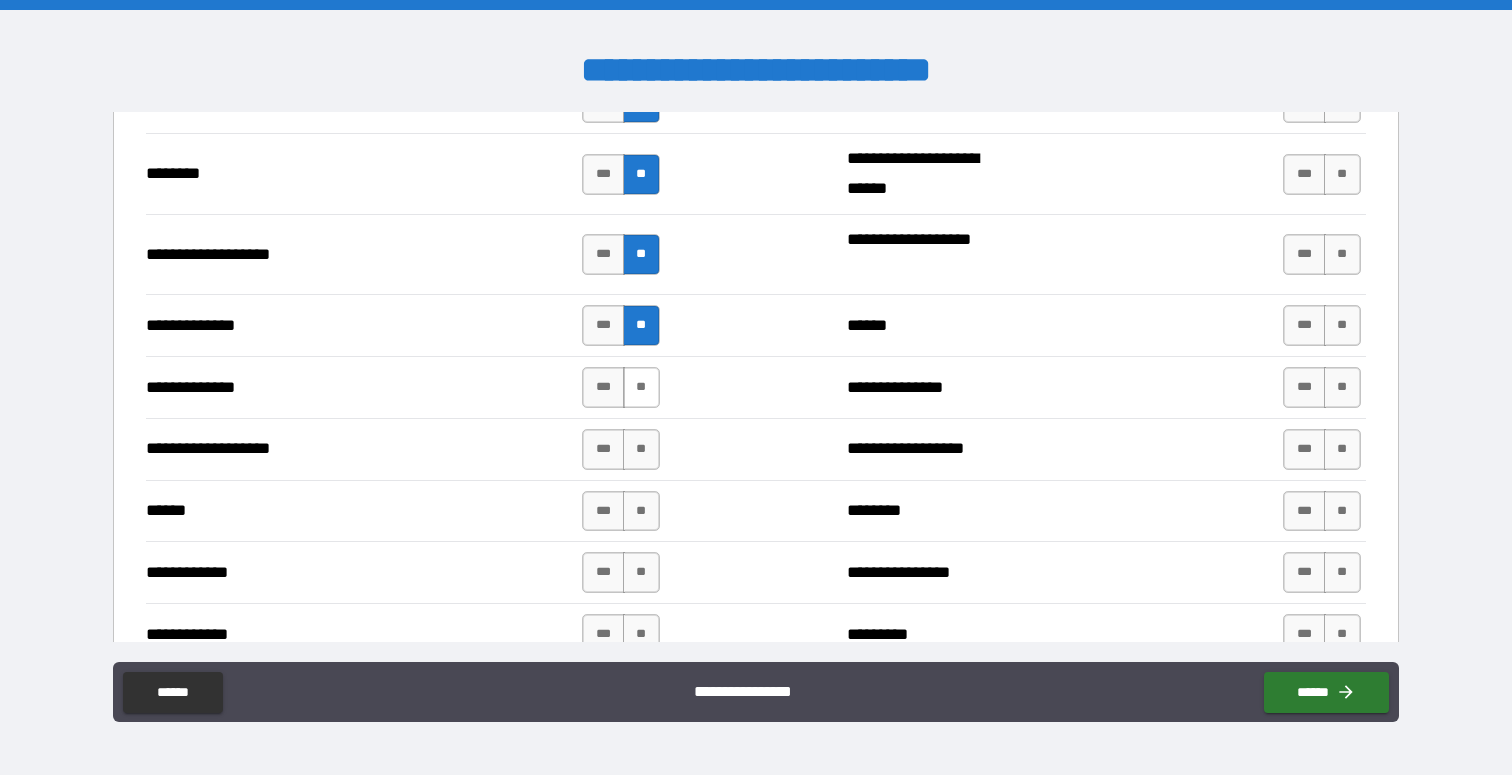 click on "**" at bounding box center (641, 387) 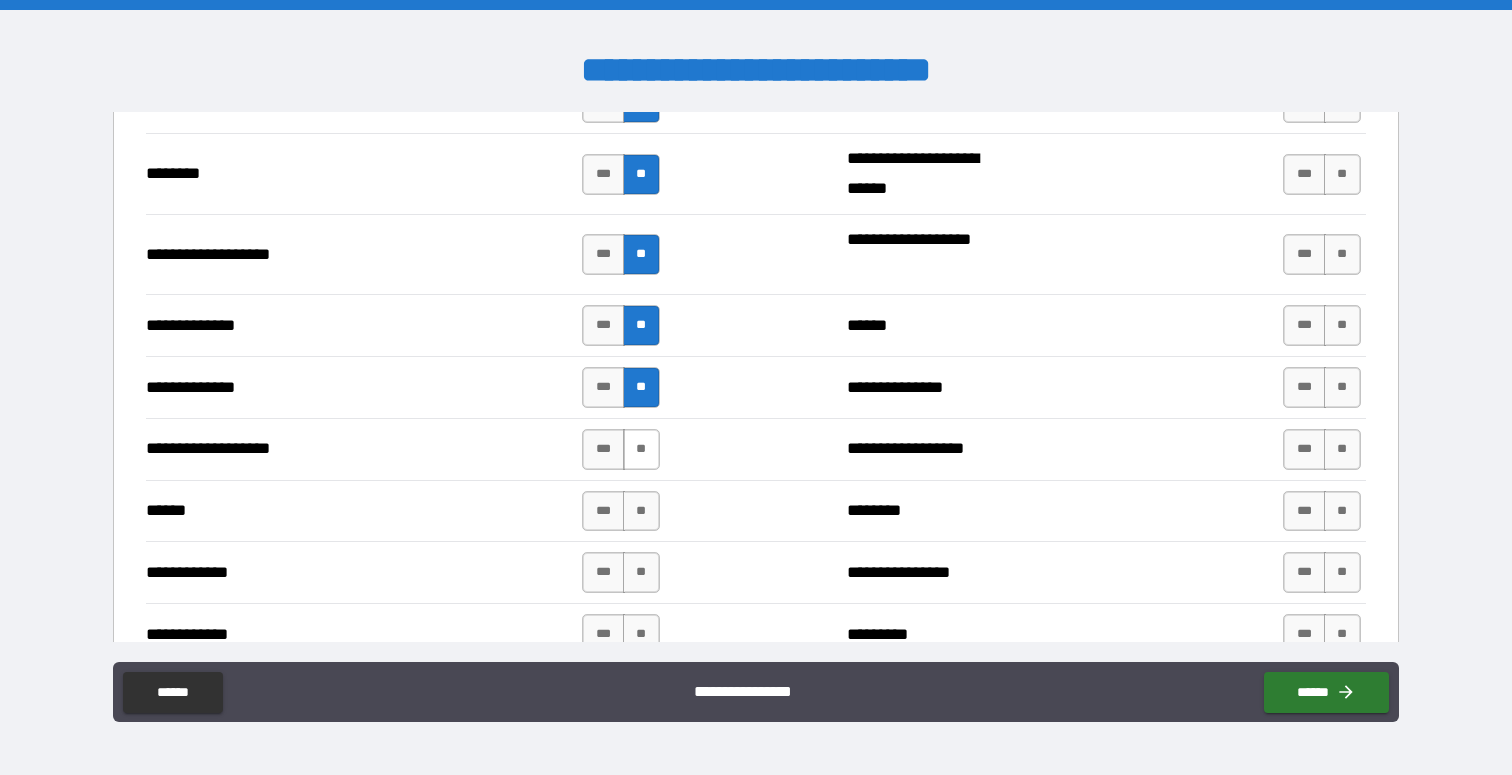 click on "**" at bounding box center (641, 449) 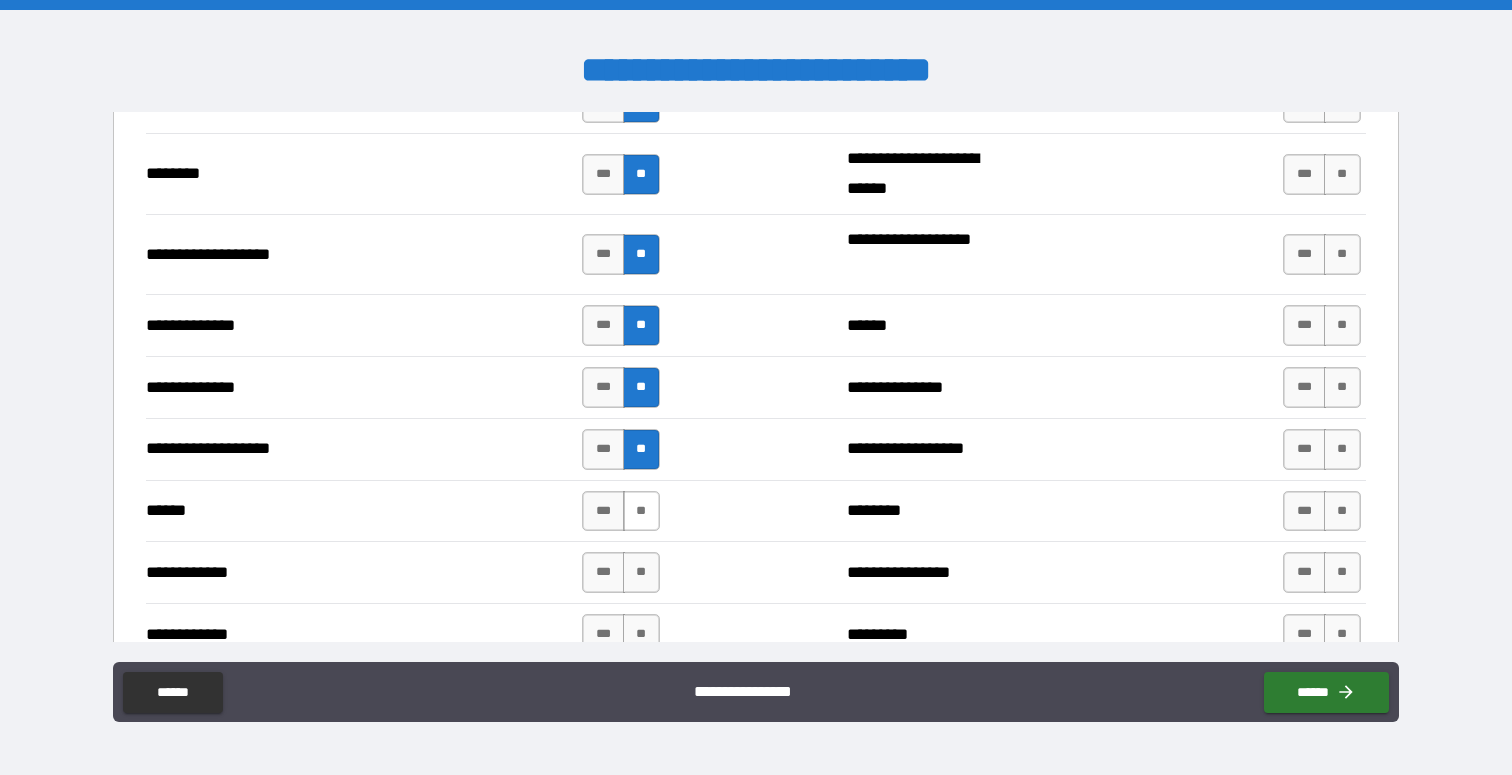 click on "**" at bounding box center (641, 511) 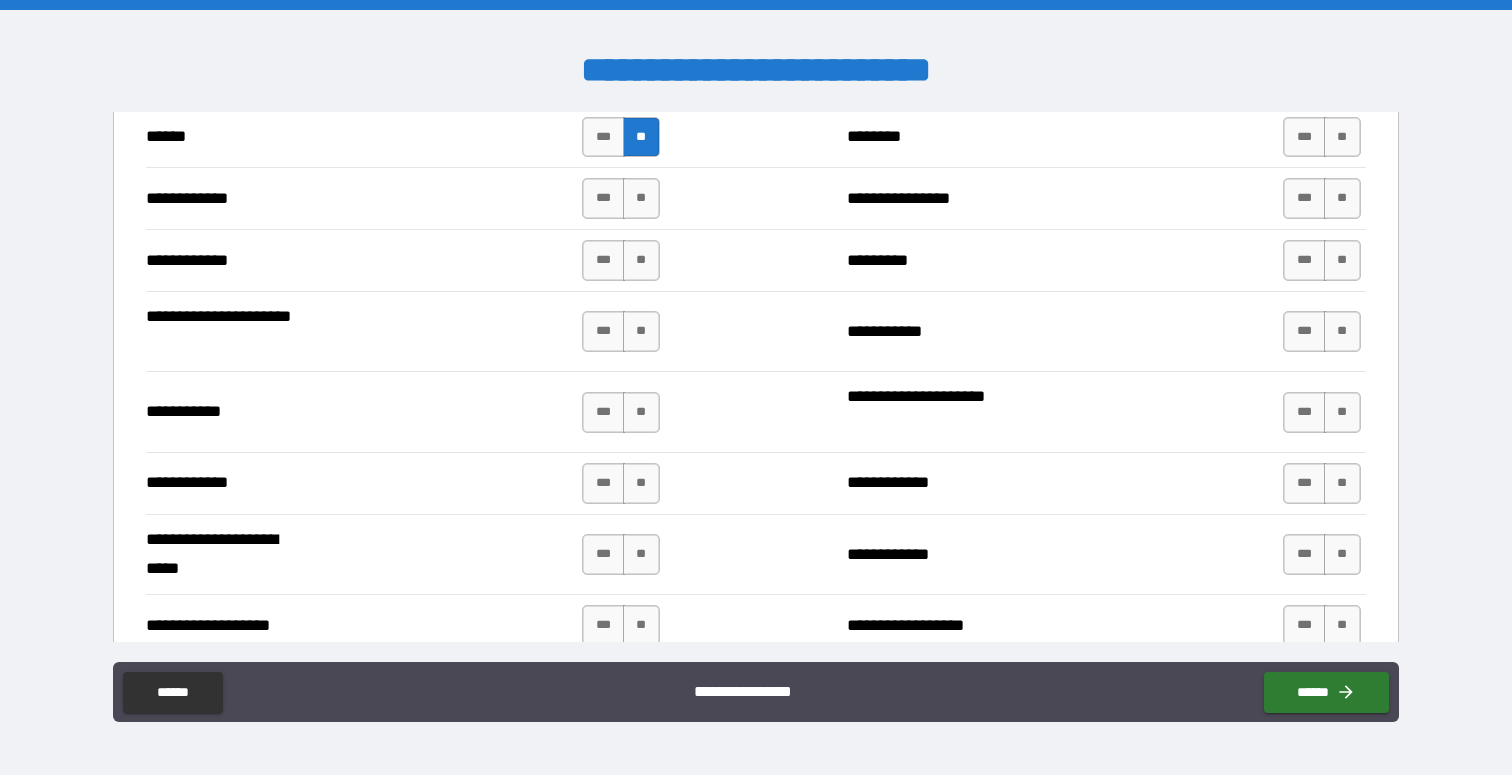 scroll, scrollTop: 3744, scrollLeft: 0, axis: vertical 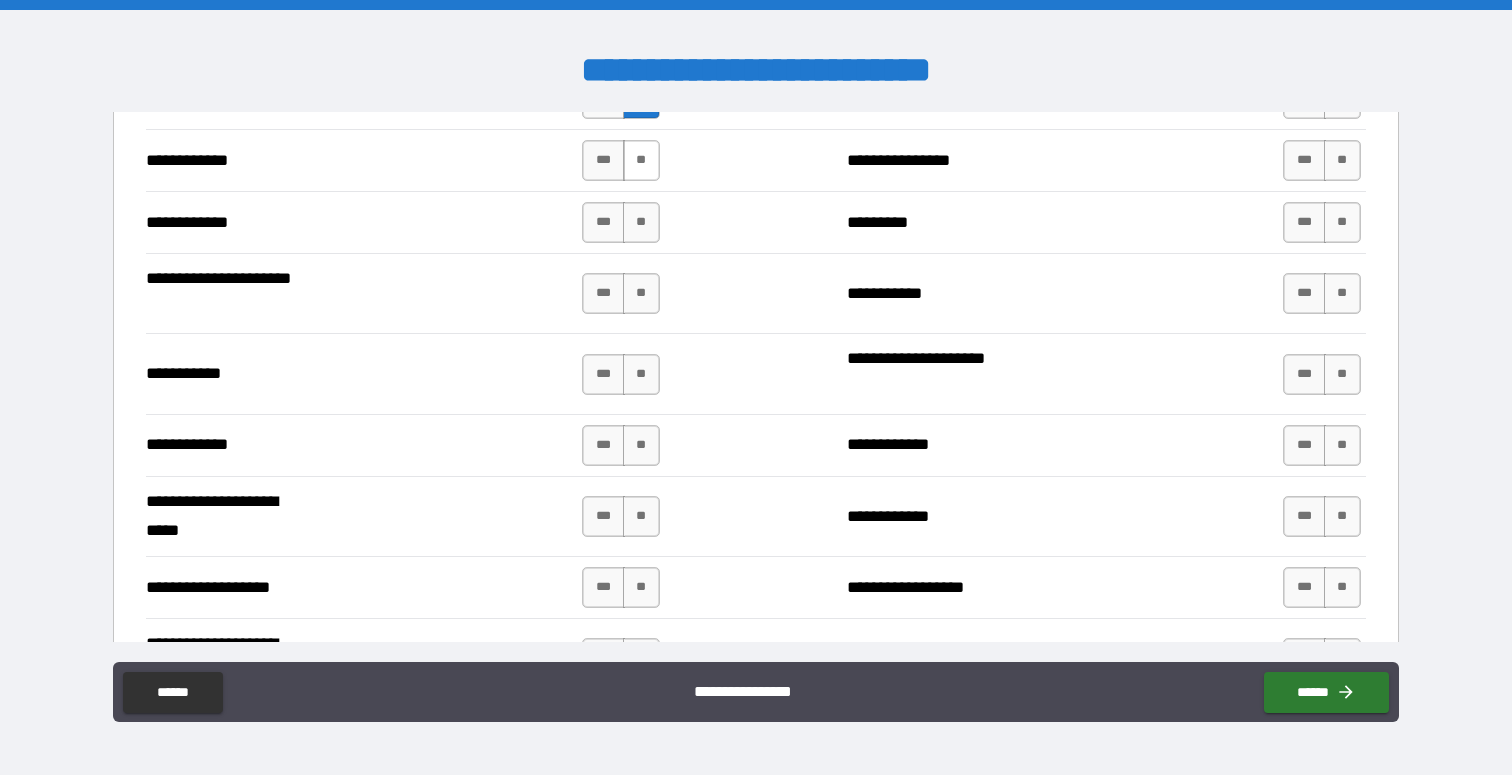 click on "**" at bounding box center (641, 160) 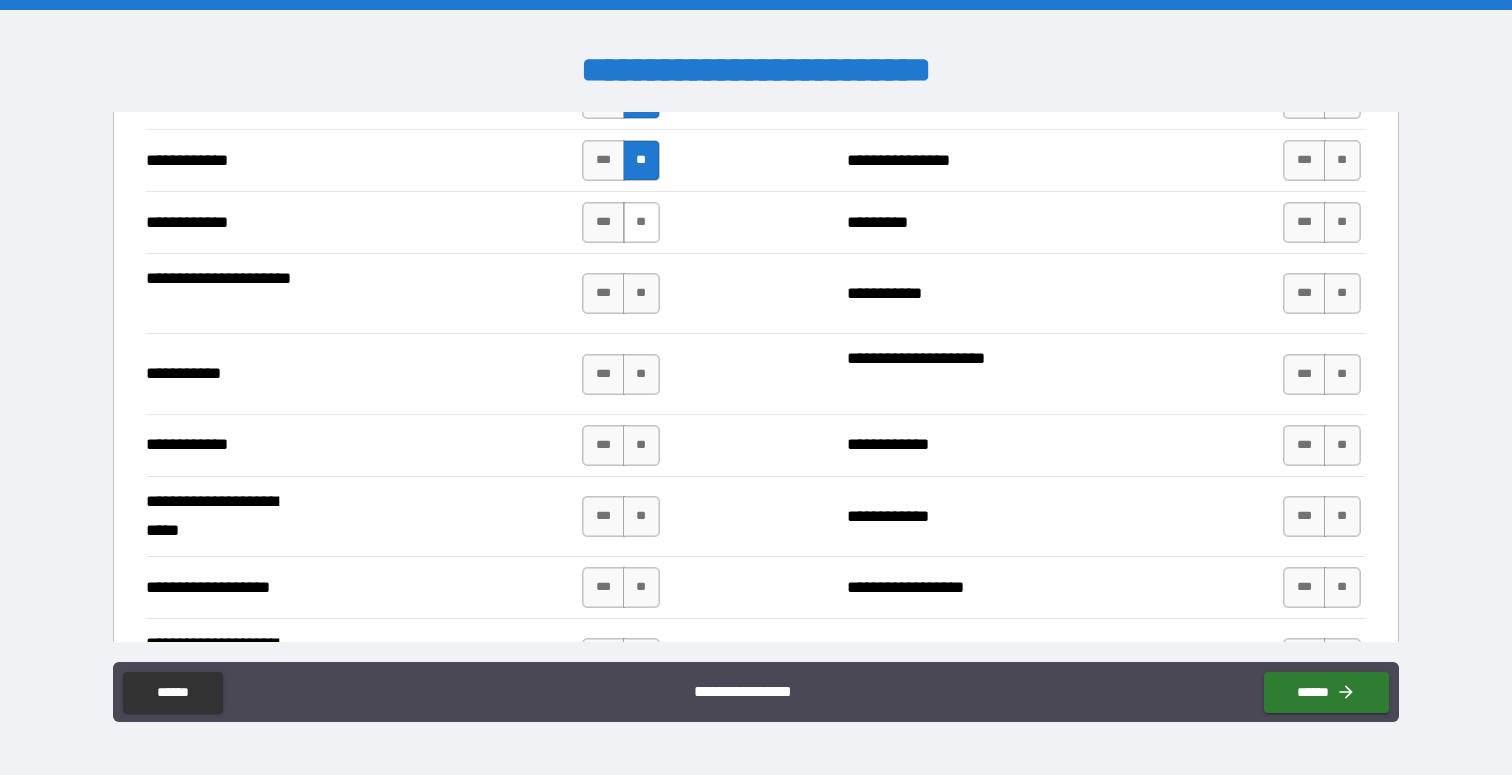 click on "**" at bounding box center [641, 222] 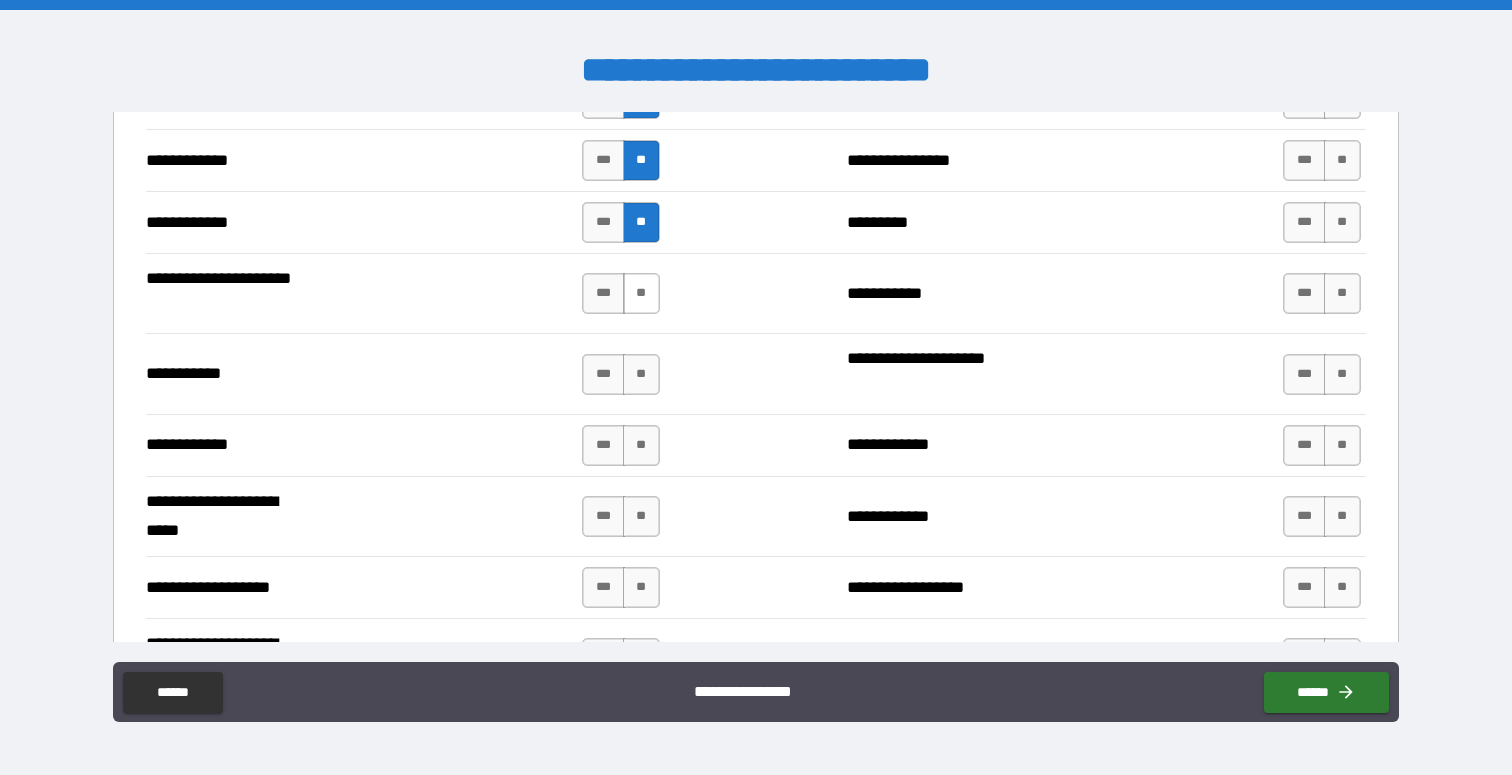 click on "**" at bounding box center (641, 293) 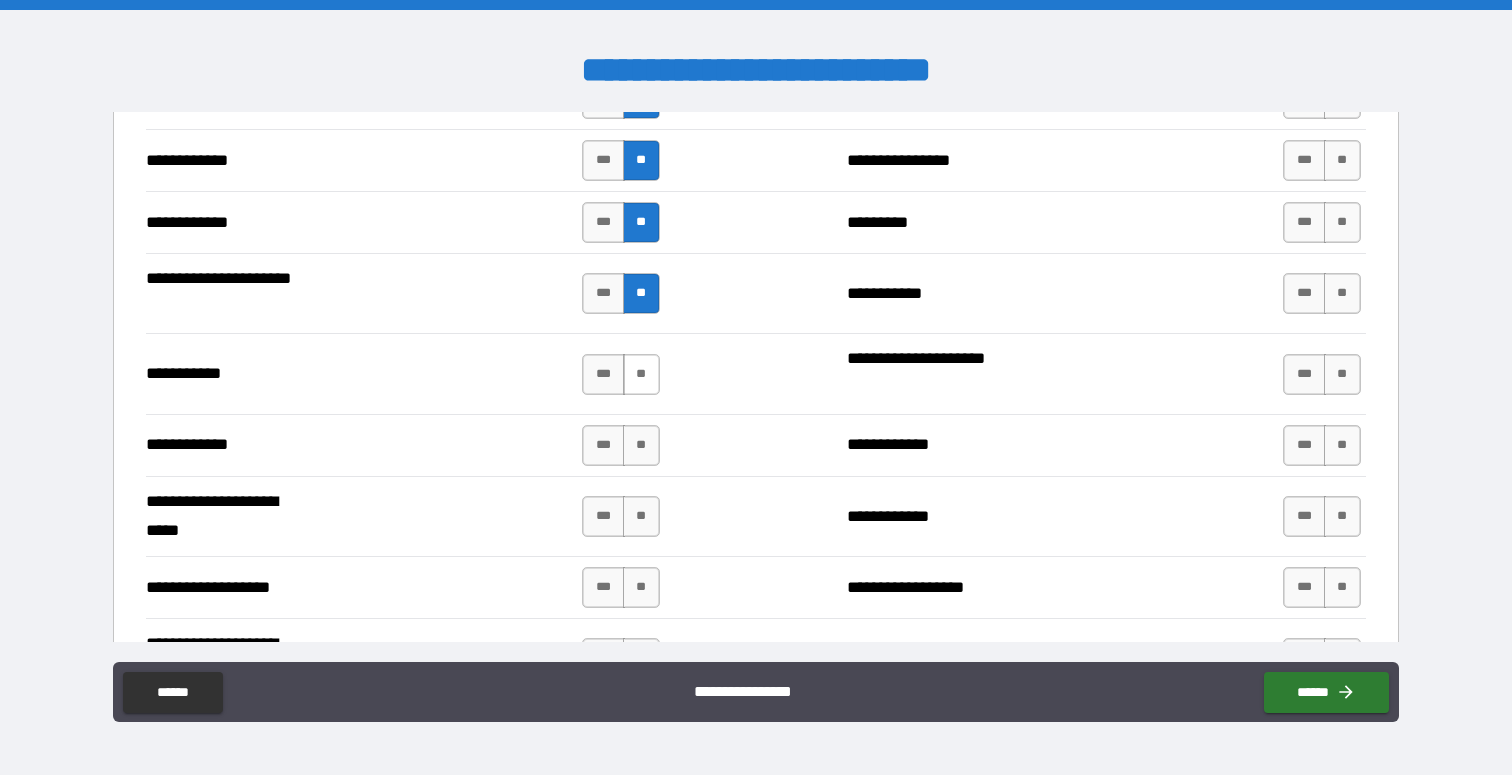 click on "**" at bounding box center [641, 374] 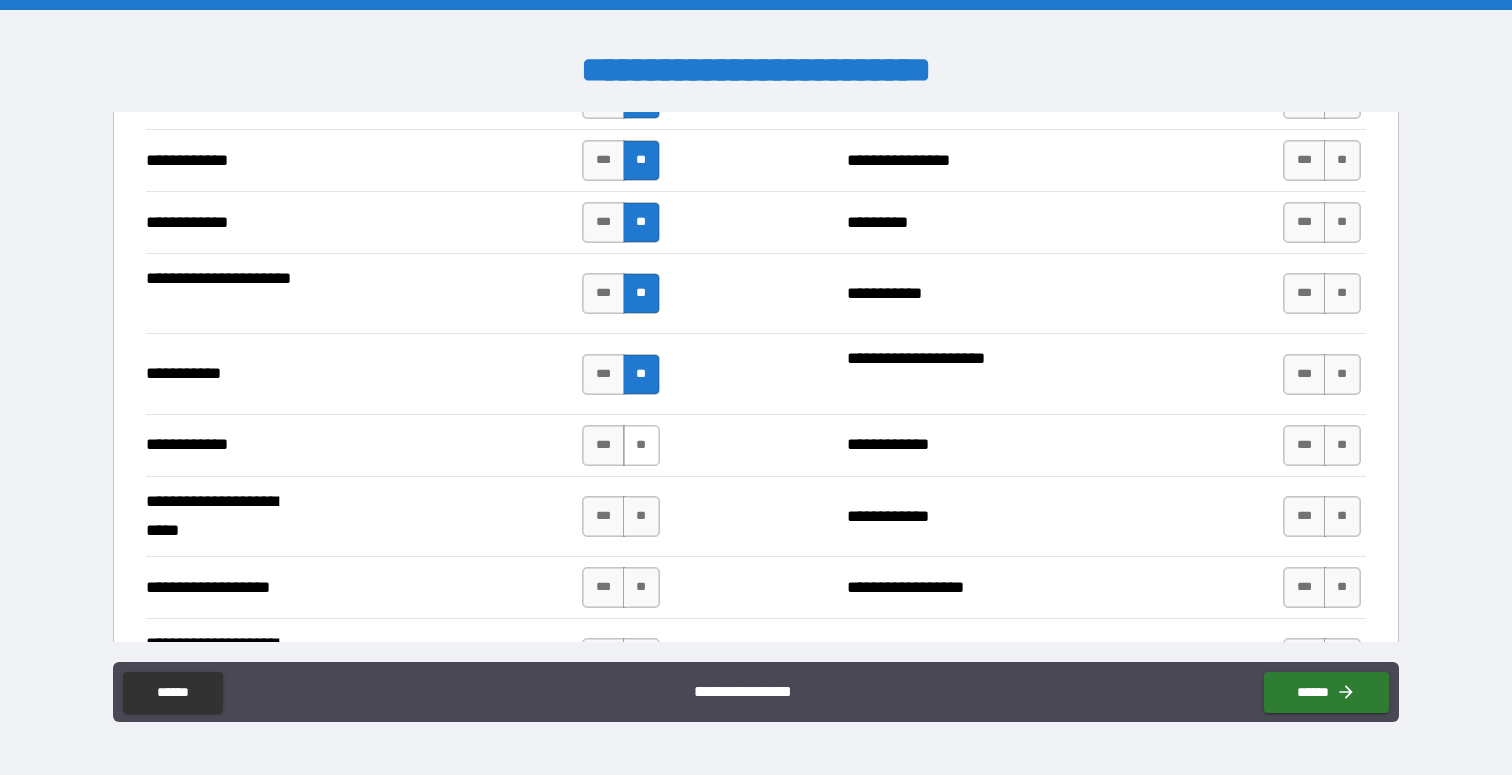 click on "**" at bounding box center [641, 445] 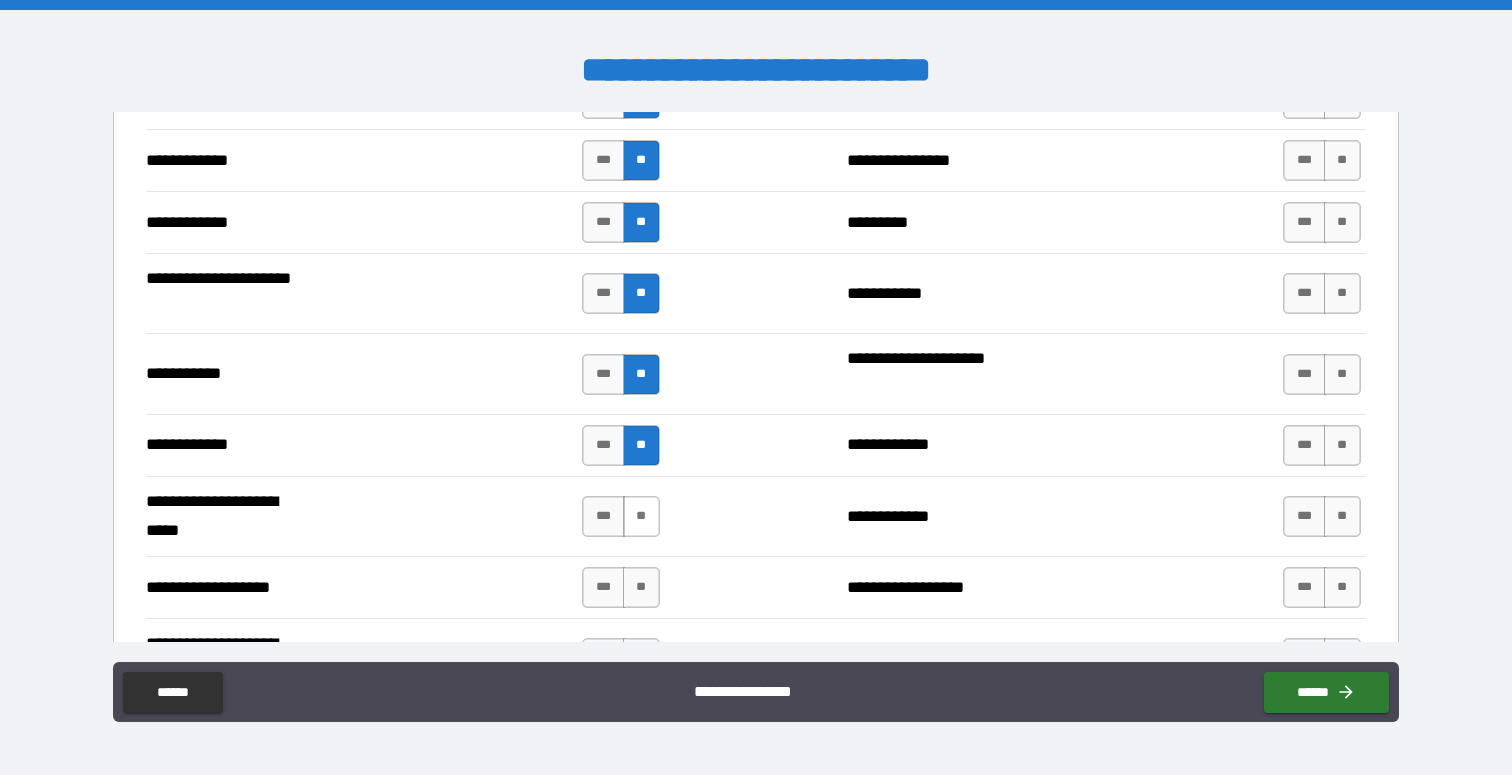 click on "**" at bounding box center [641, 516] 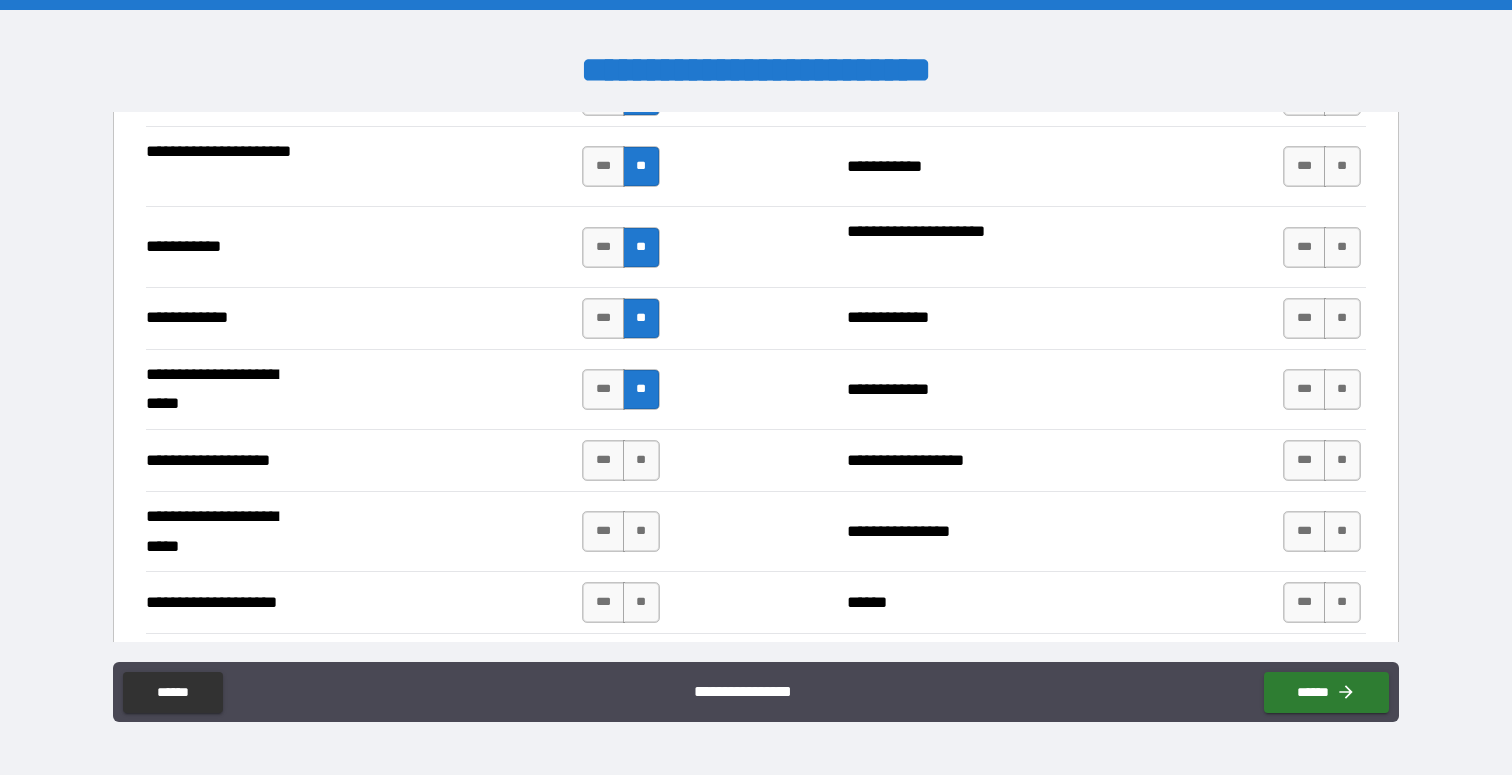 scroll, scrollTop: 3886, scrollLeft: 0, axis: vertical 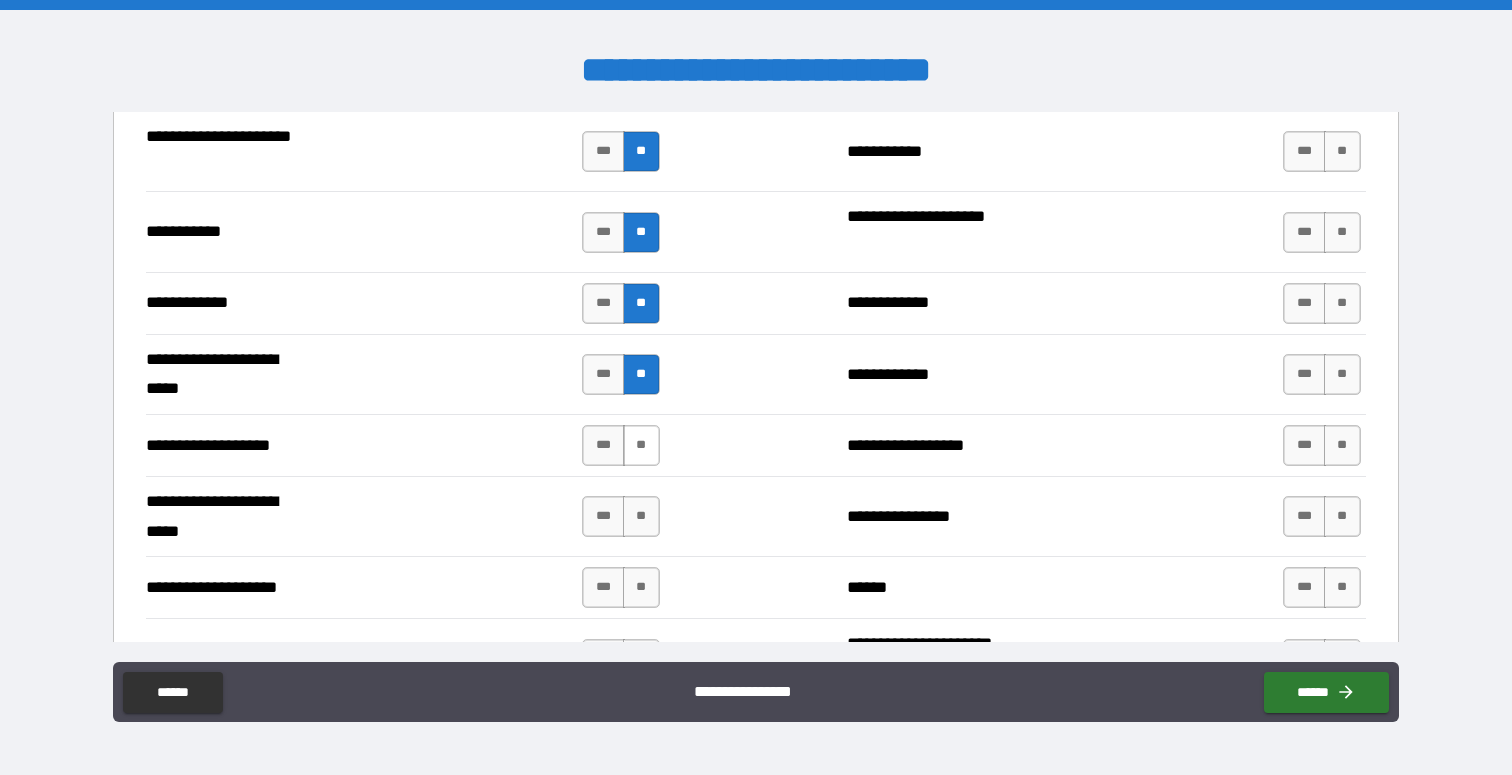 click on "**" at bounding box center [641, 445] 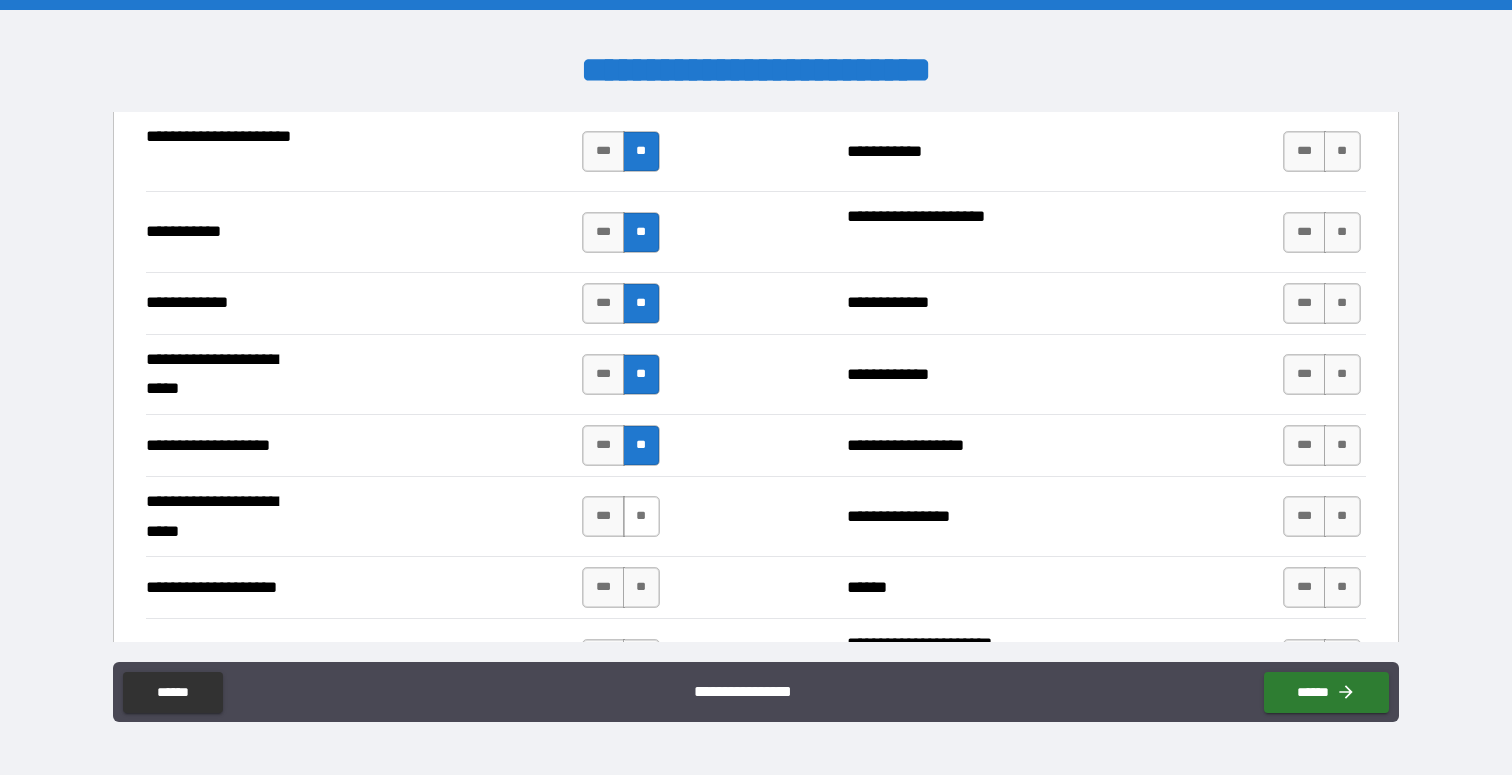 click on "**" at bounding box center [641, 516] 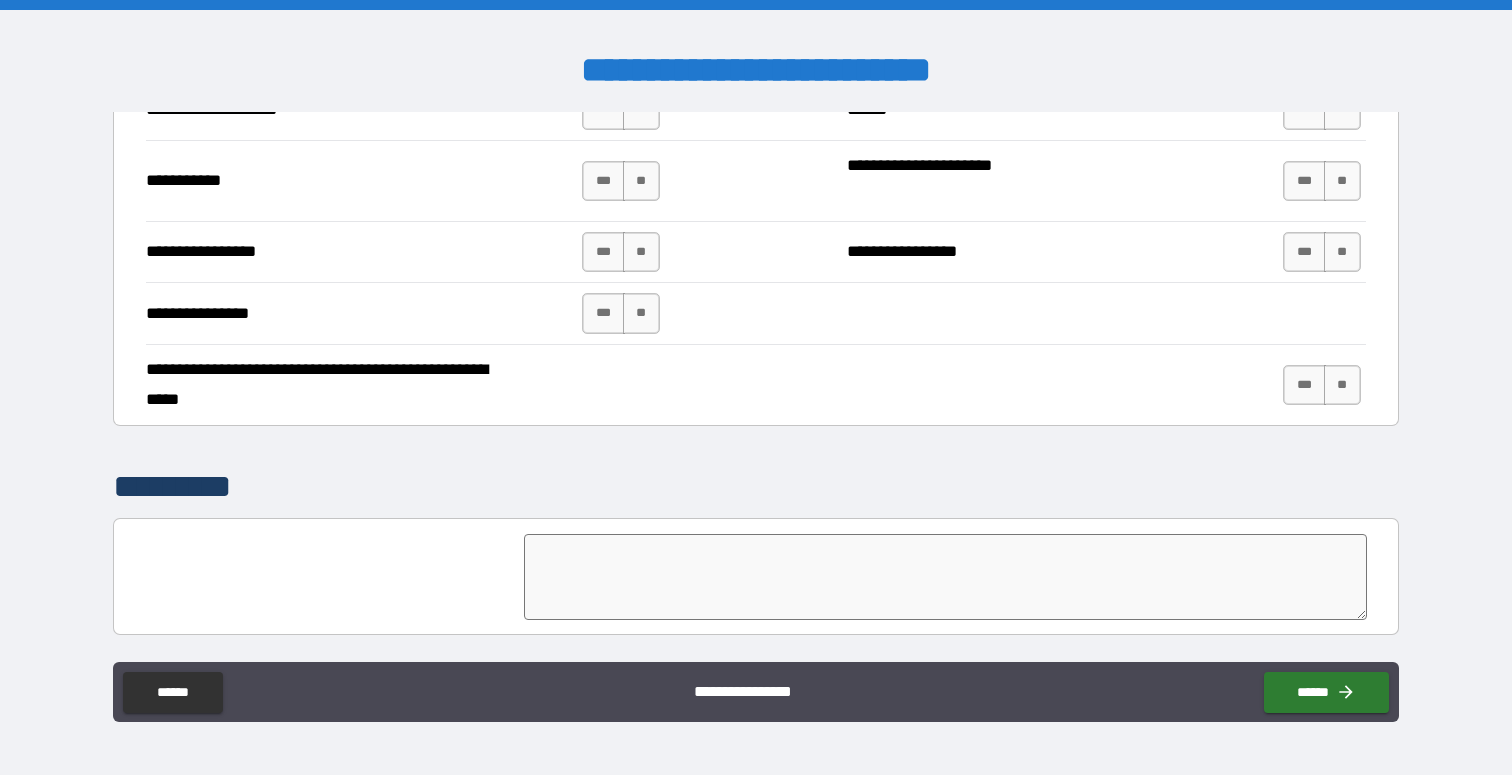 scroll, scrollTop: 4363, scrollLeft: 0, axis: vertical 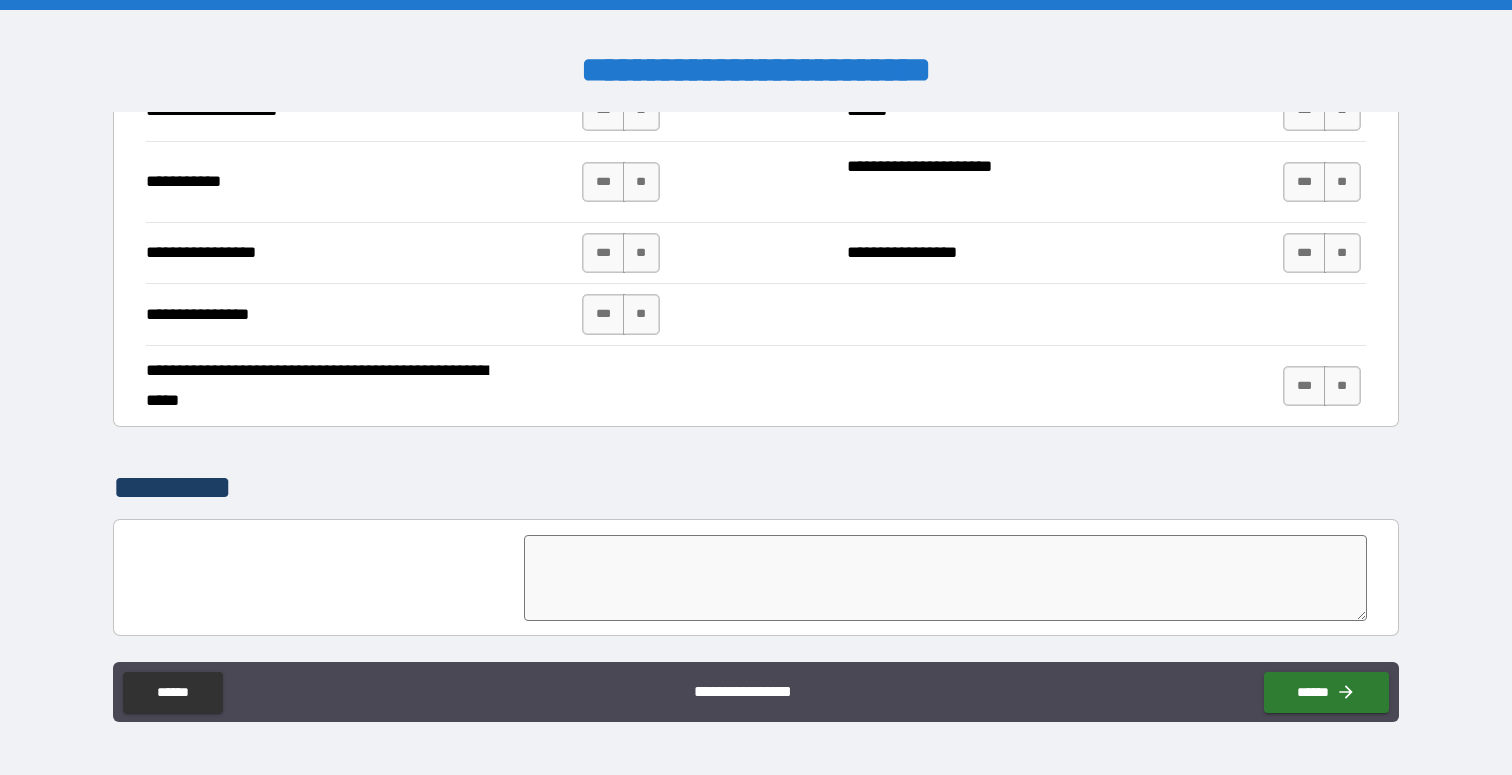 click on "*** **" at bounding box center (620, 314) 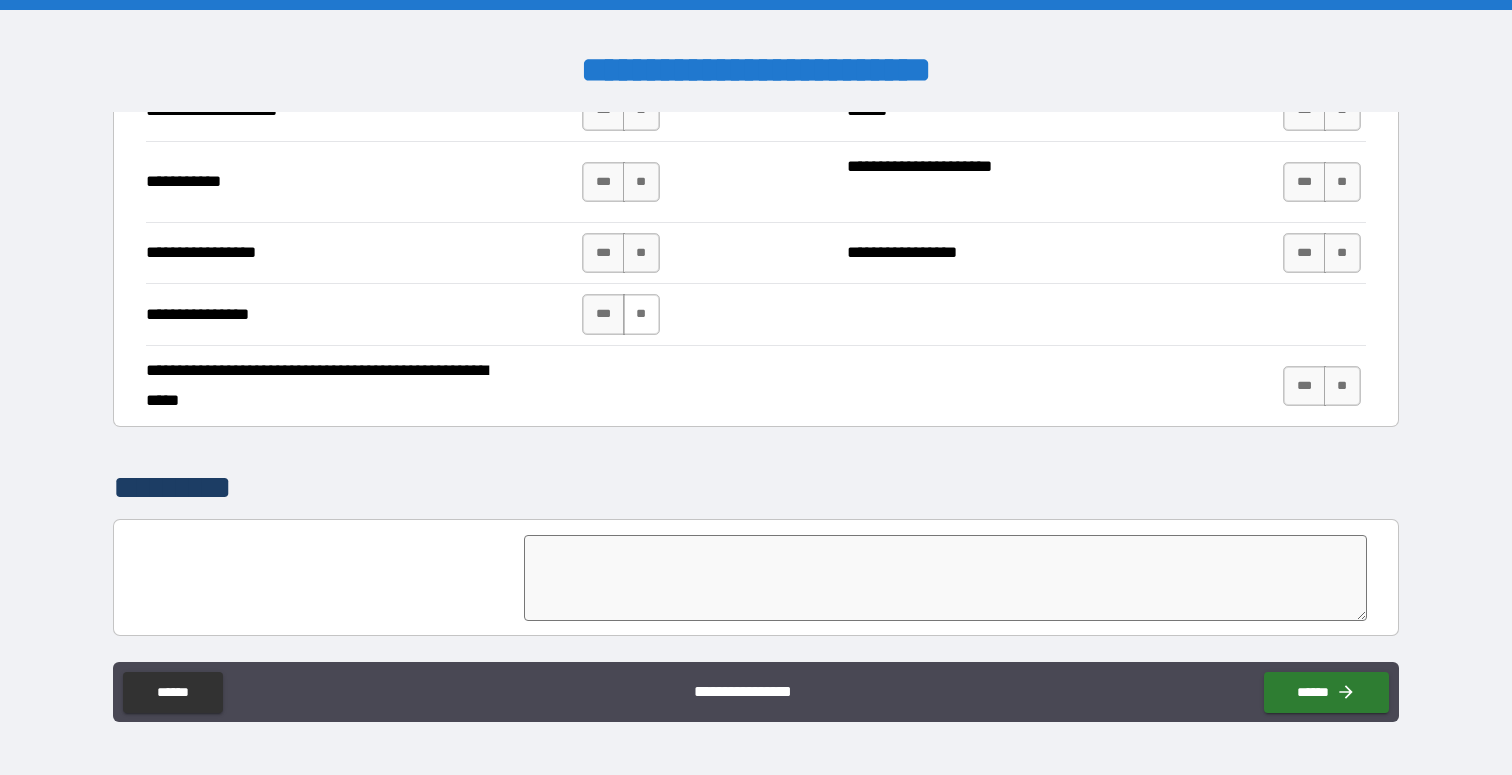 click on "**" at bounding box center [641, 314] 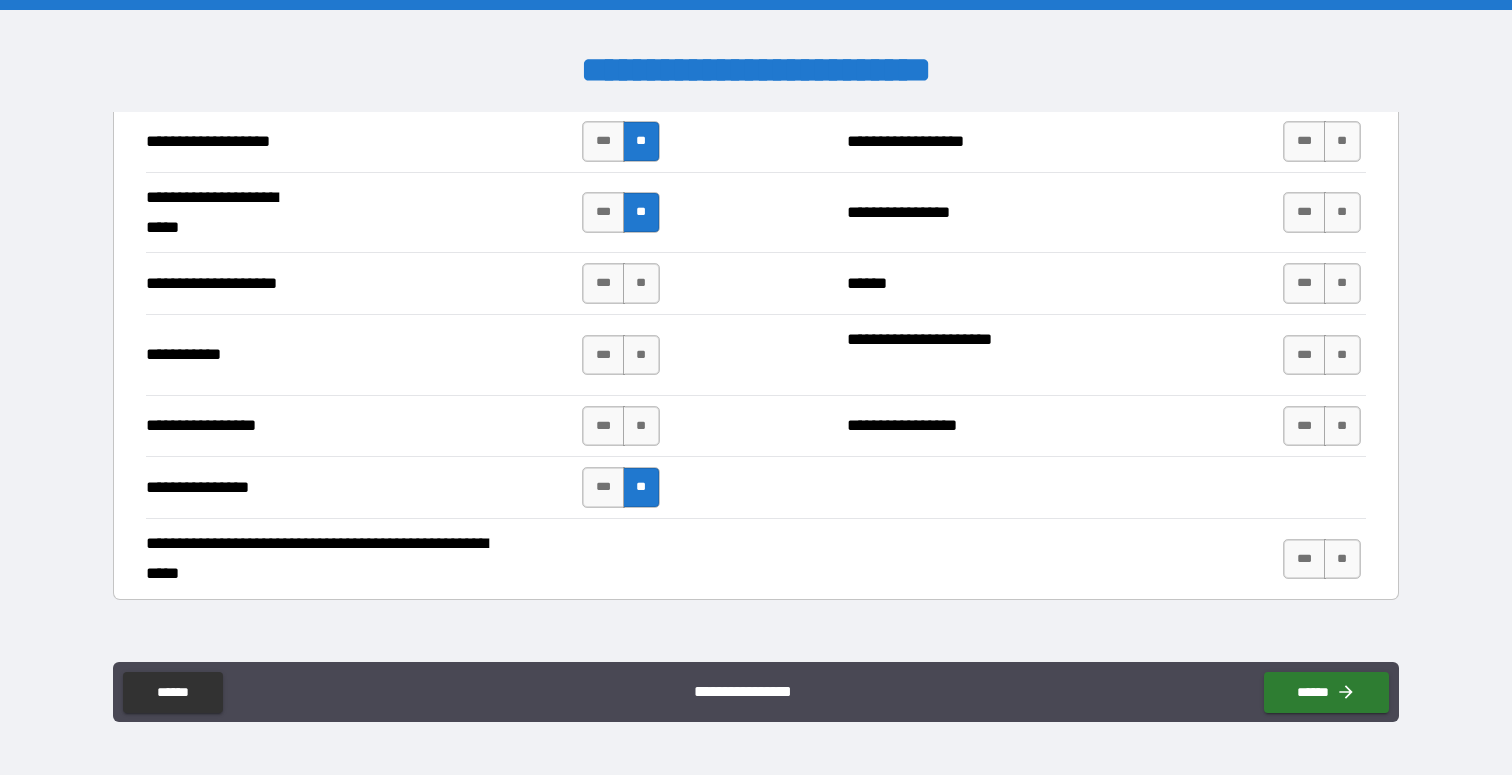 scroll, scrollTop: 4178, scrollLeft: 0, axis: vertical 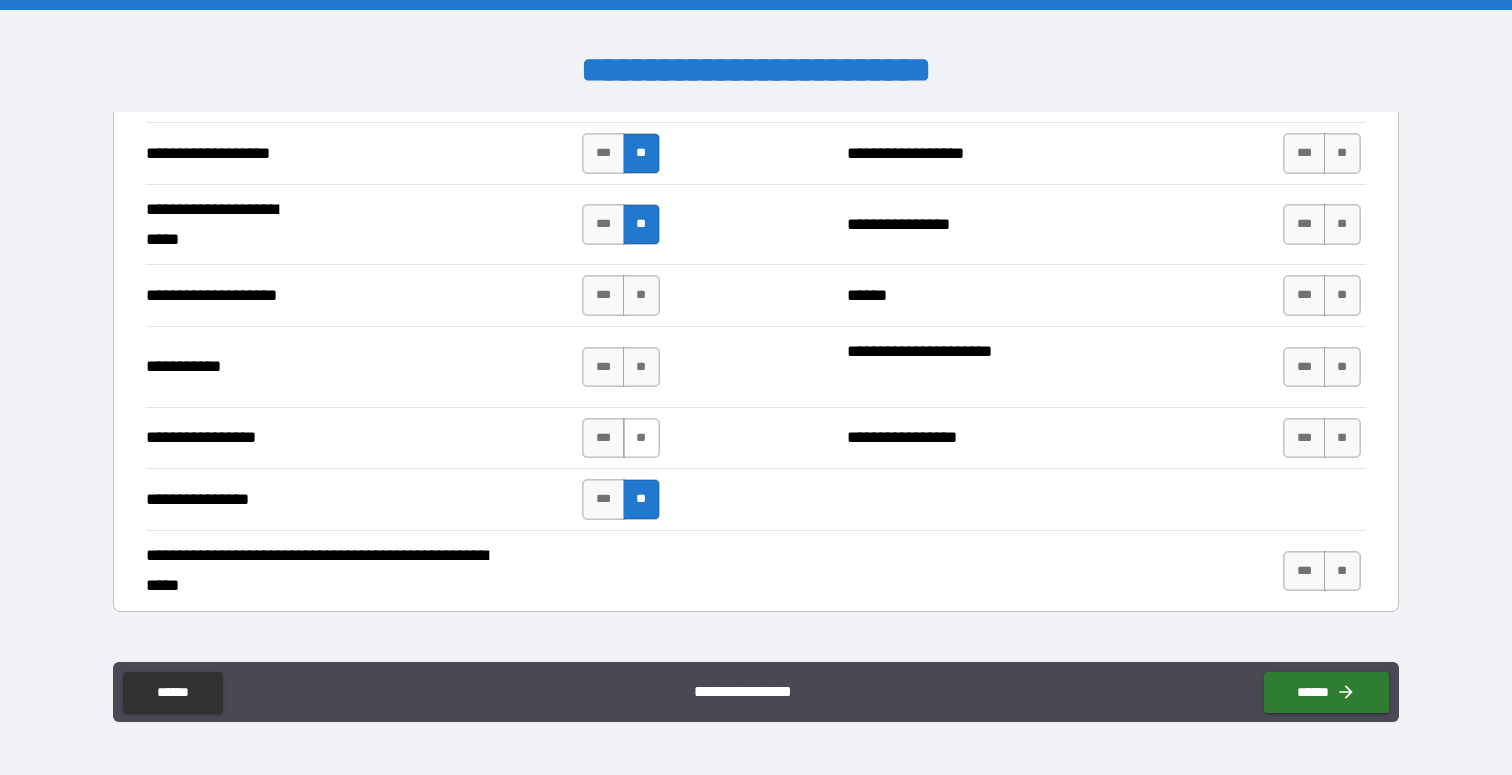 click on "**" at bounding box center [641, 438] 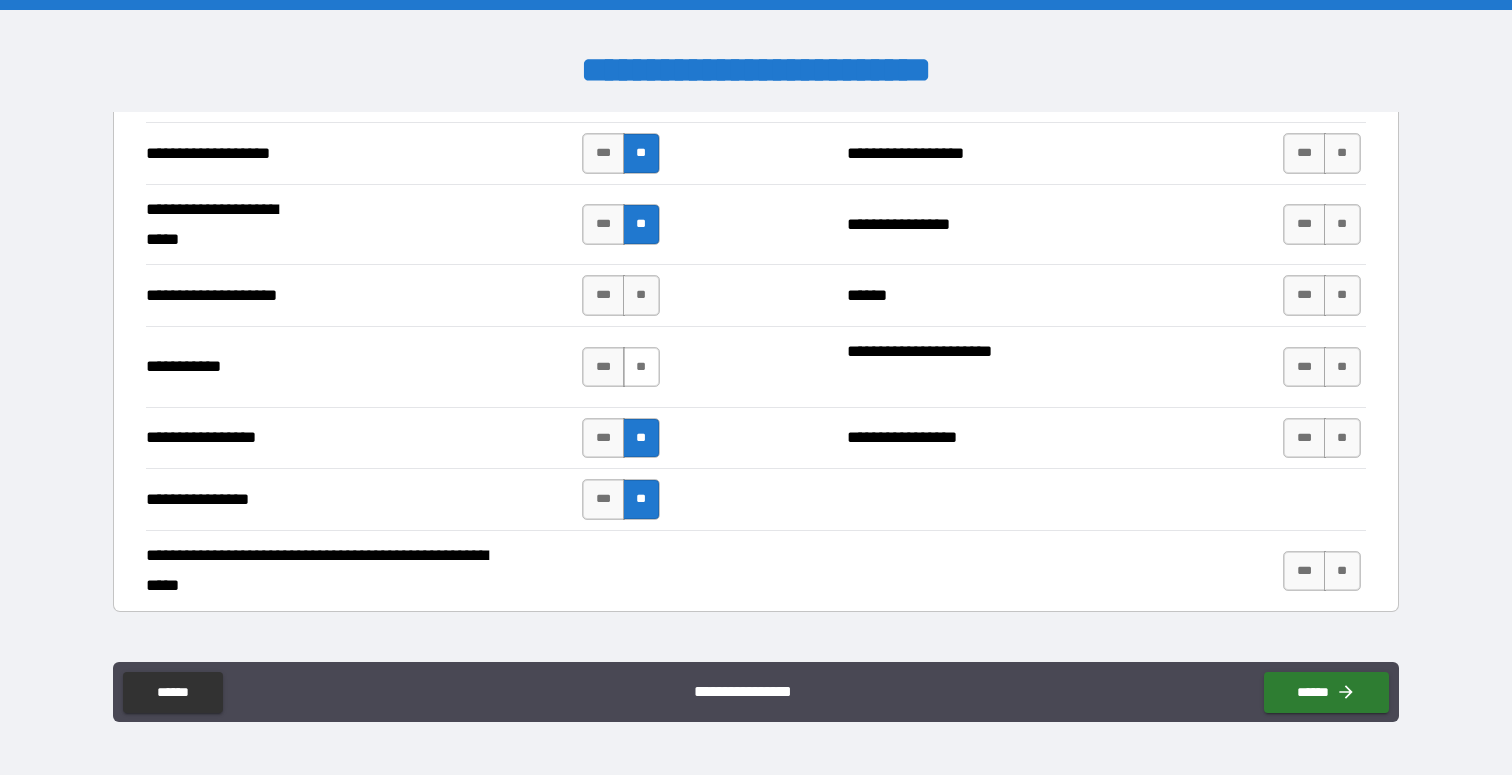 click on "**" at bounding box center [641, 367] 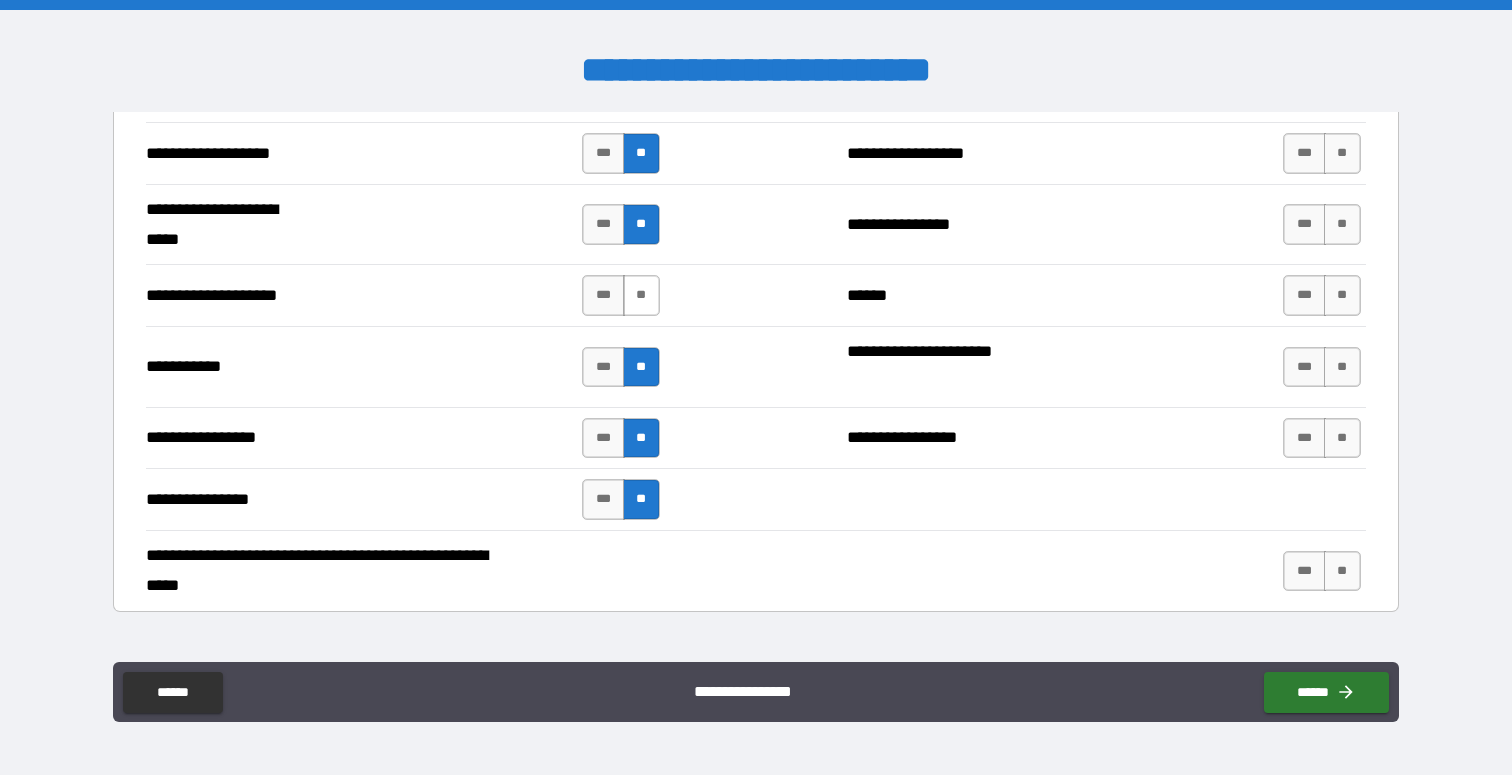 click on "**" at bounding box center [641, 295] 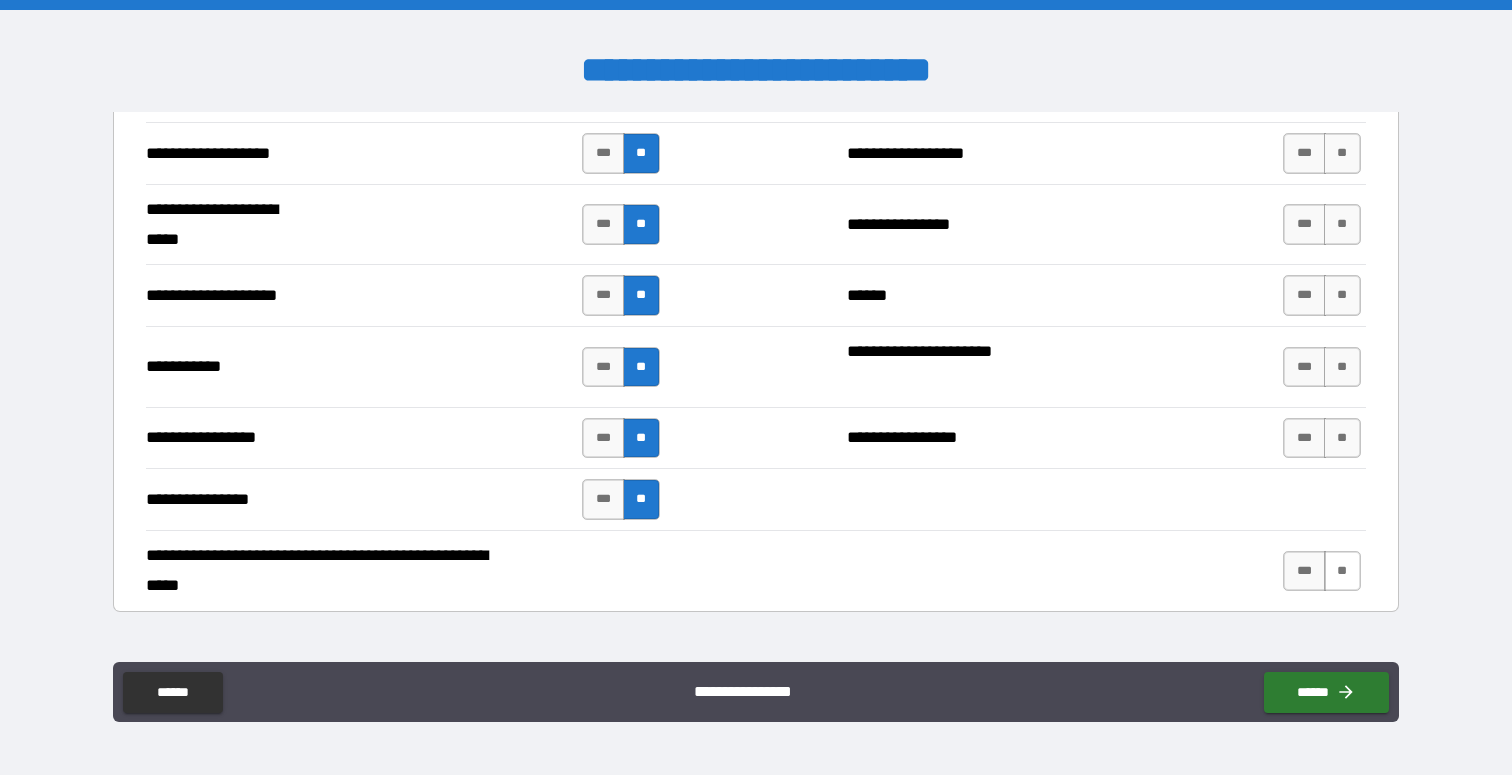 click on "**" at bounding box center [1342, 571] 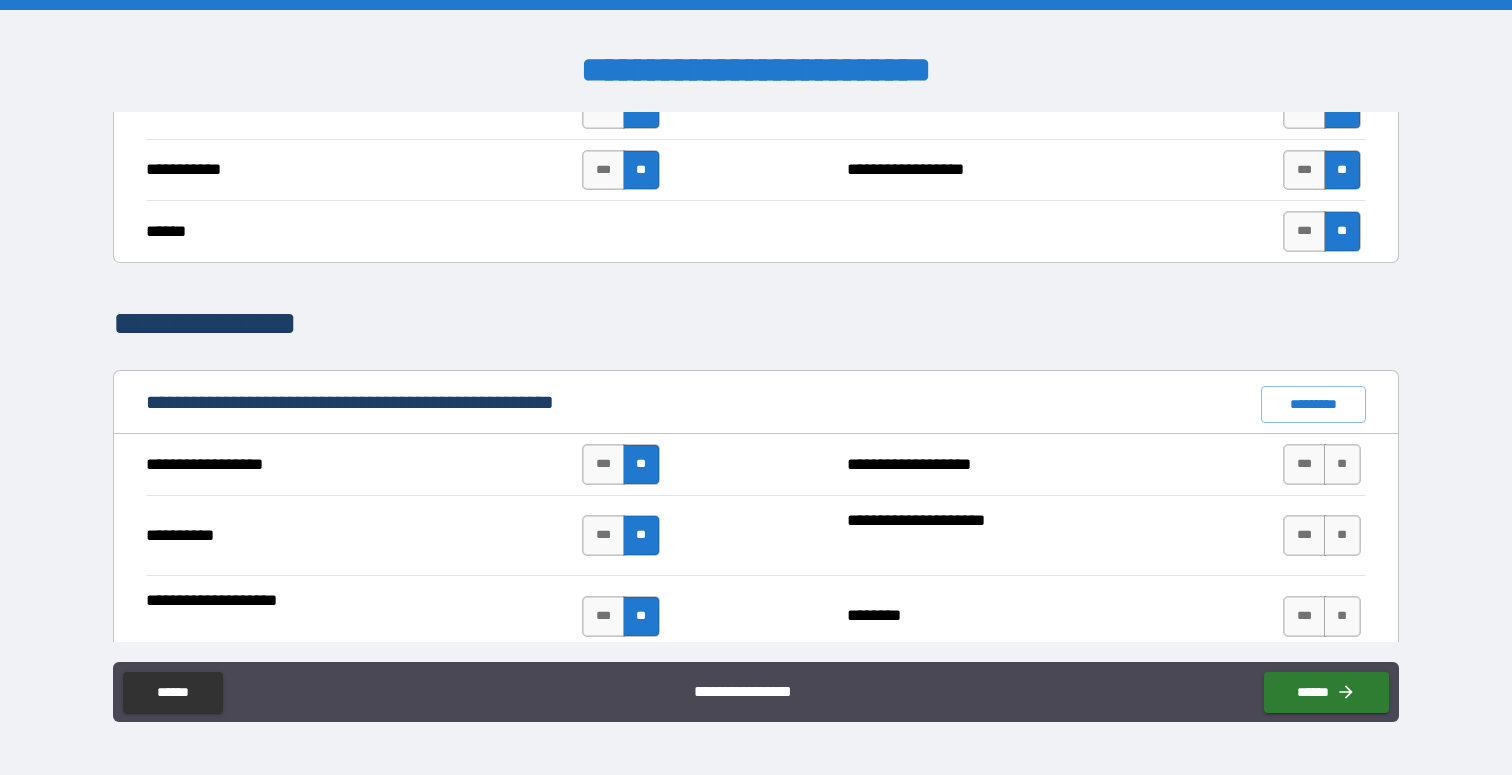 scroll, scrollTop: 1650, scrollLeft: 0, axis: vertical 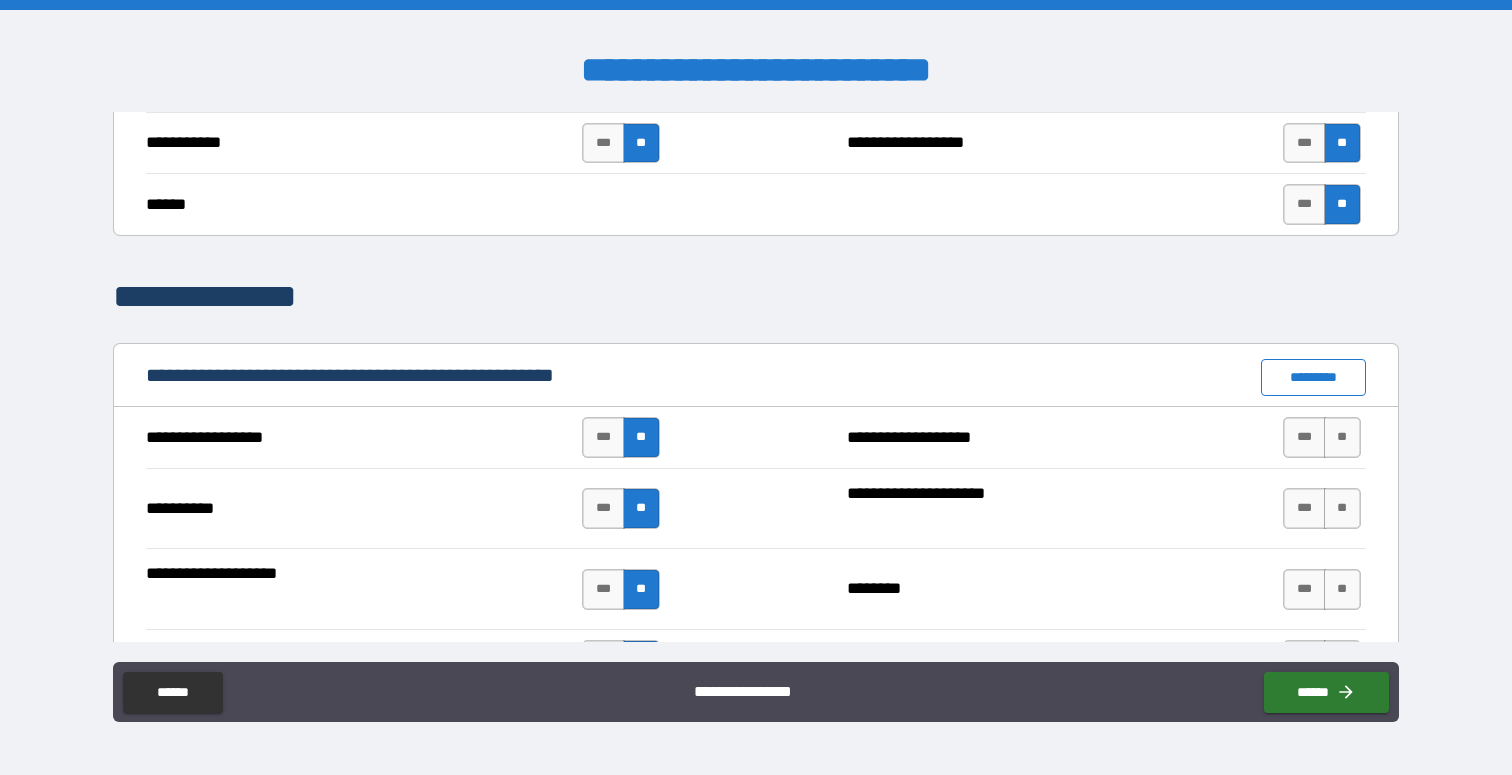 click on "*********" at bounding box center (1313, 377) 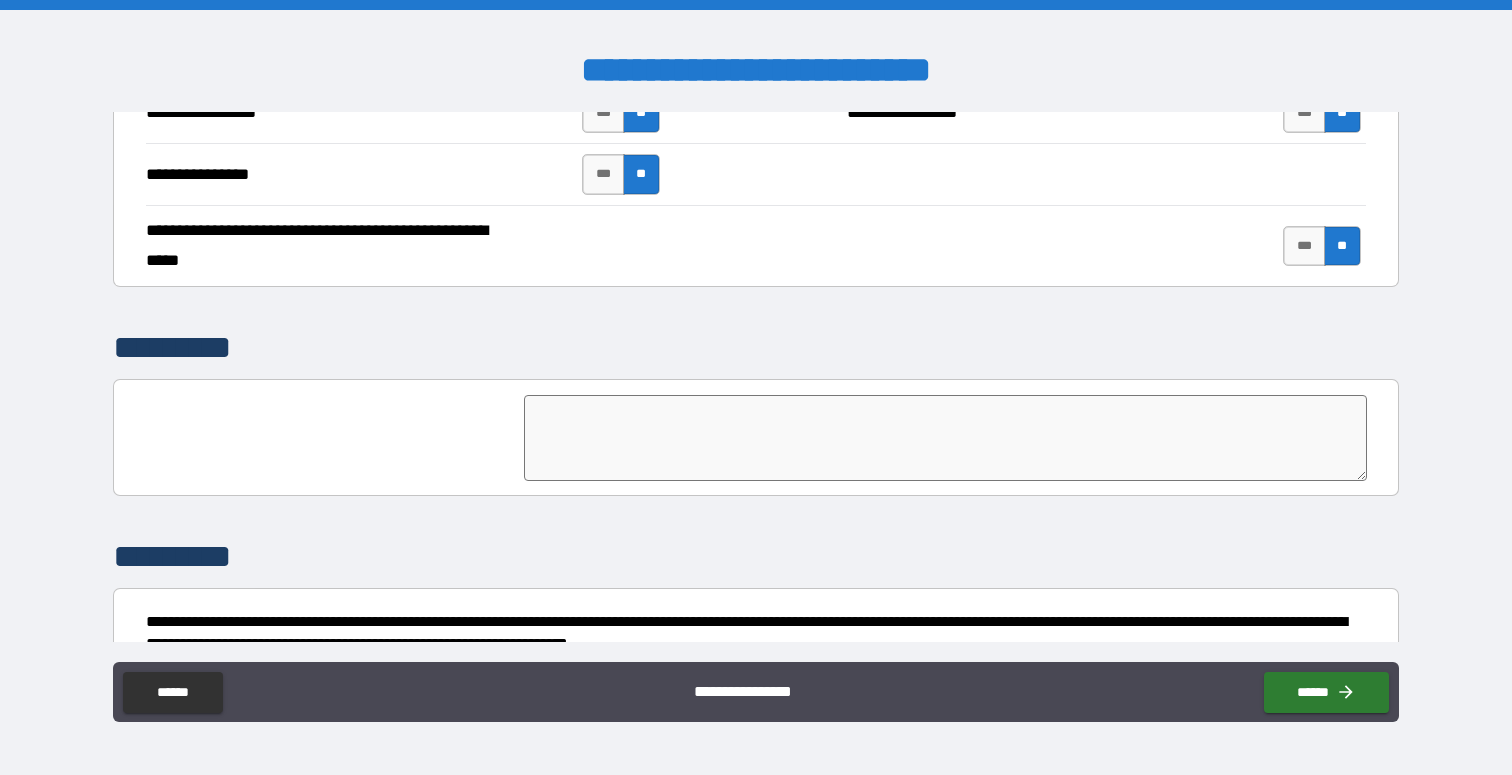 scroll, scrollTop: 4608, scrollLeft: 0, axis: vertical 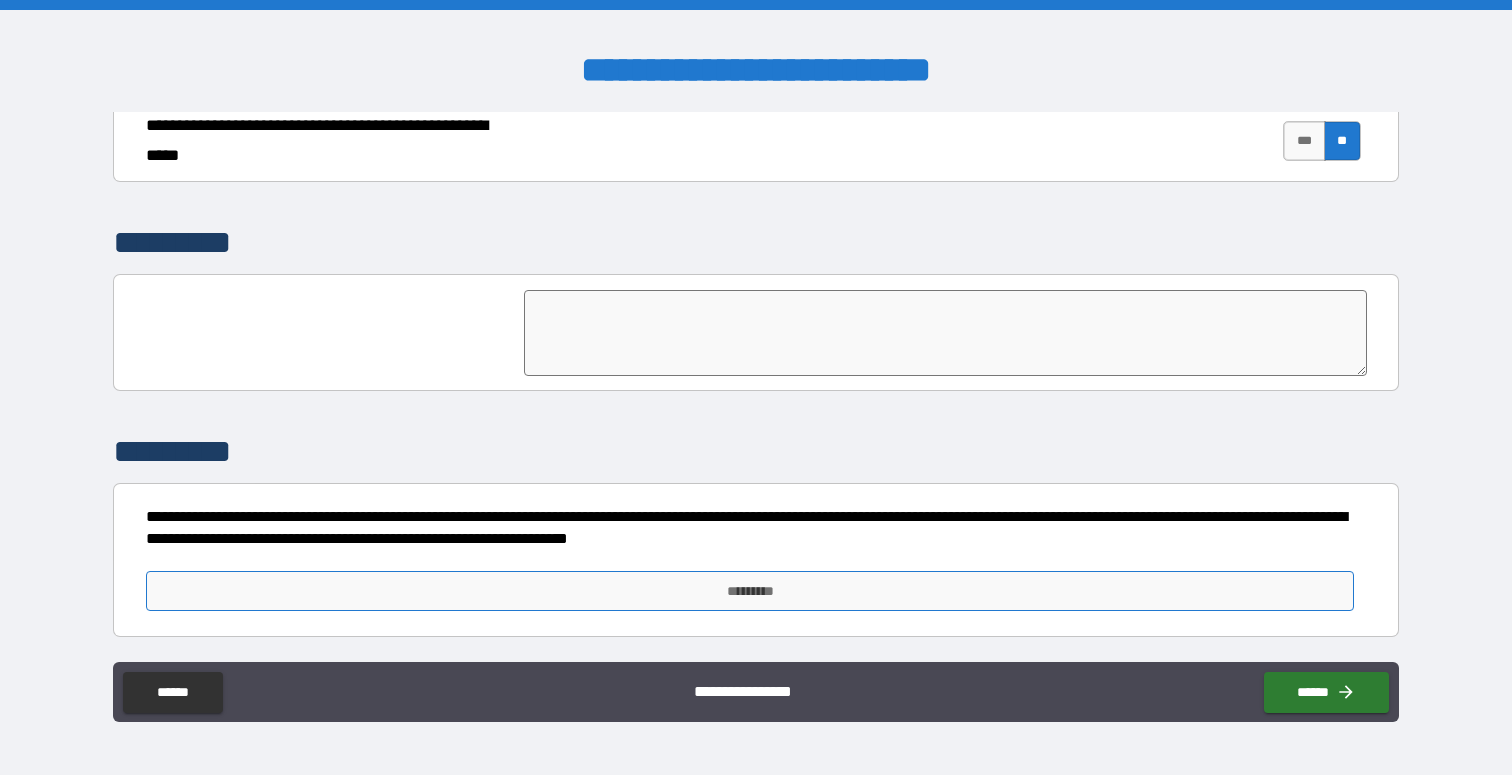 click on "*********" at bounding box center [749, 591] 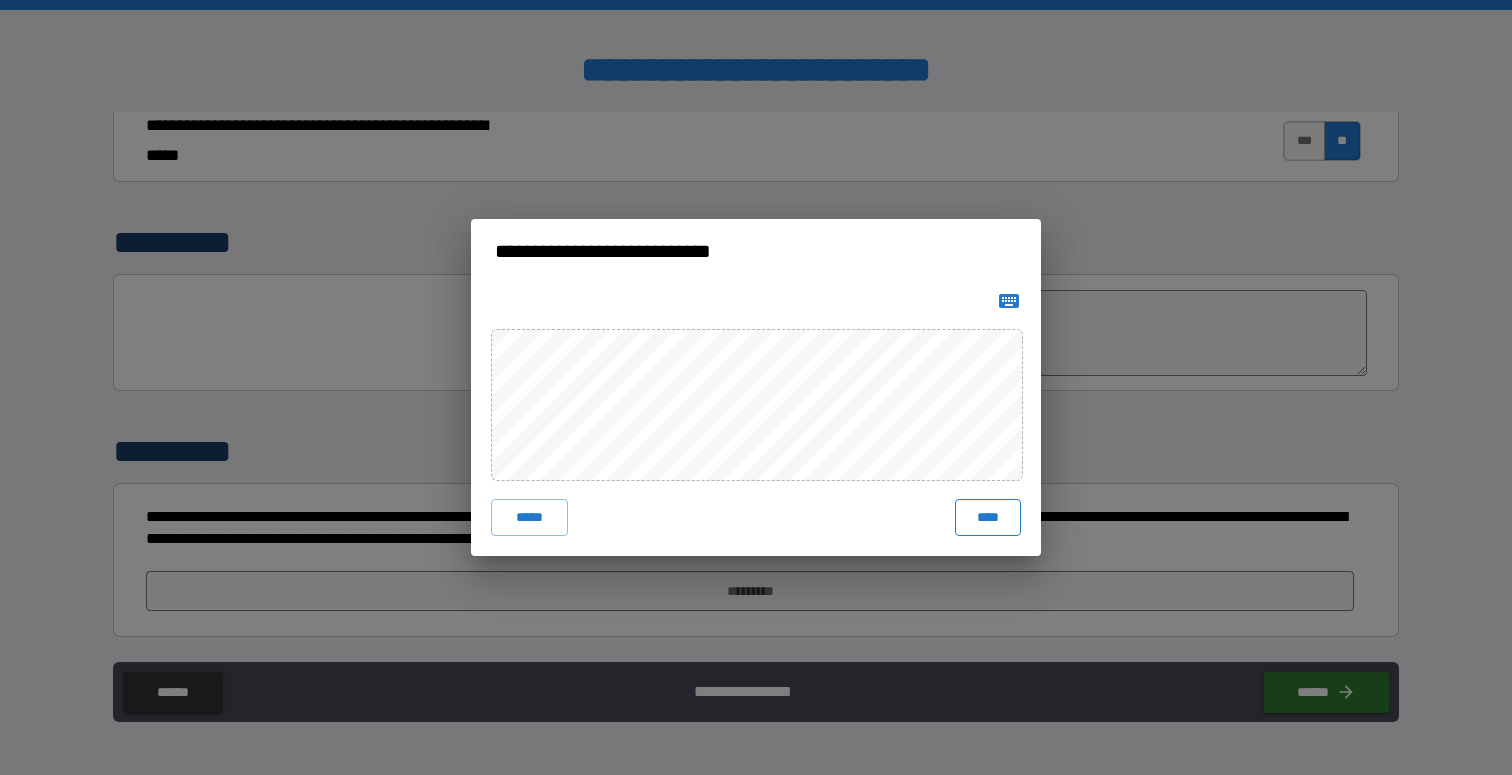 click on "****" at bounding box center [988, 517] 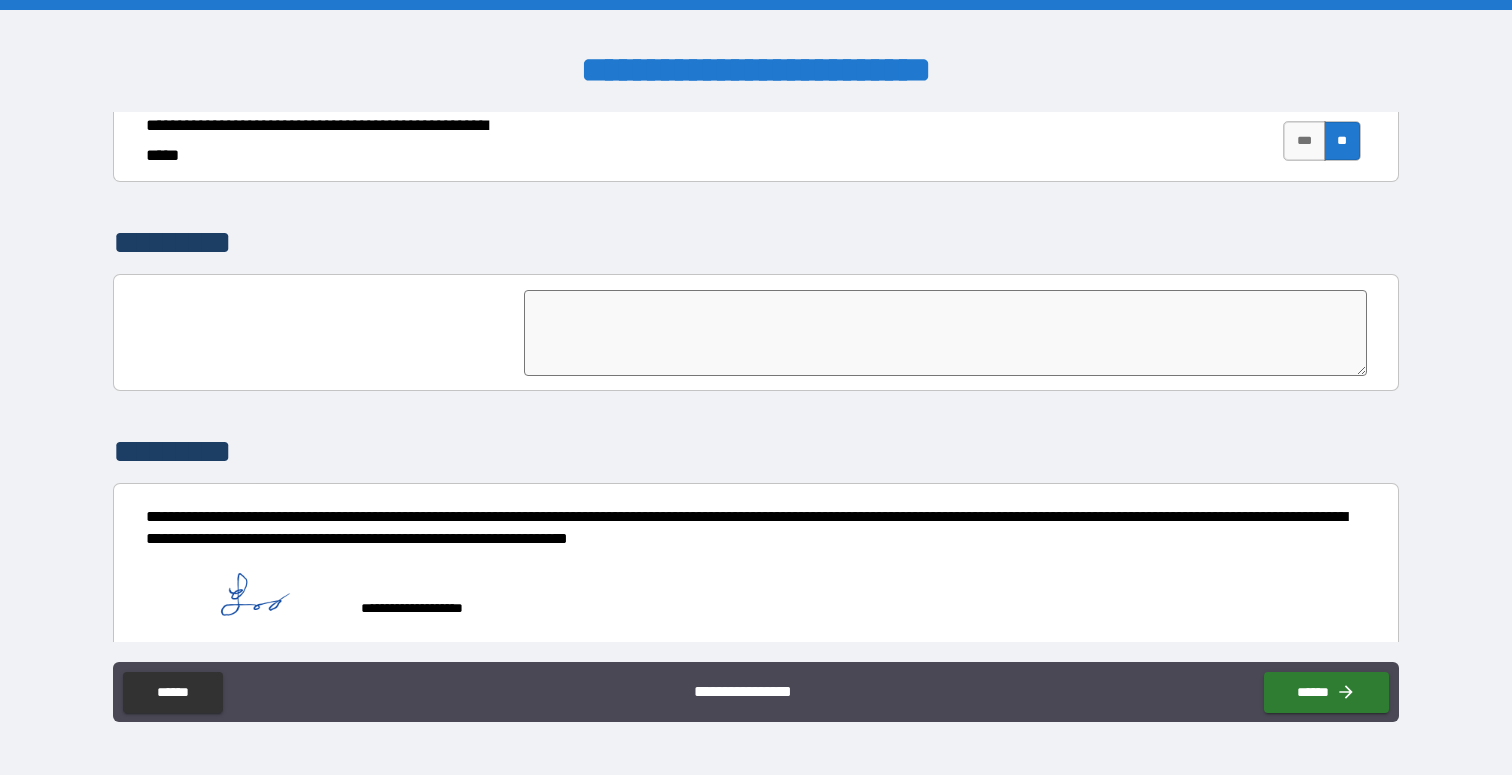 scroll, scrollTop: 4625, scrollLeft: 0, axis: vertical 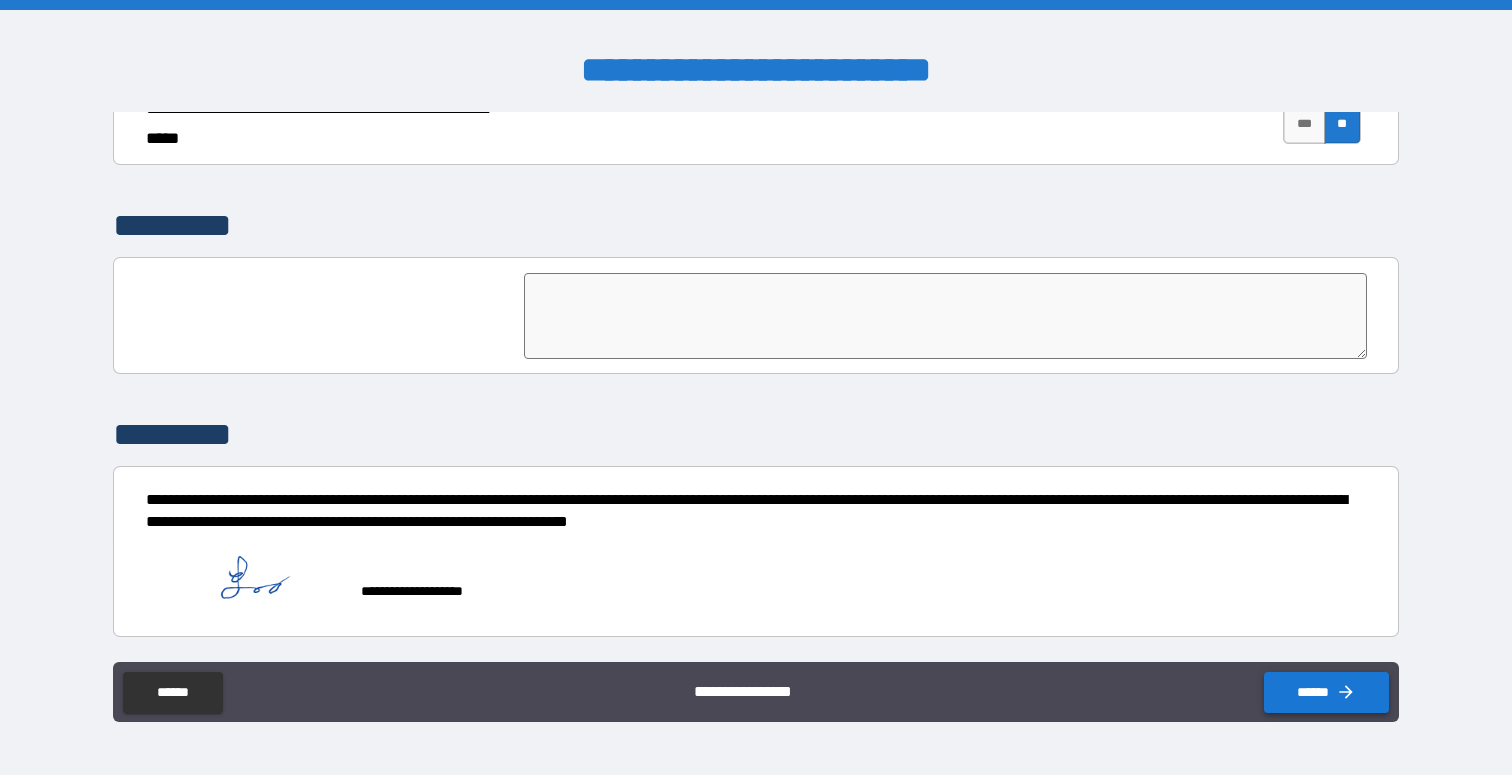 click on "******" at bounding box center [1326, 692] 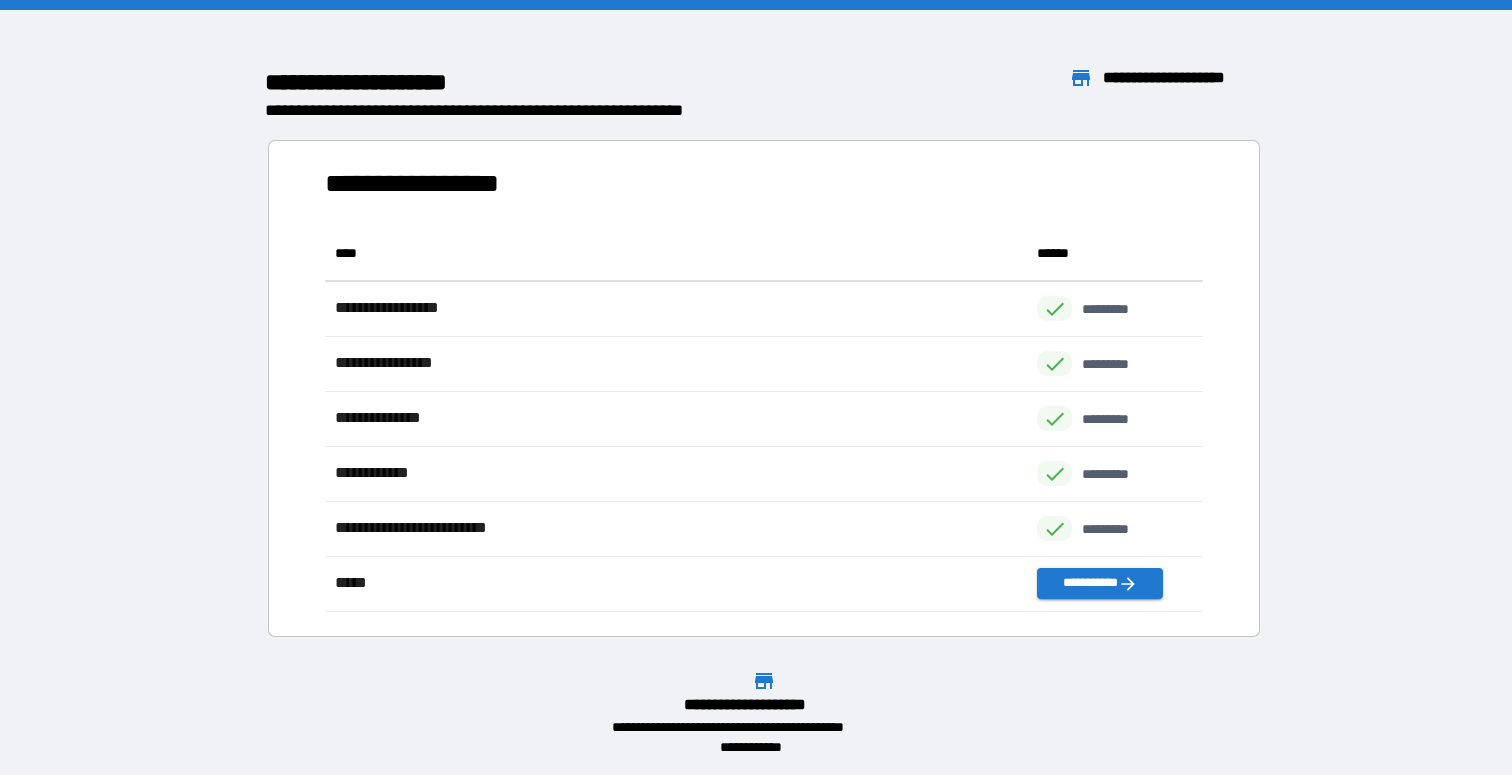 scroll, scrollTop: 1, scrollLeft: 1, axis: both 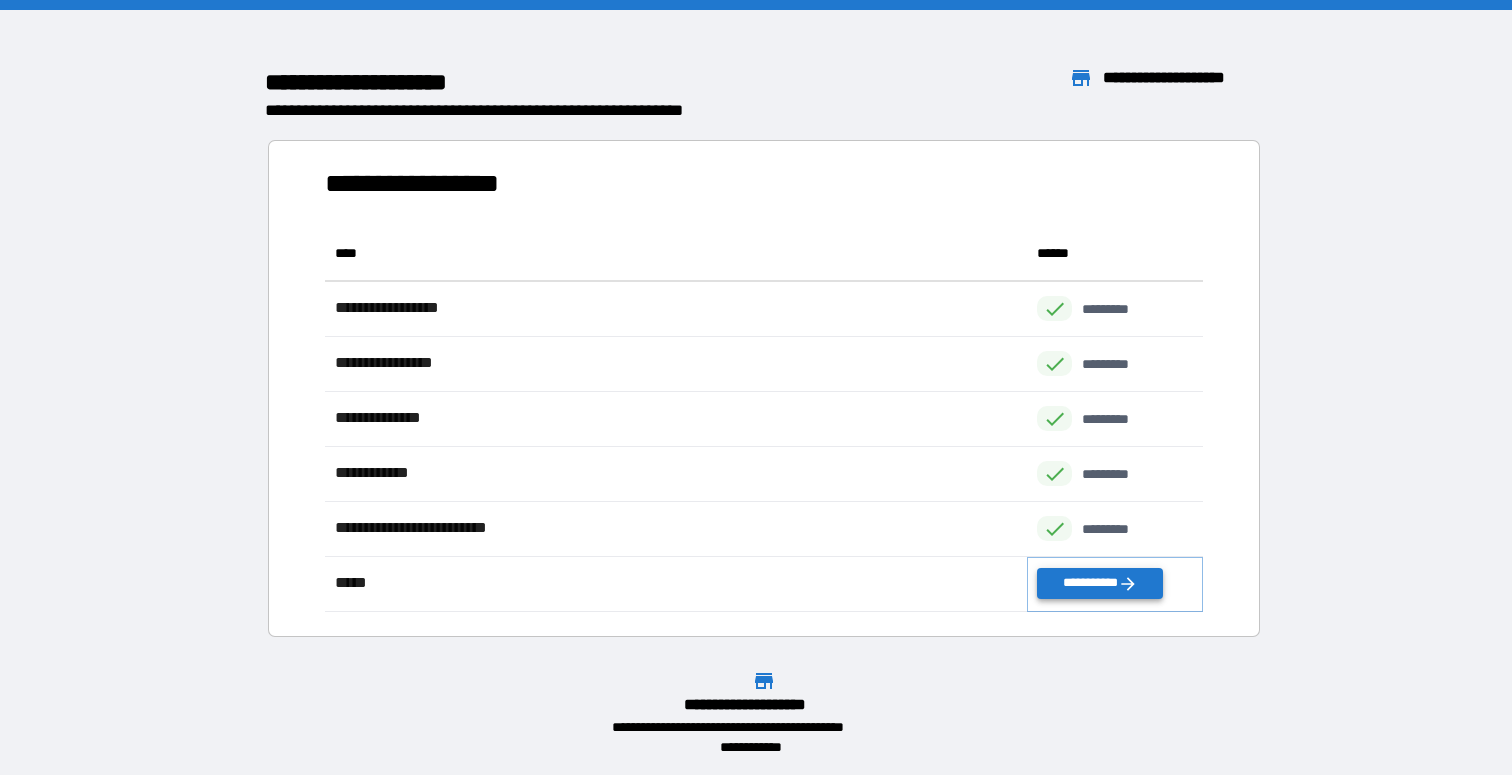 click on "**********" at bounding box center [1099, 583] 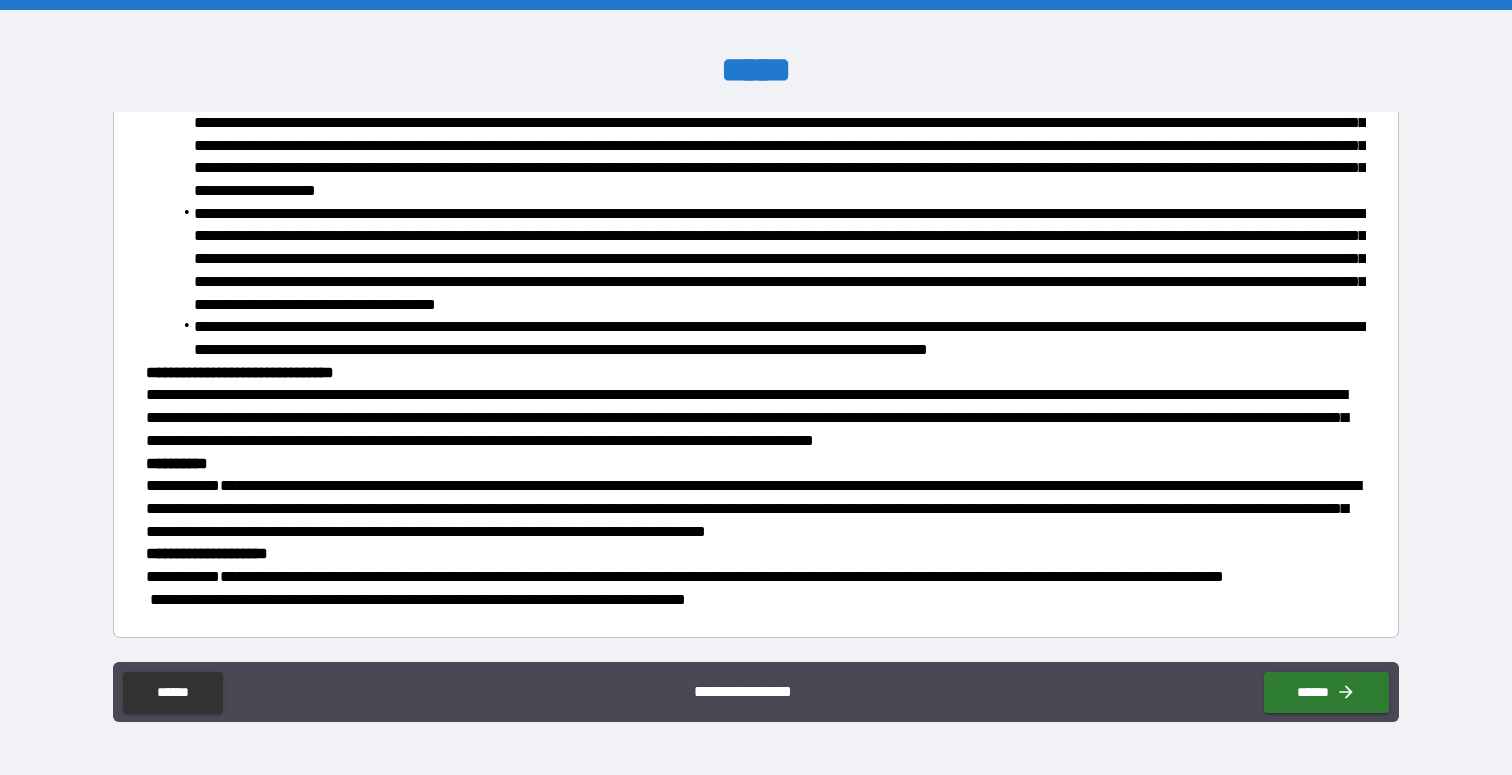 scroll, scrollTop: 1834, scrollLeft: 0, axis: vertical 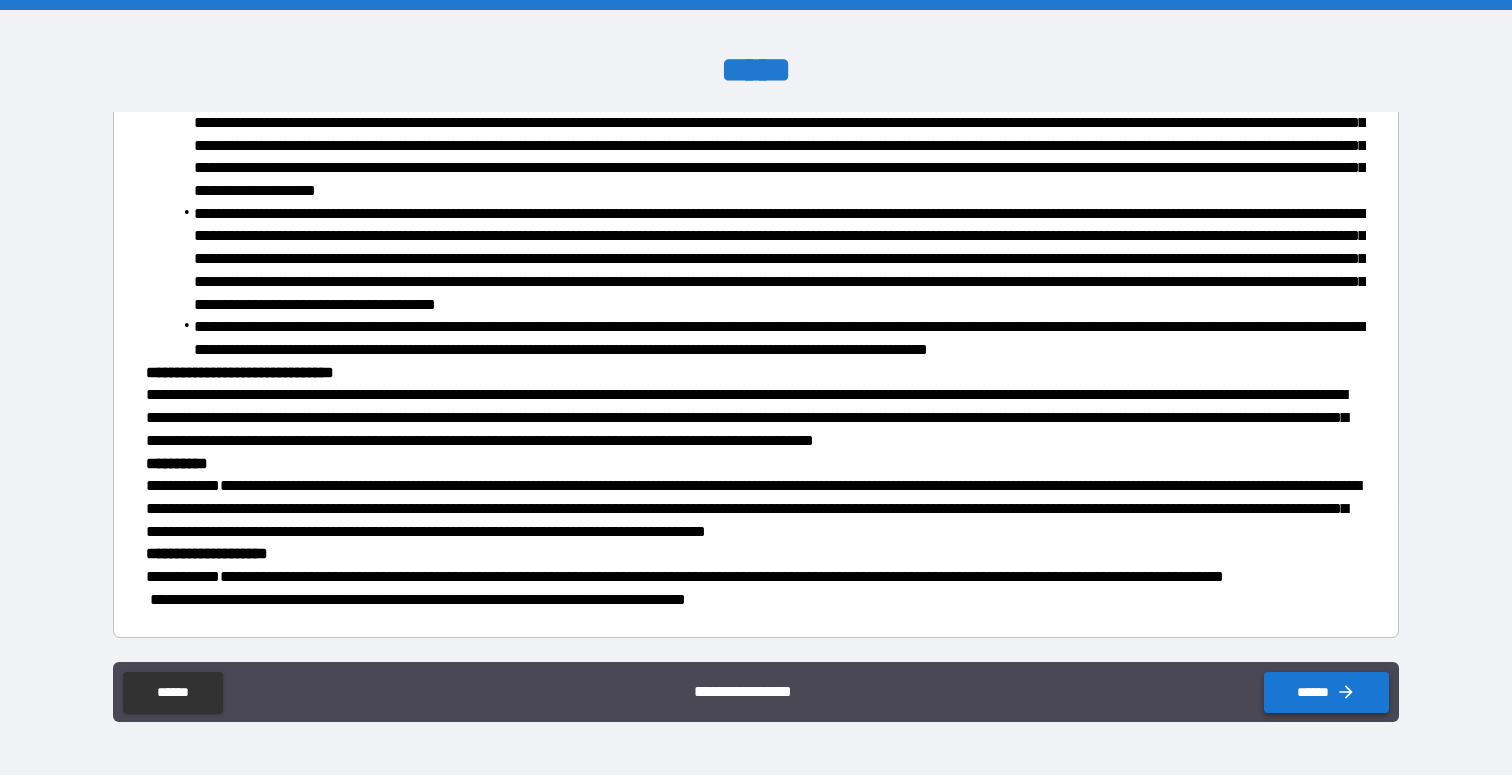 click 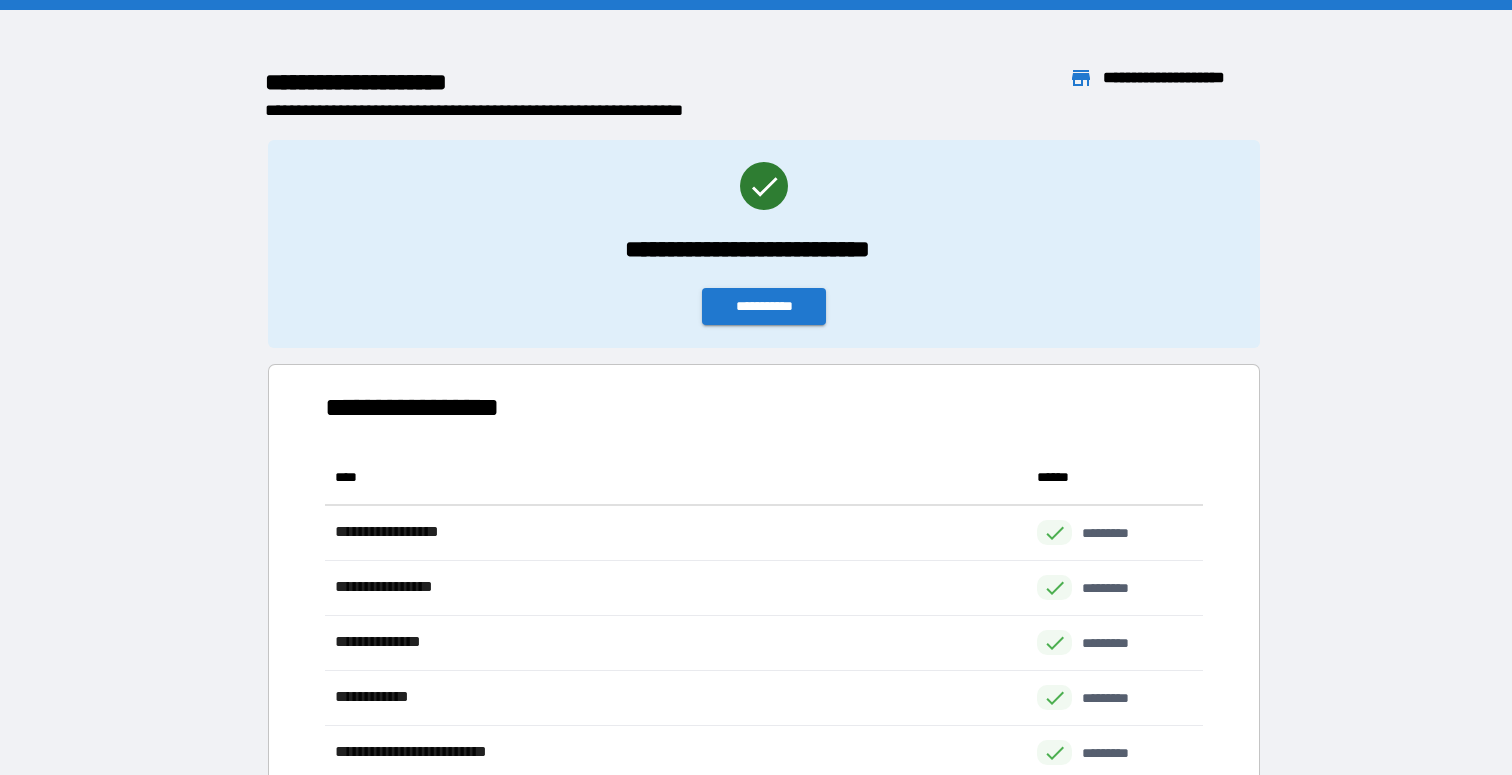 scroll, scrollTop: 1, scrollLeft: 1, axis: both 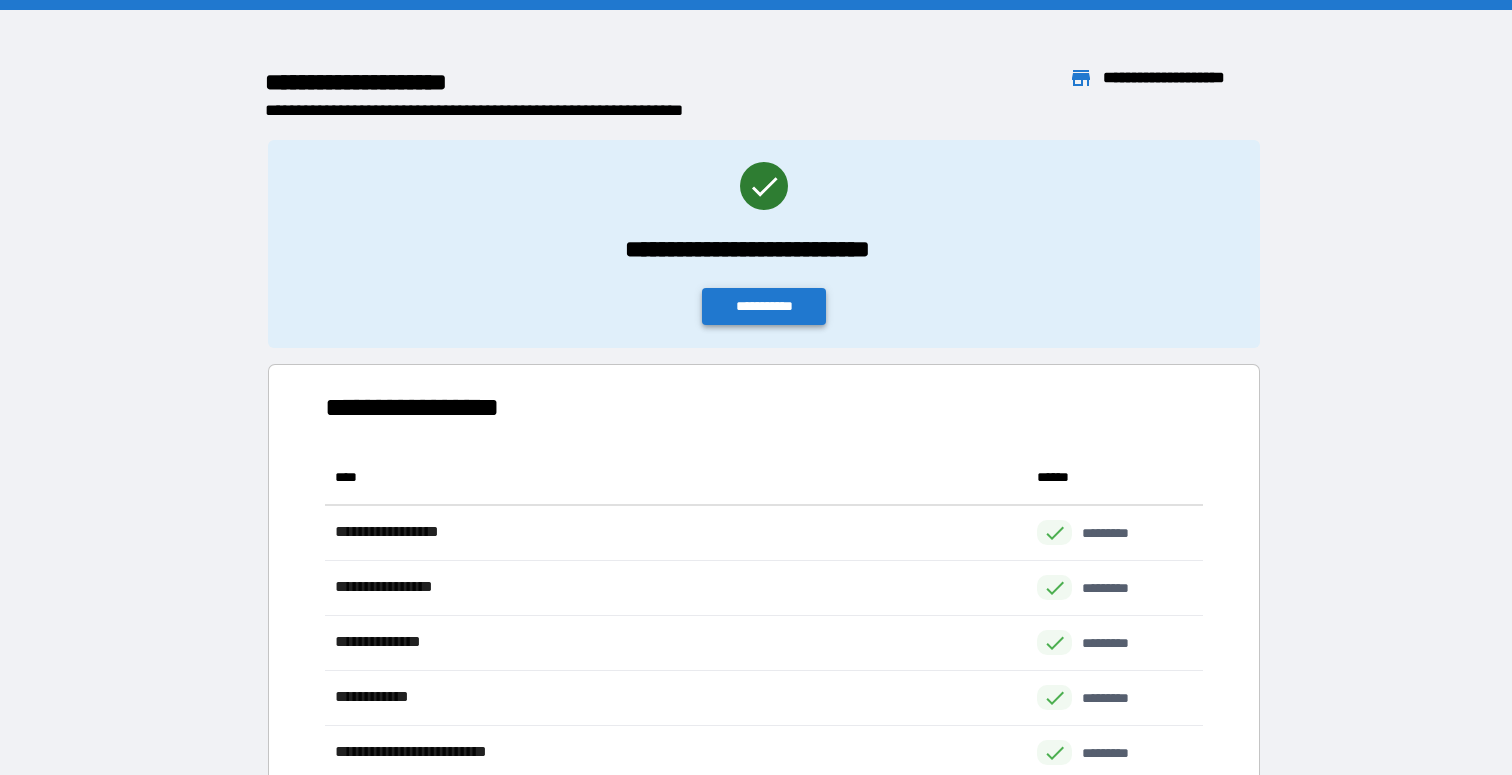 click on "**********" at bounding box center [764, 306] 